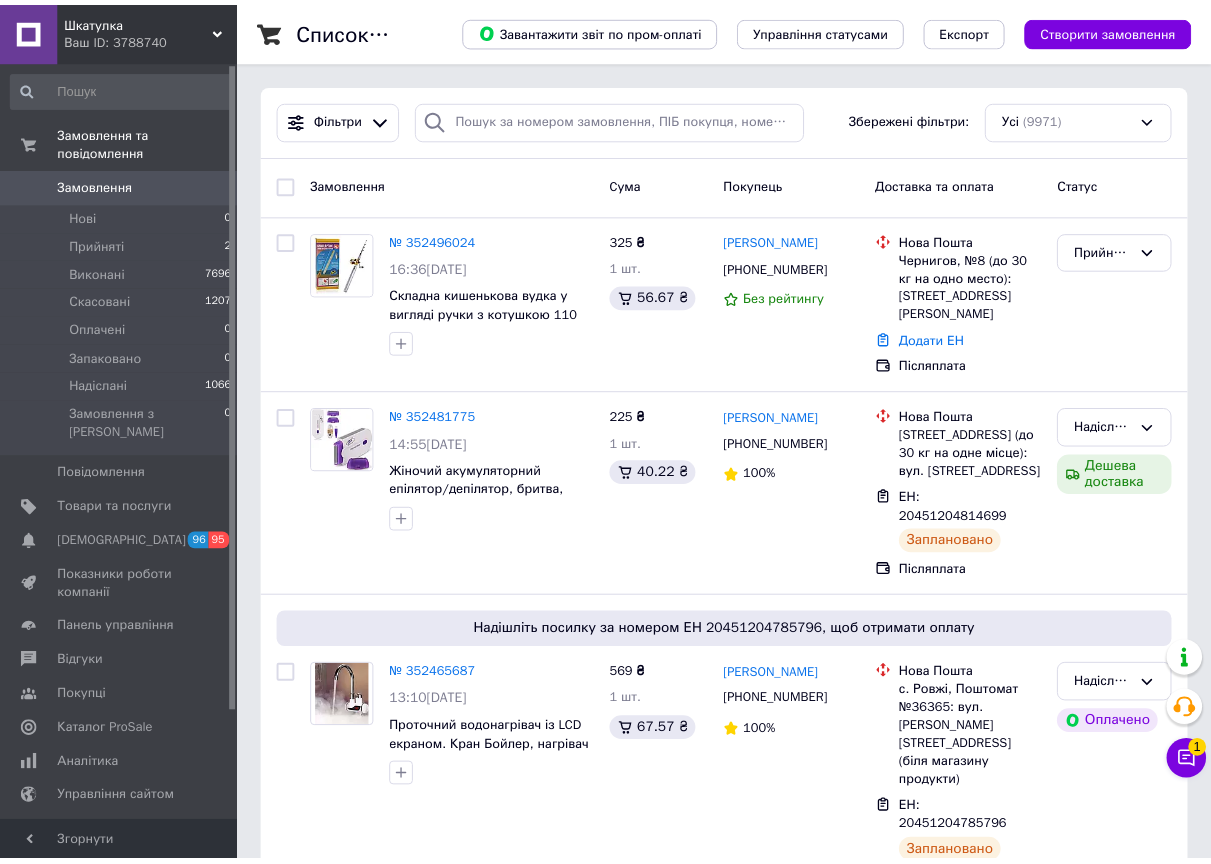 scroll, scrollTop: 0, scrollLeft: 0, axis: both 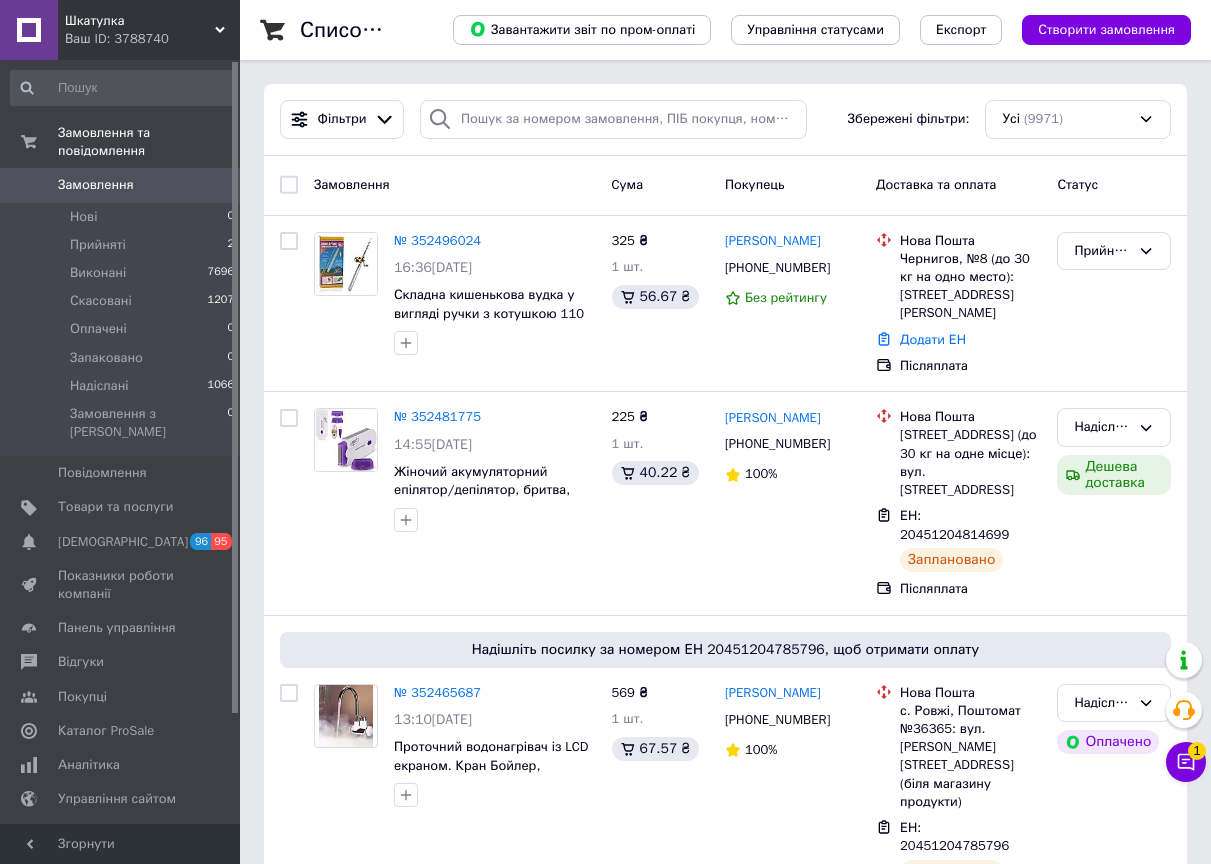 click on "Список замовлень   Завантажити звіт по пром-оплаті Управління статусами Експорт Створити замовлення Фільтри Збережені фільтри: Усі (9971) Замовлення Cума Покупець Доставка та оплата Статус № 352496024 16:36[DATE] Складна кишенькова вудка у вигляді ручки з котушкою 110 см ШК 325 ₴ 1 шт. 56.67 ₴ [PERSON_NAME] [PHONE_NUMBER] Без рейтингу Нова Пошта Чернигов, №8 (до 30 кг на одно место): [STREET_ADDRESS][PERSON_NAME] Додати ЕН Післяплата Прийнято № 352481775 14:55[DATE] Жіночий акумуляторний епілятор/депілятор, бритва, триммер 2 в 1 ШК 225 ₴ 1 шт. 40.22 ₴ [PERSON_NAME] [PHONE_NUMBER] 100% Нова Пошта 569 ₴" at bounding box center [725, 2407] 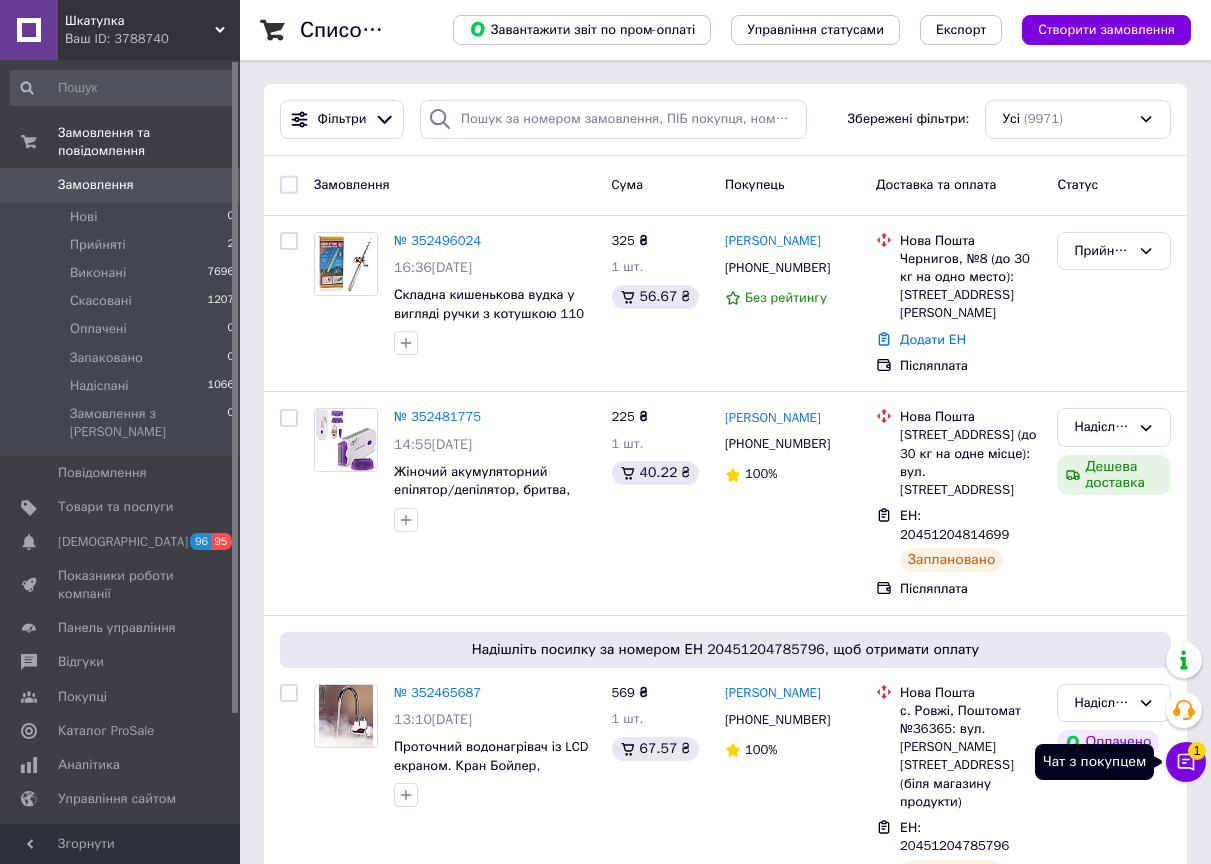 click 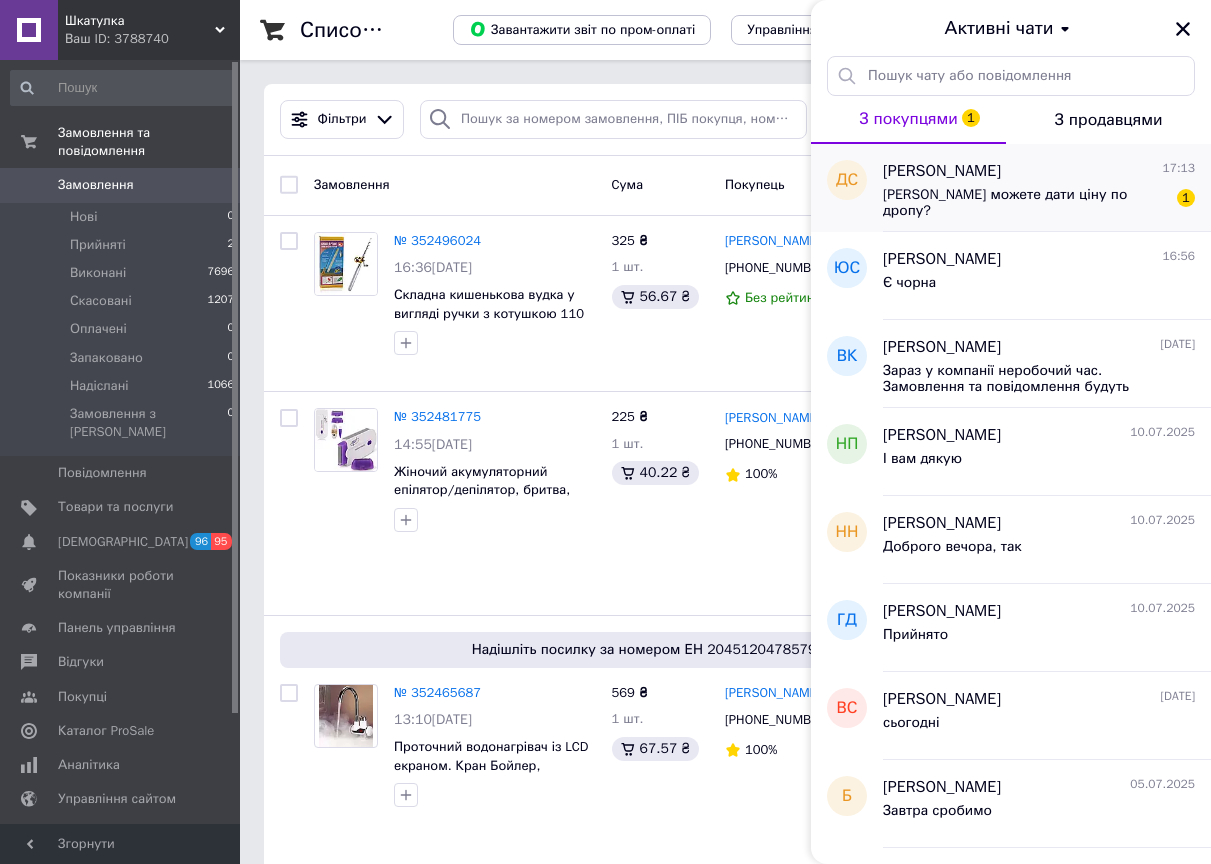 click on "[PERSON_NAME] 17:13 [PERSON_NAME] можете дати ціну по дропу? 1" at bounding box center [1047, 188] 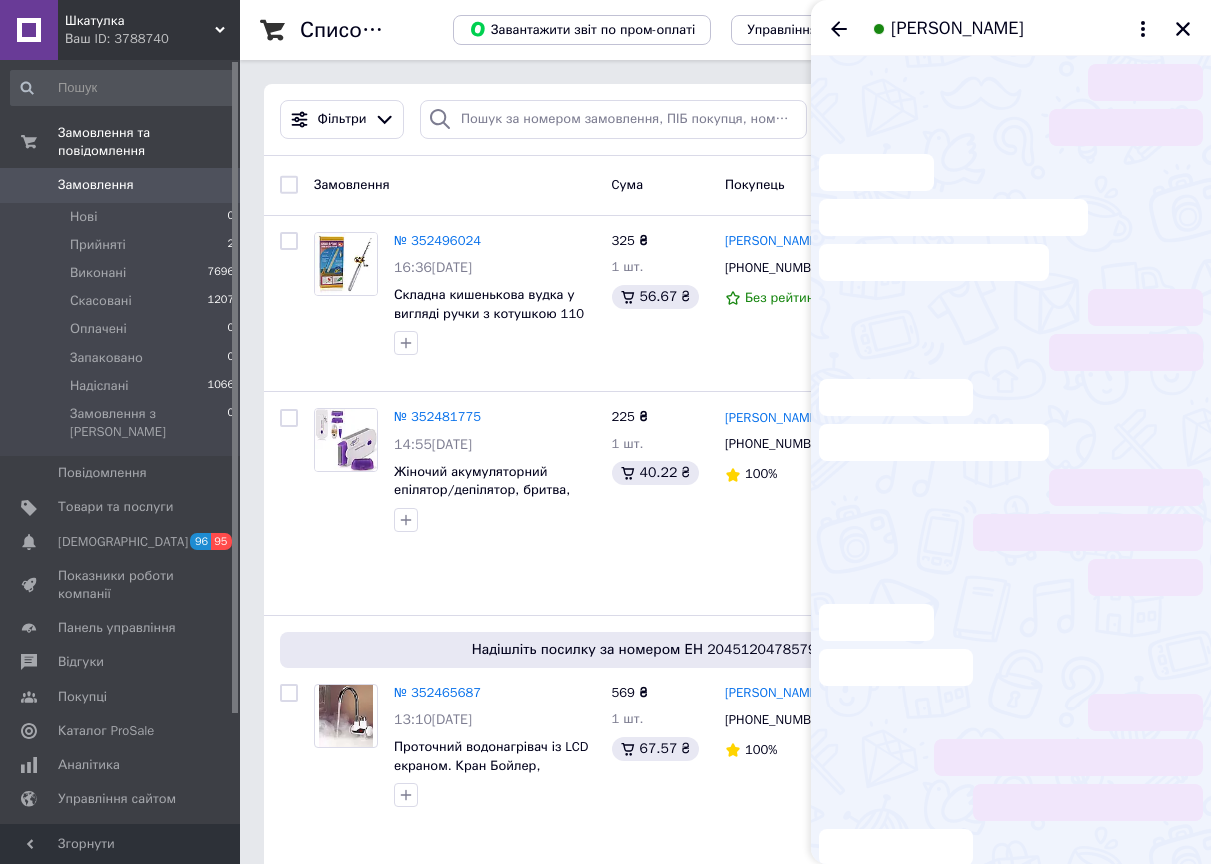 scroll, scrollTop: 358, scrollLeft: 0, axis: vertical 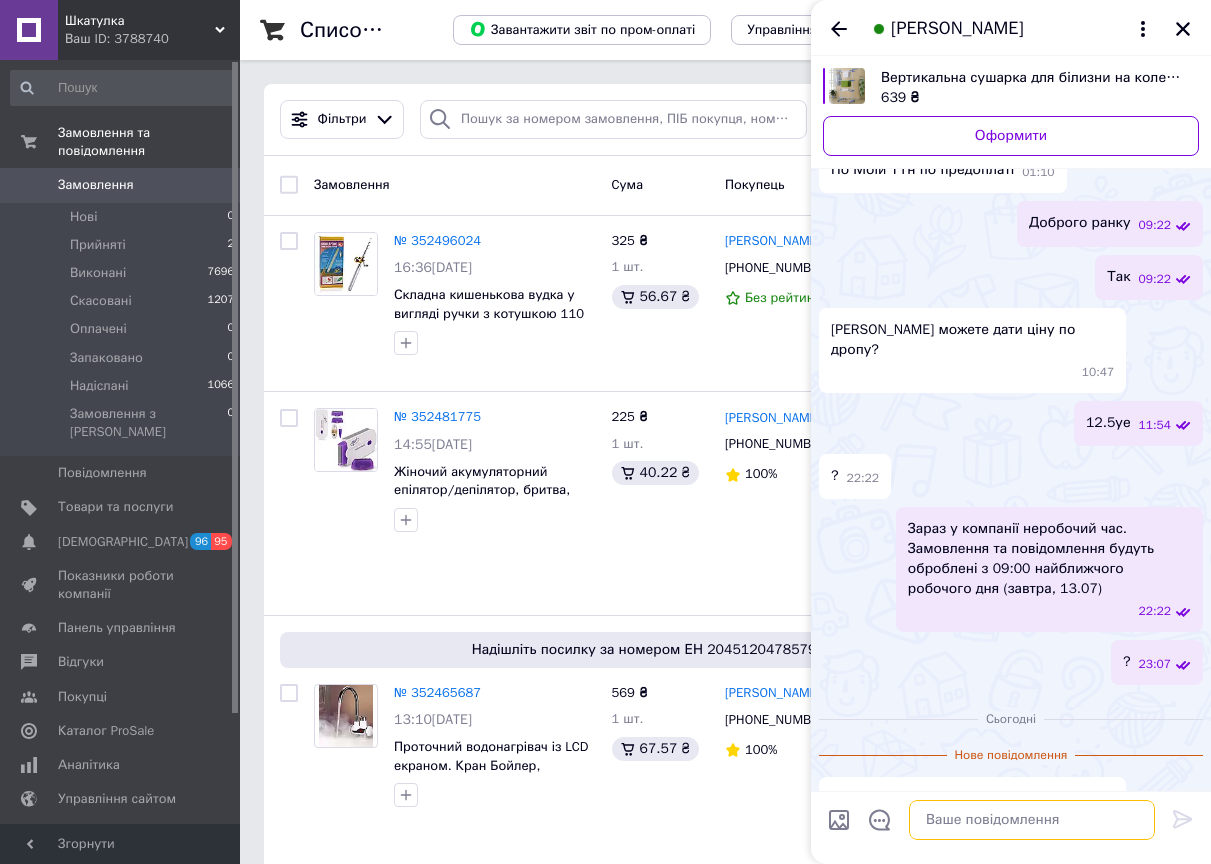 click at bounding box center [1032, 820] 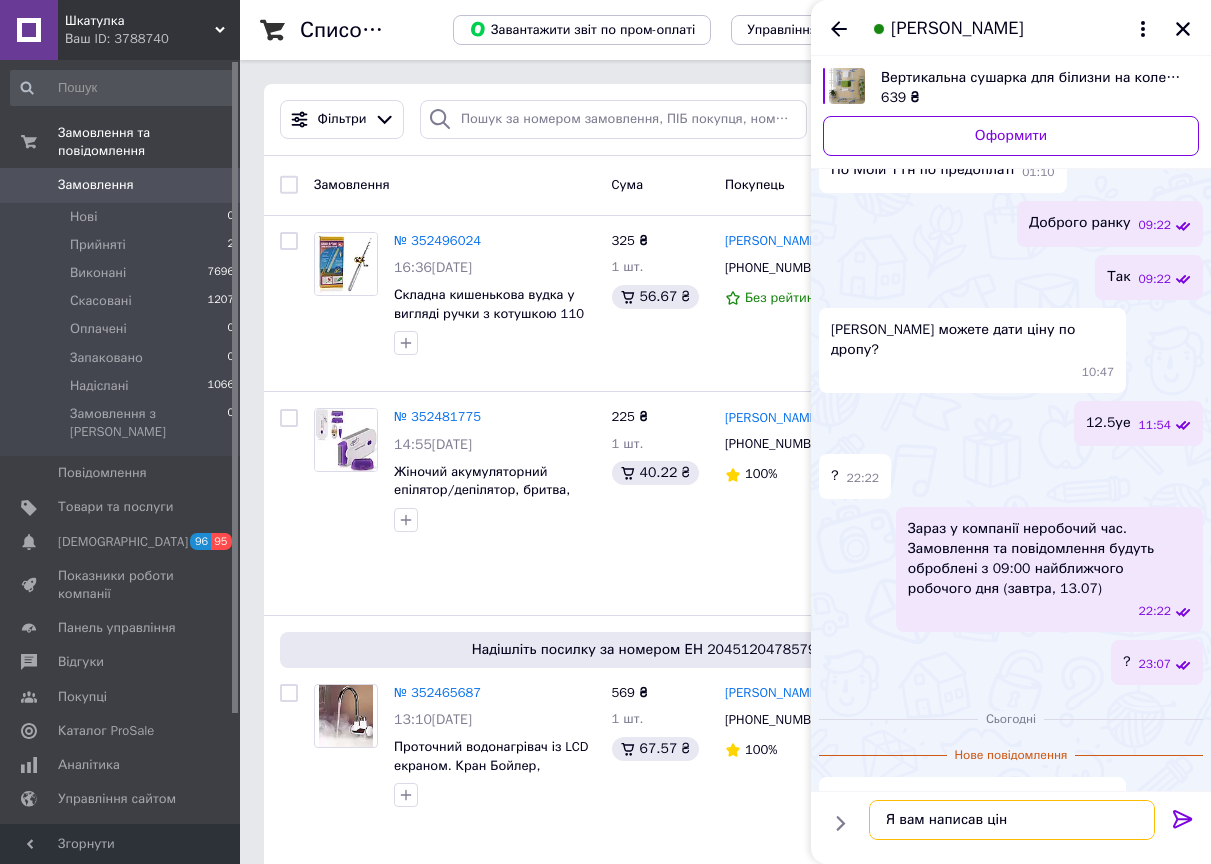 type on "Я вам написав ціну" 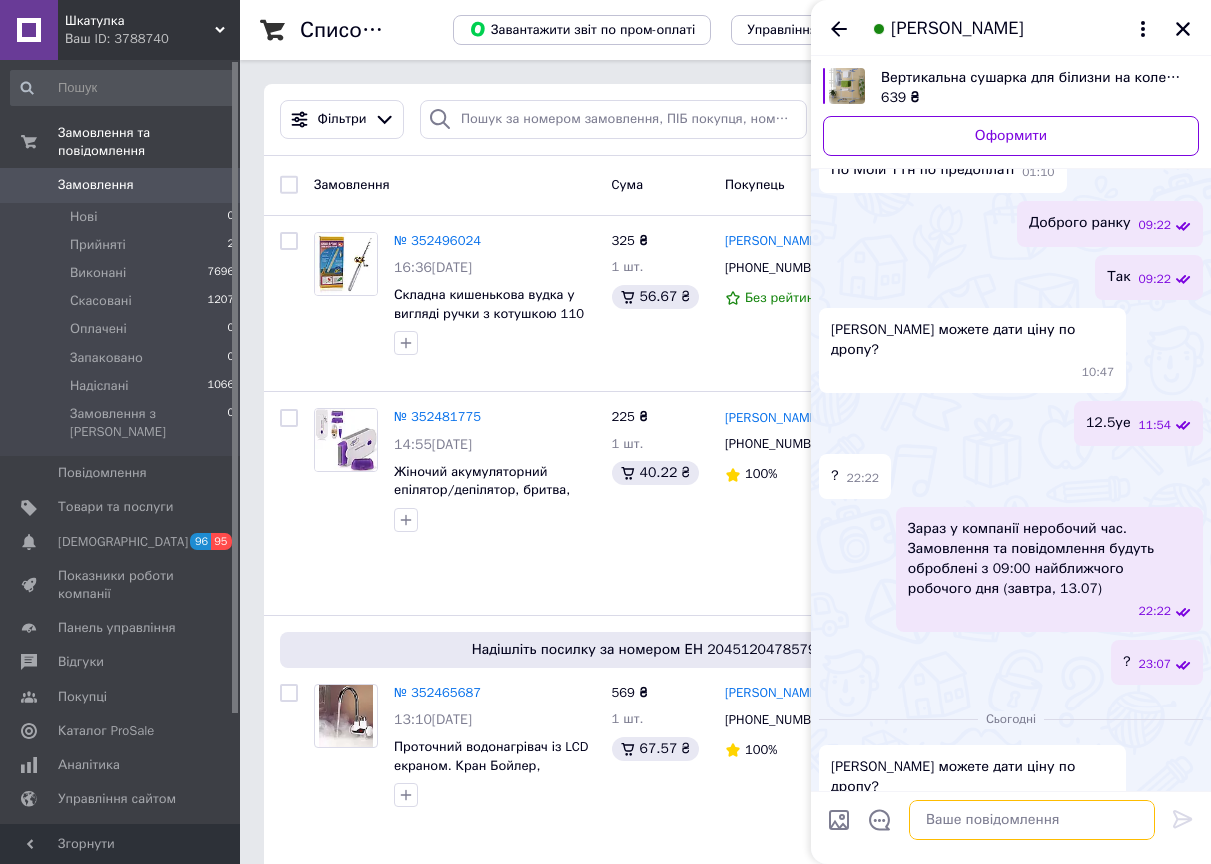 scroll, scrollTop: 328, scrollLeft: 0, axis: vertical 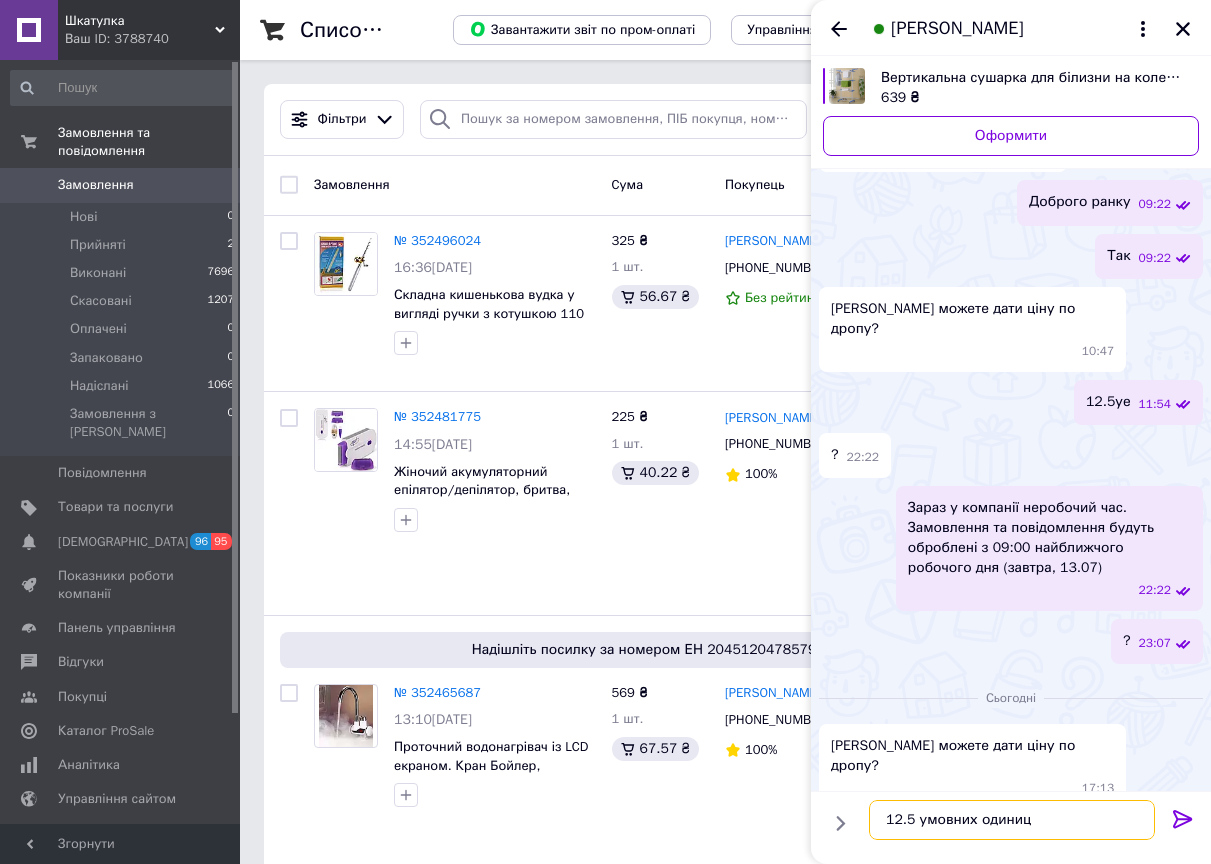 type on "12.5 умовних одиниць" 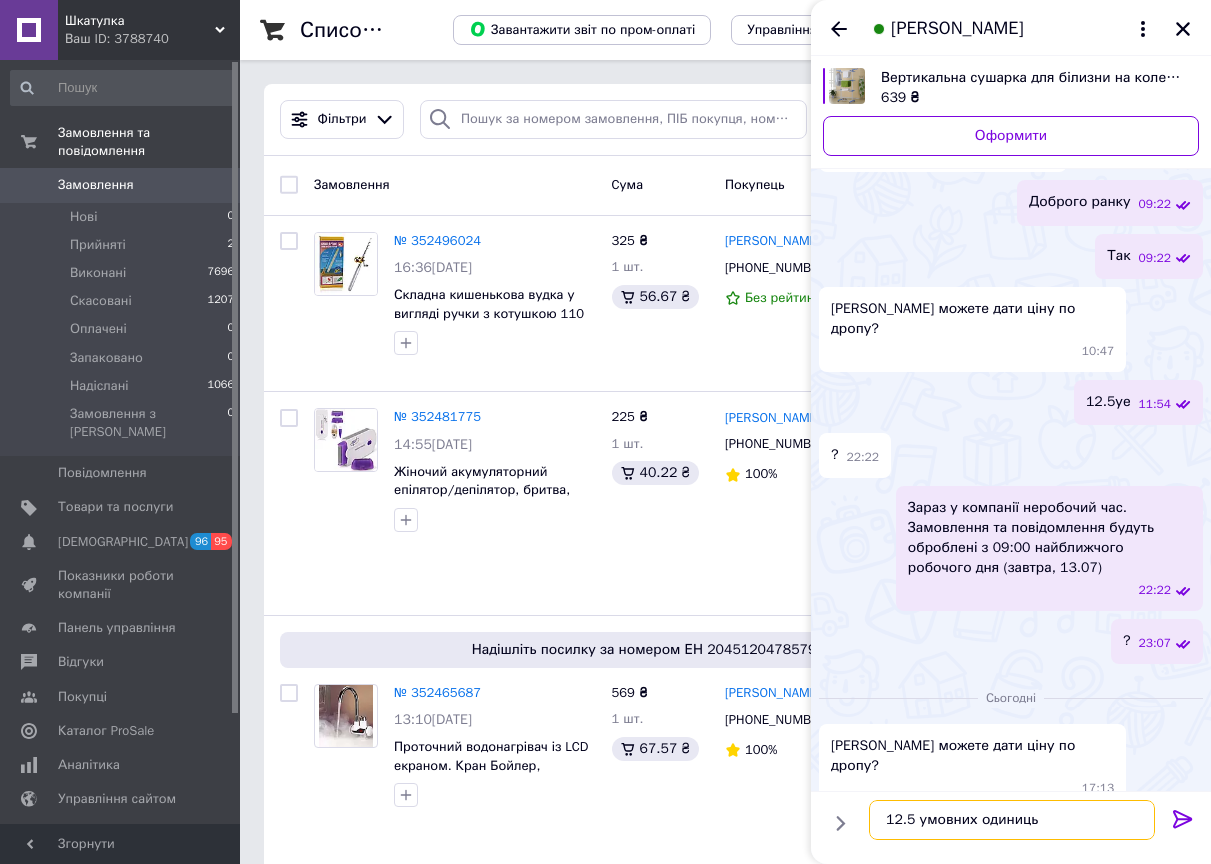 type 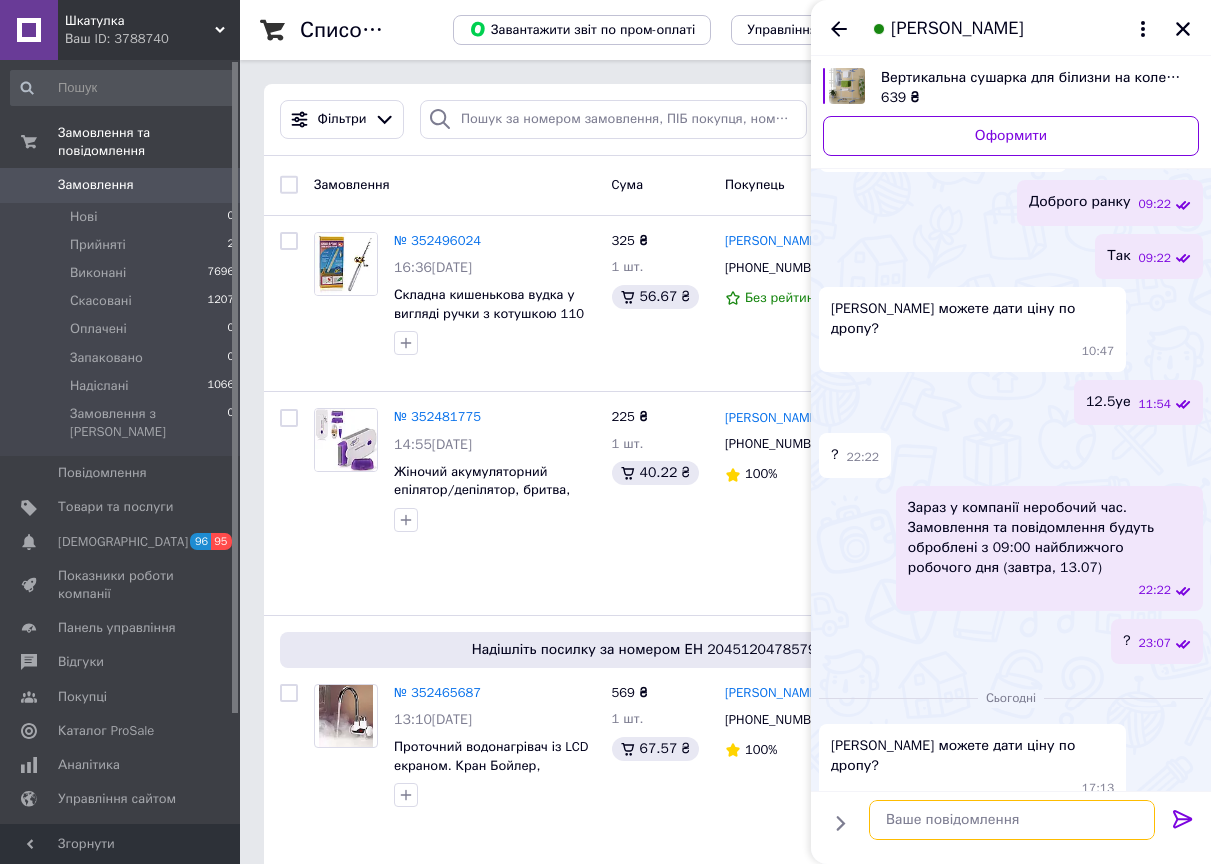 scroll, scrollTop: 381, scrollLeft: 0, axis: vertical 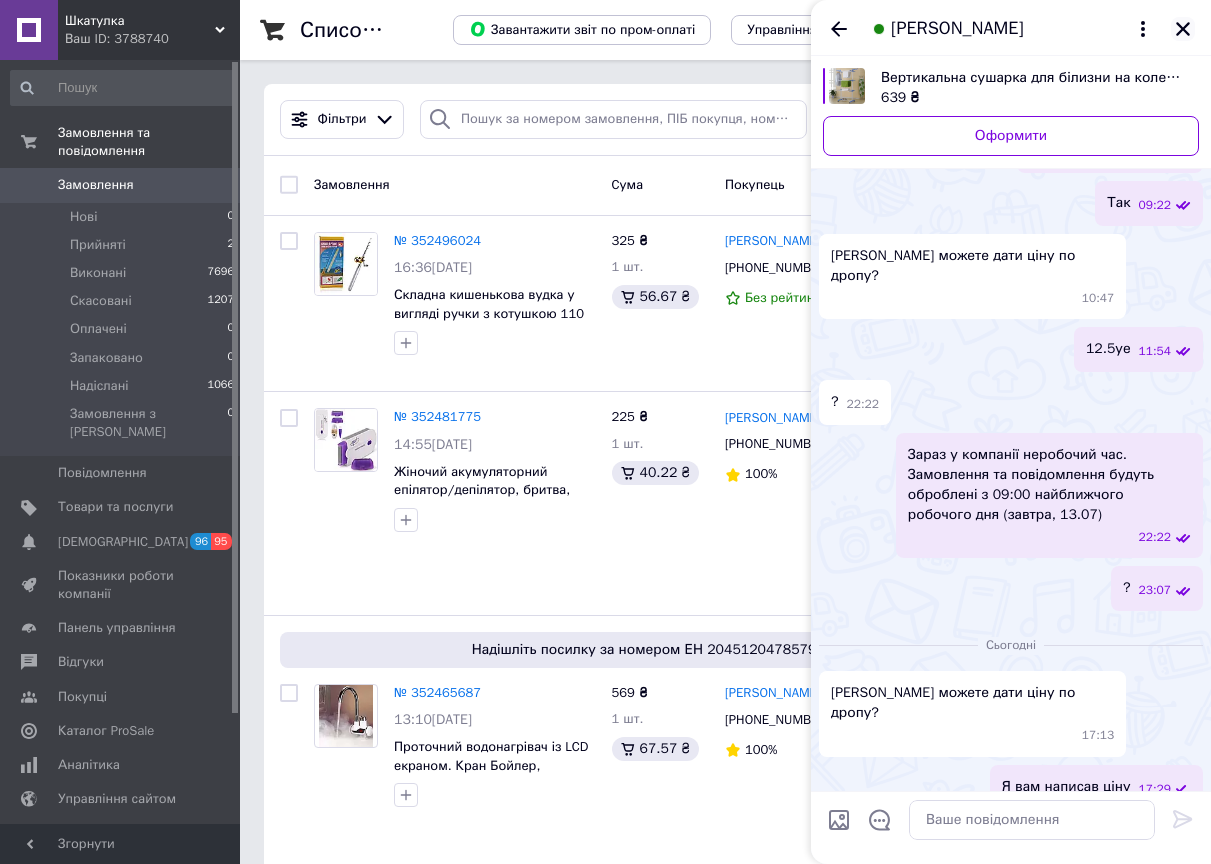 click 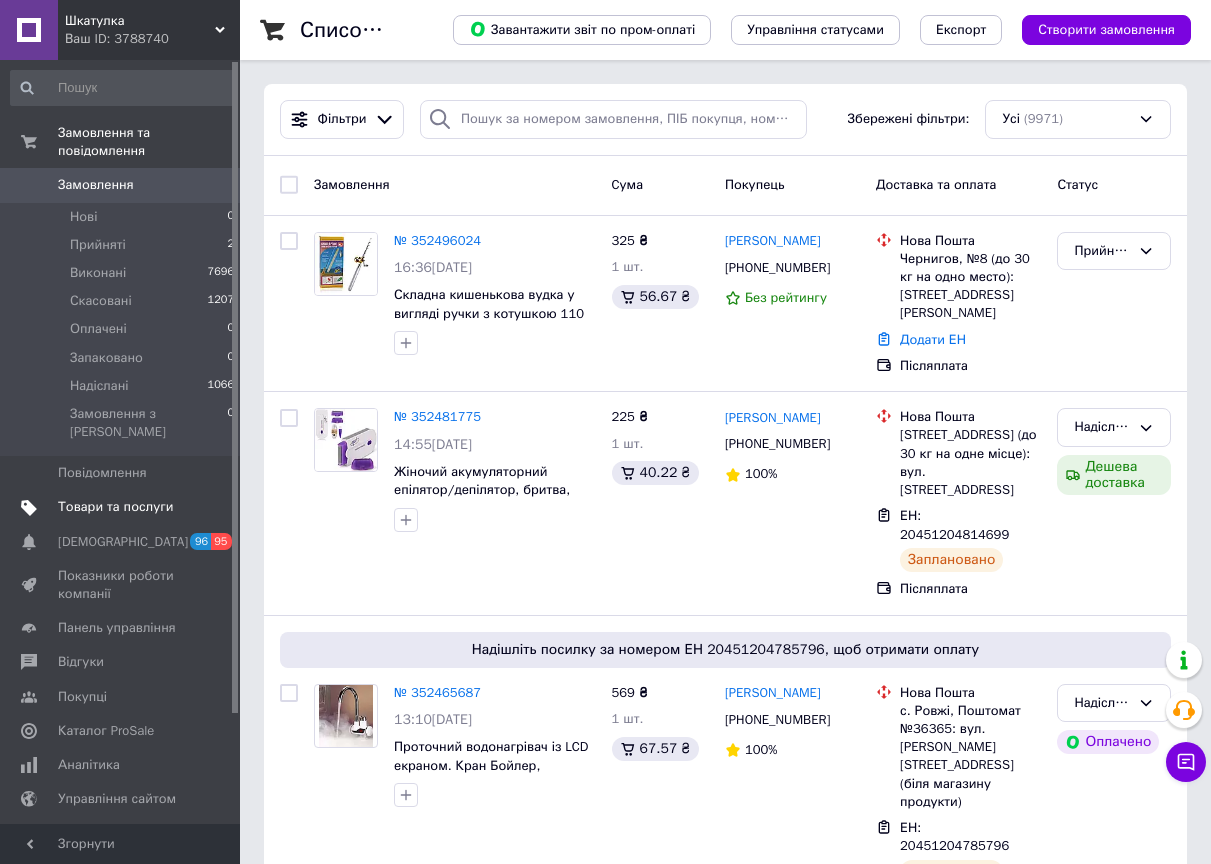 click on "Товари та послуги" at bounding box center (115, 507) 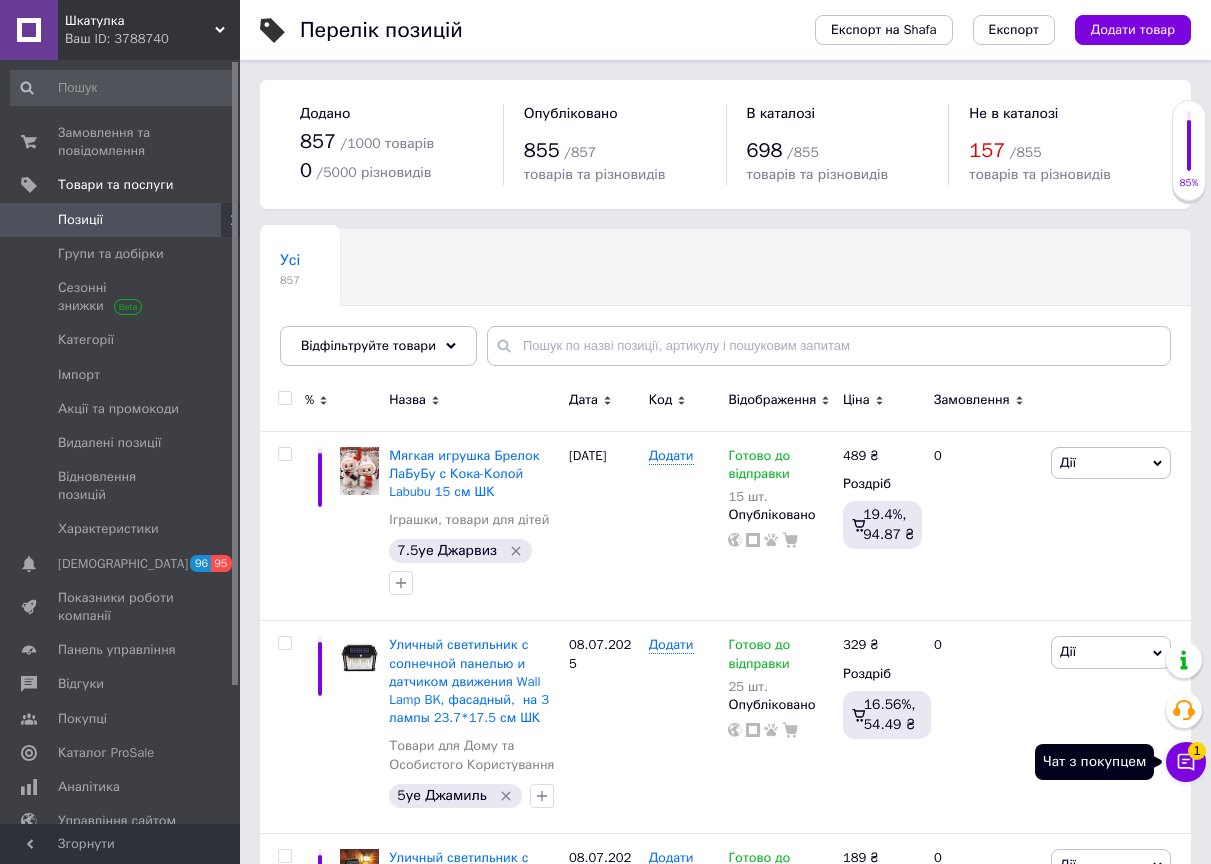 click on "Чат з покупцем 1" at bounding box center (1186, 762) 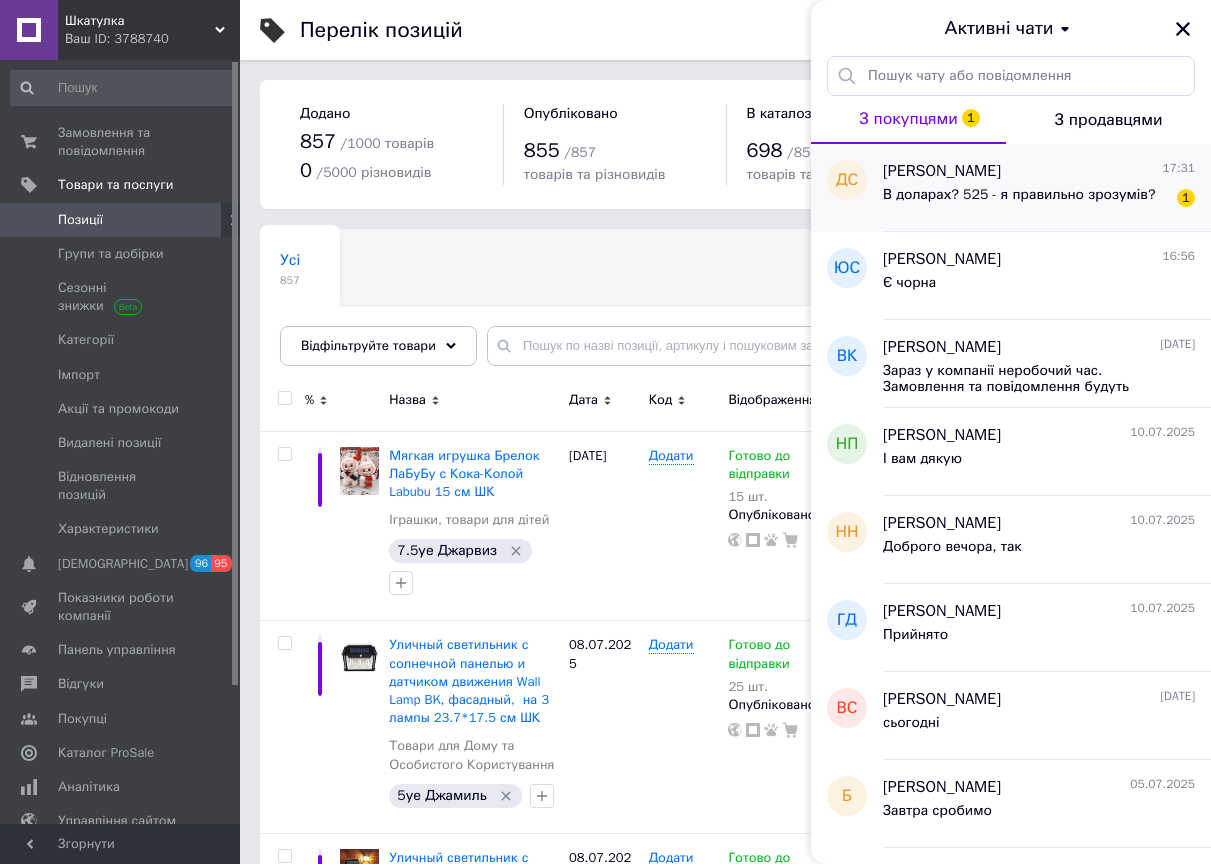 click on "В доларах? 525 - я правильно зрозумів?" at bounding box center [1019, 201] 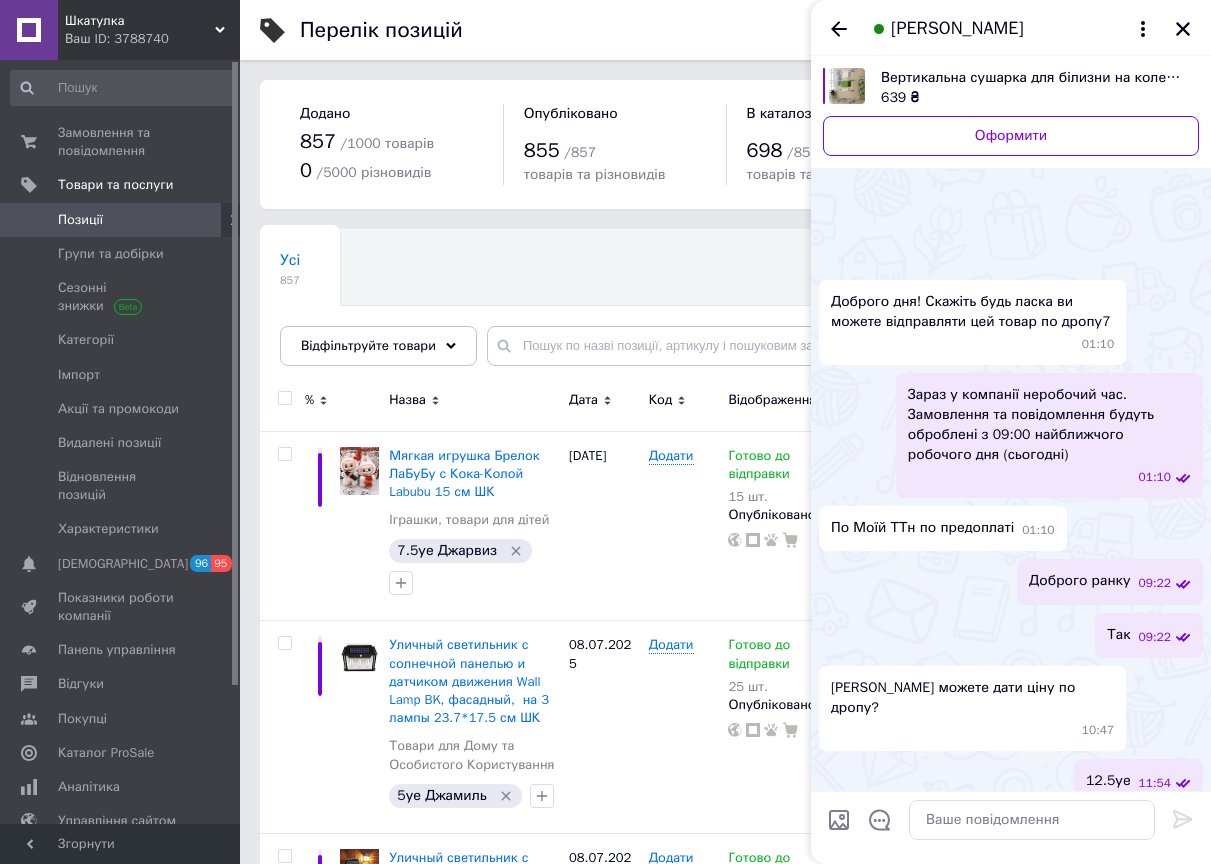 scroll, scrollTop: 541, scrollLeft: 0, axis: vertical 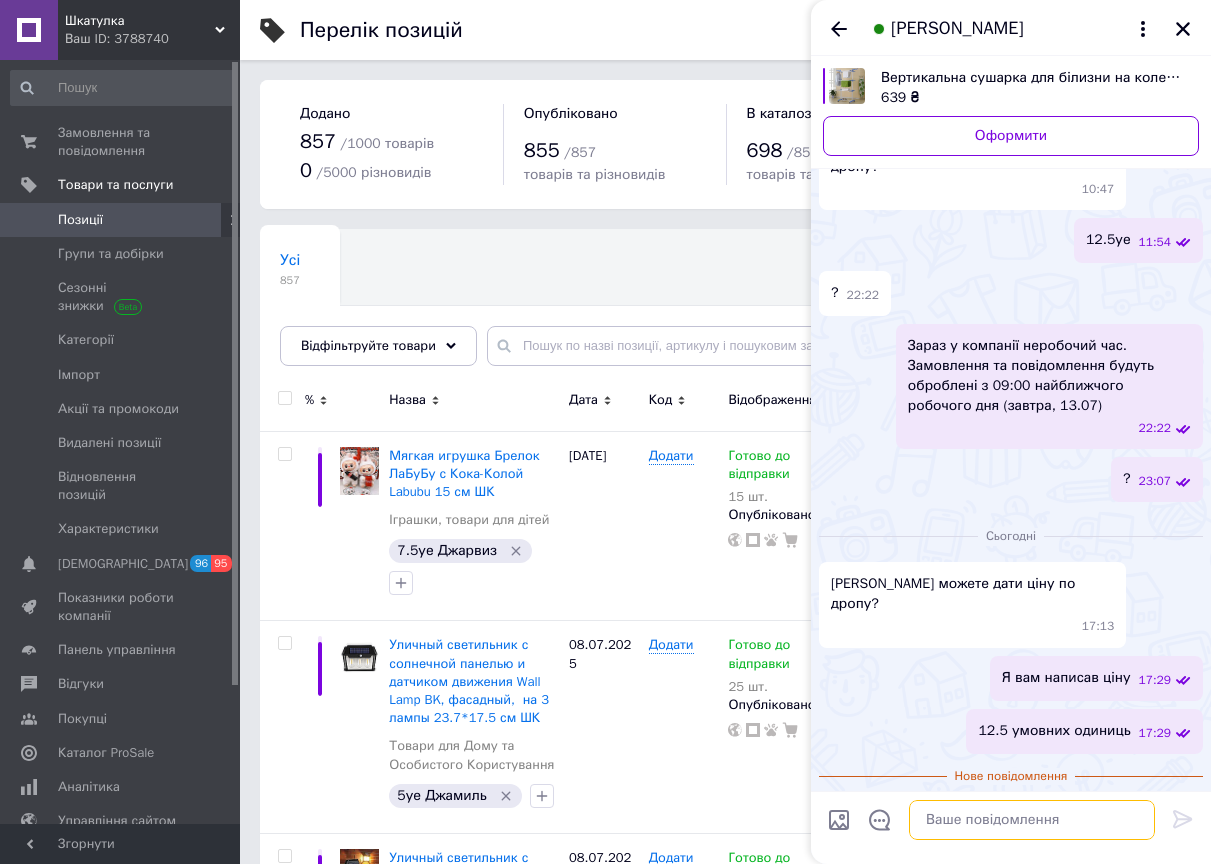 click at bounding box center (1032, 820) 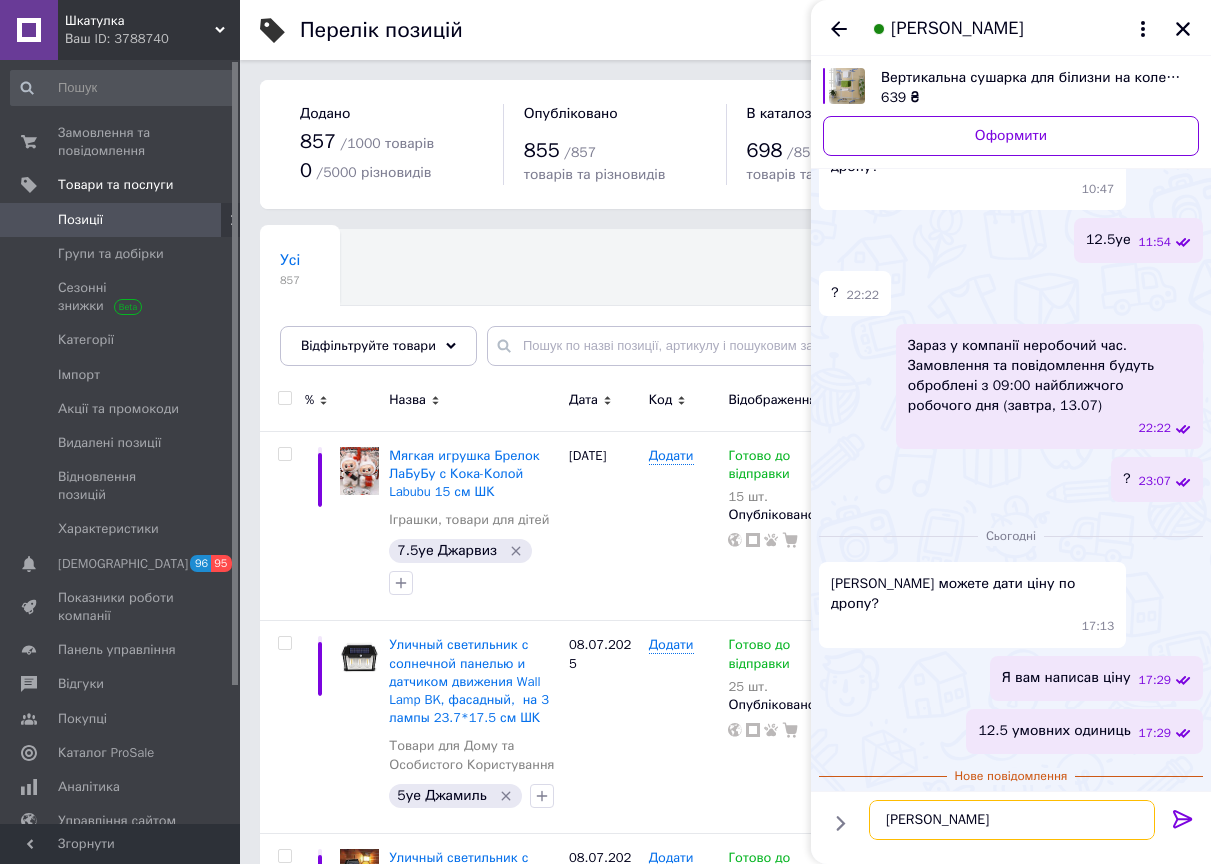 type on "Так" 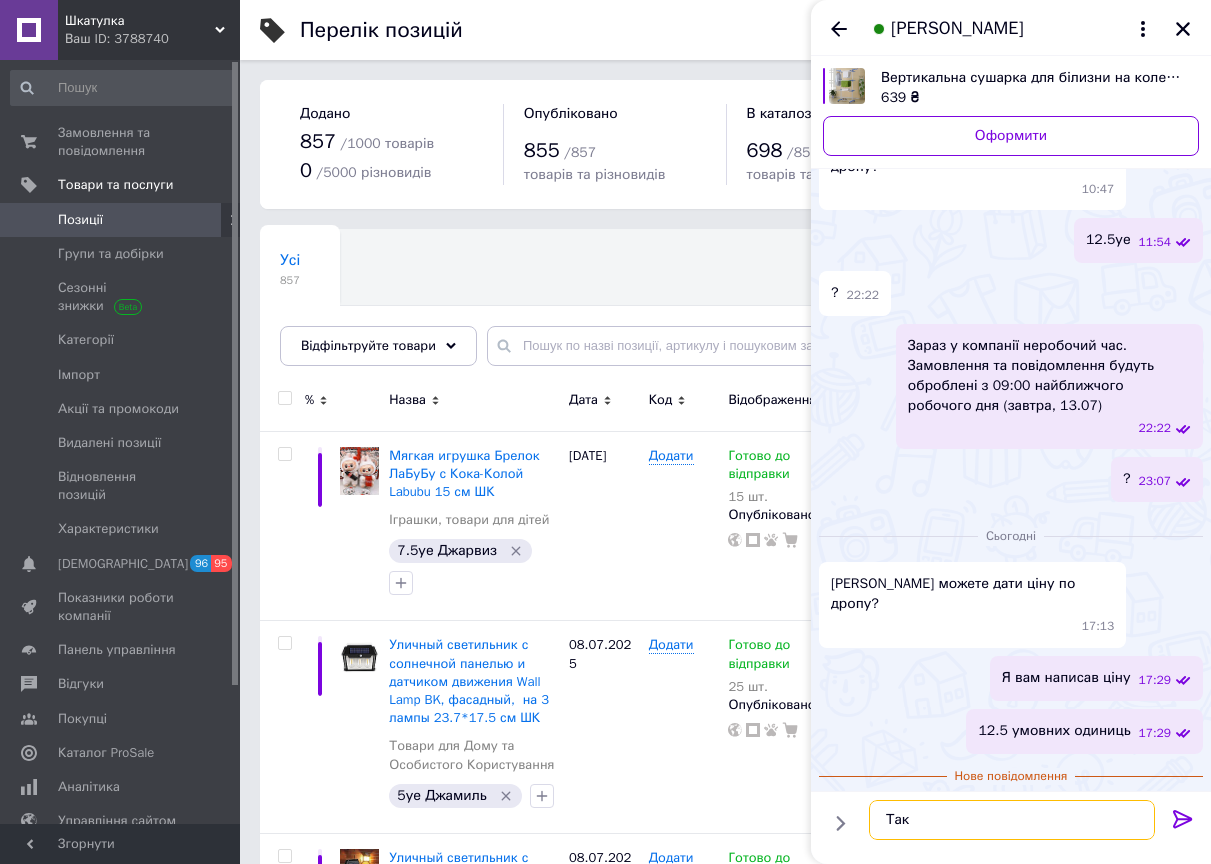 type 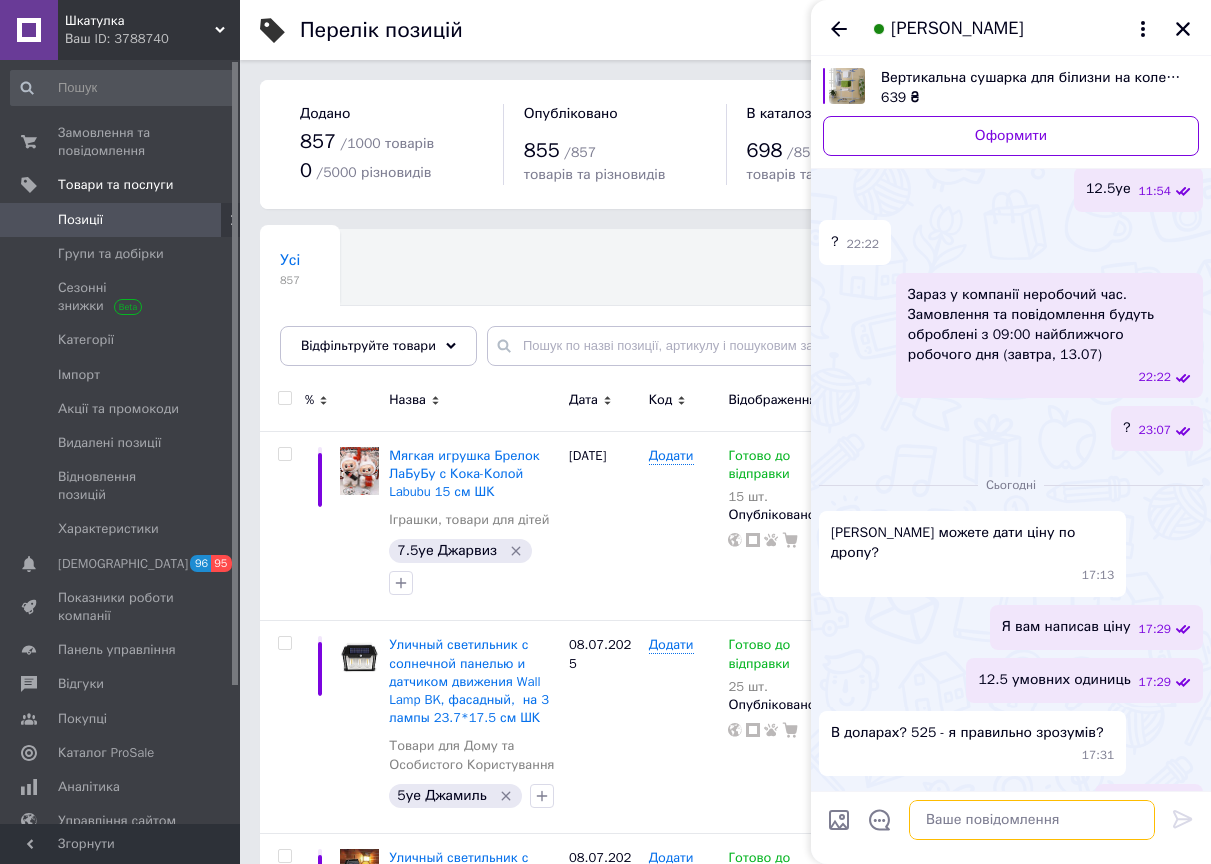 scroll, scrollTop: 507, scrollLeft: 0, axis: vertical 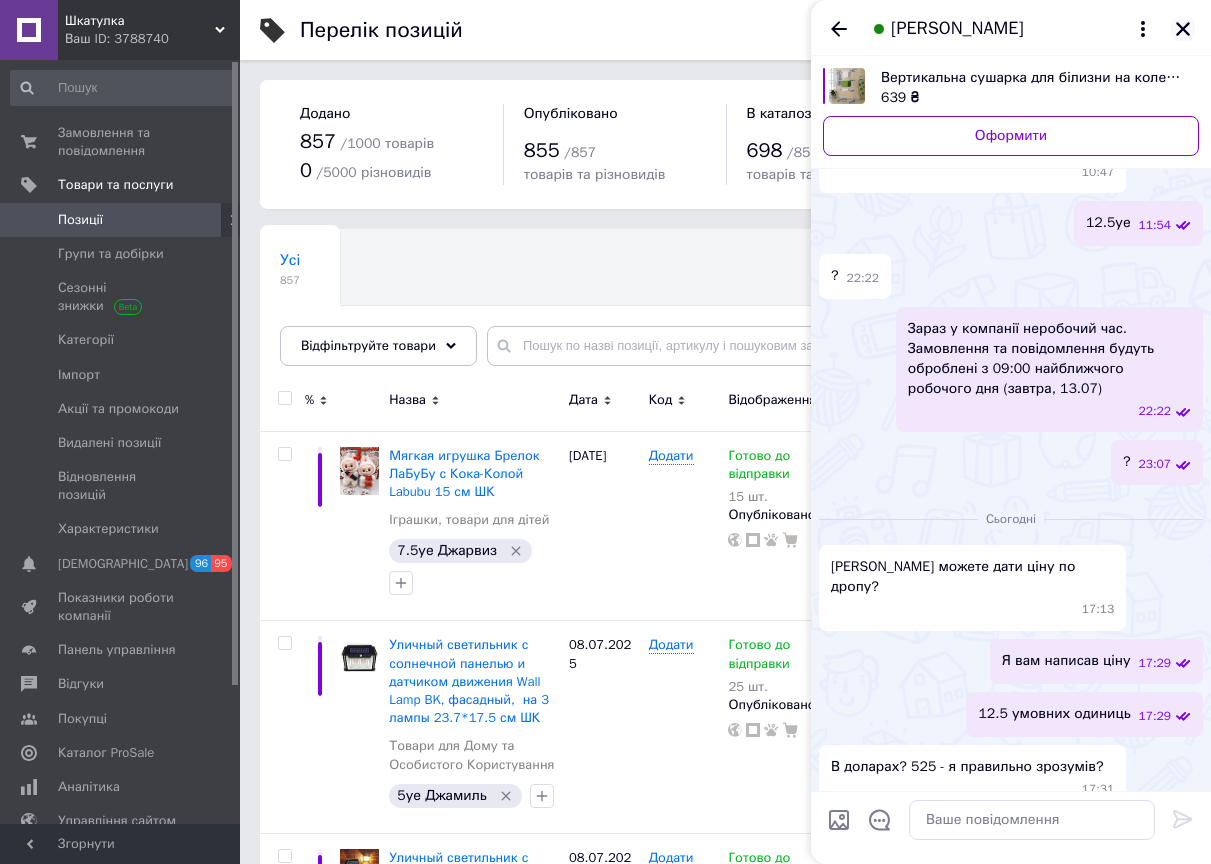 click 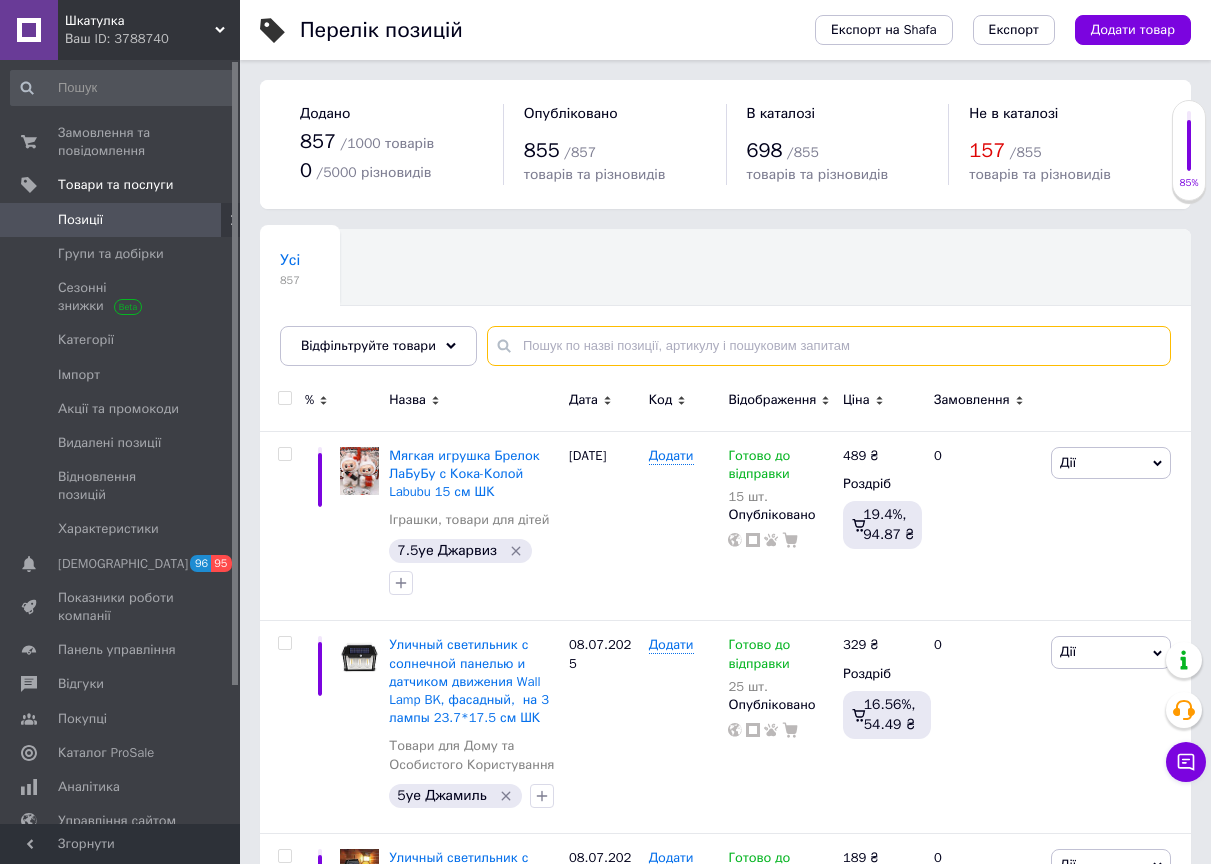 click at bounding box center [829, 346] 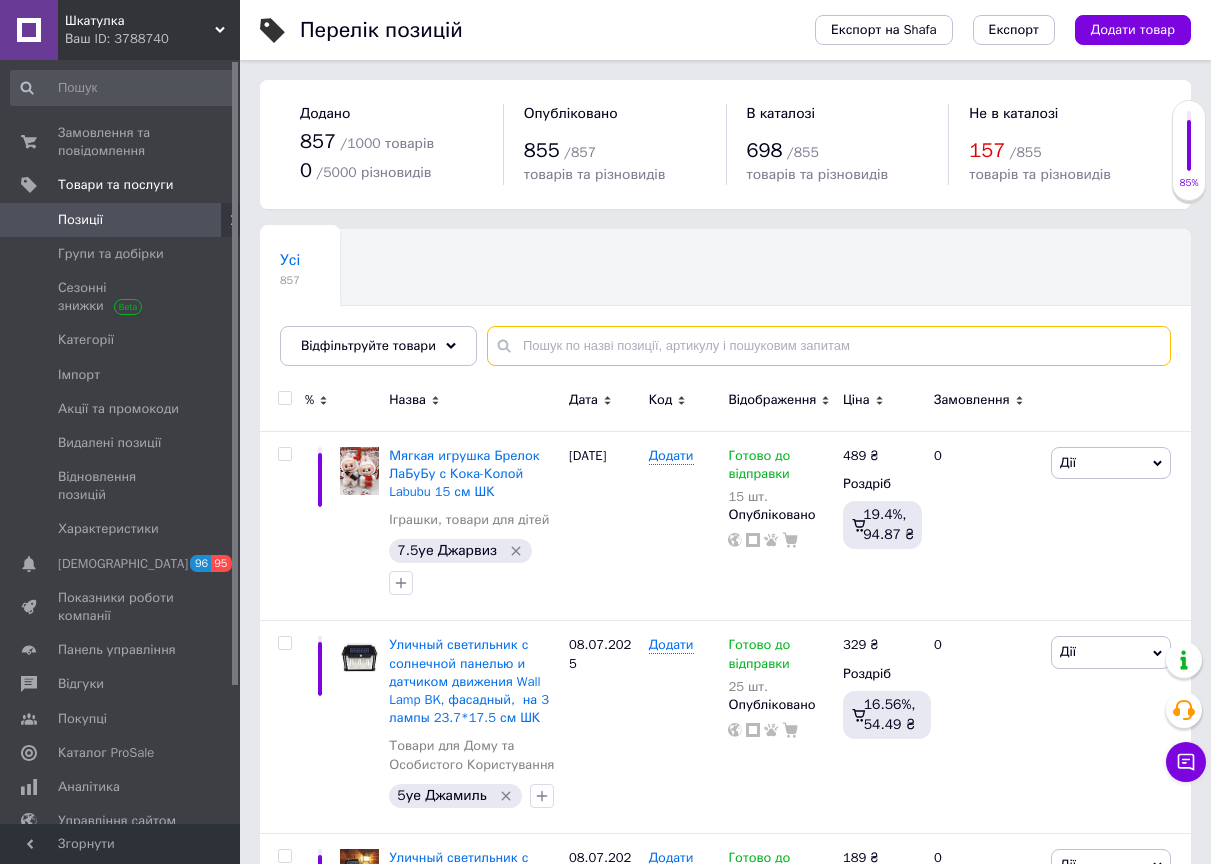 click at bounding box center (829, 346) 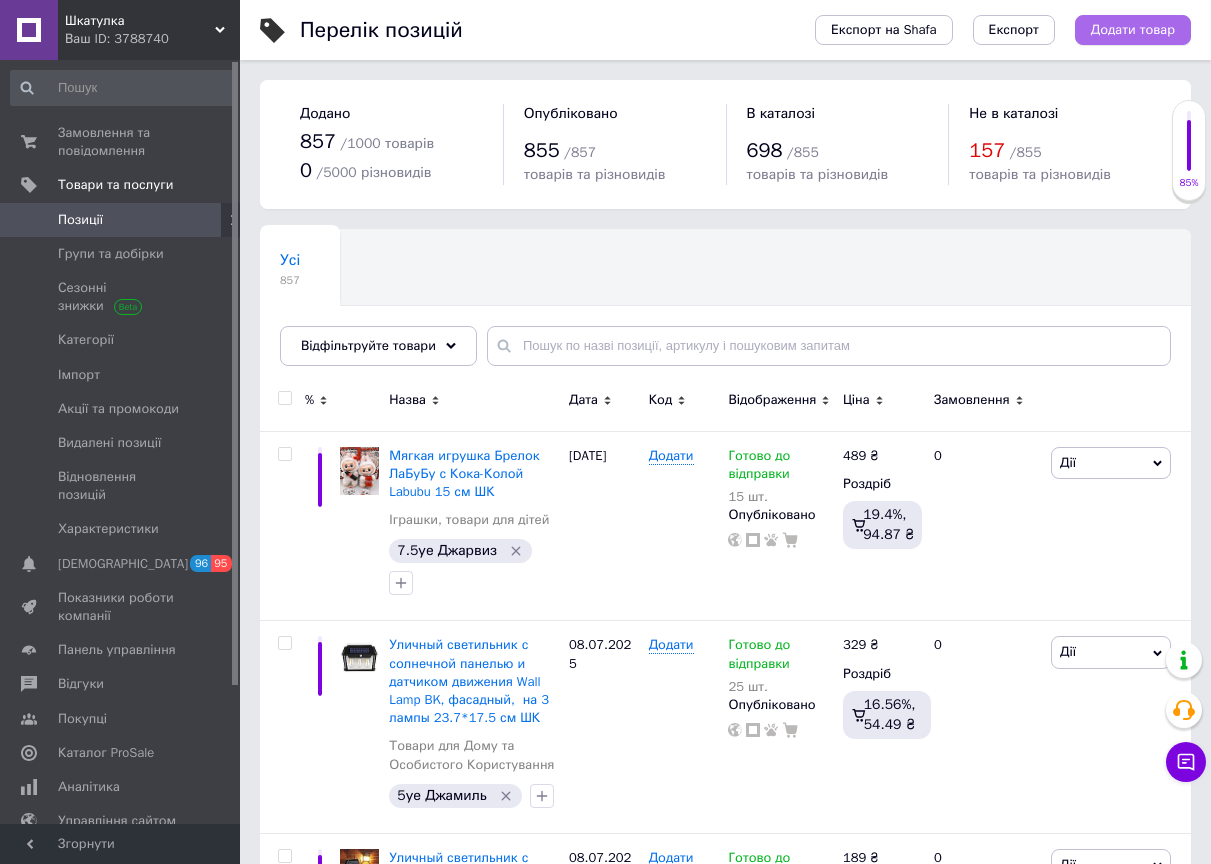 click on "Додати товар" at bounding box center (1133, 30) 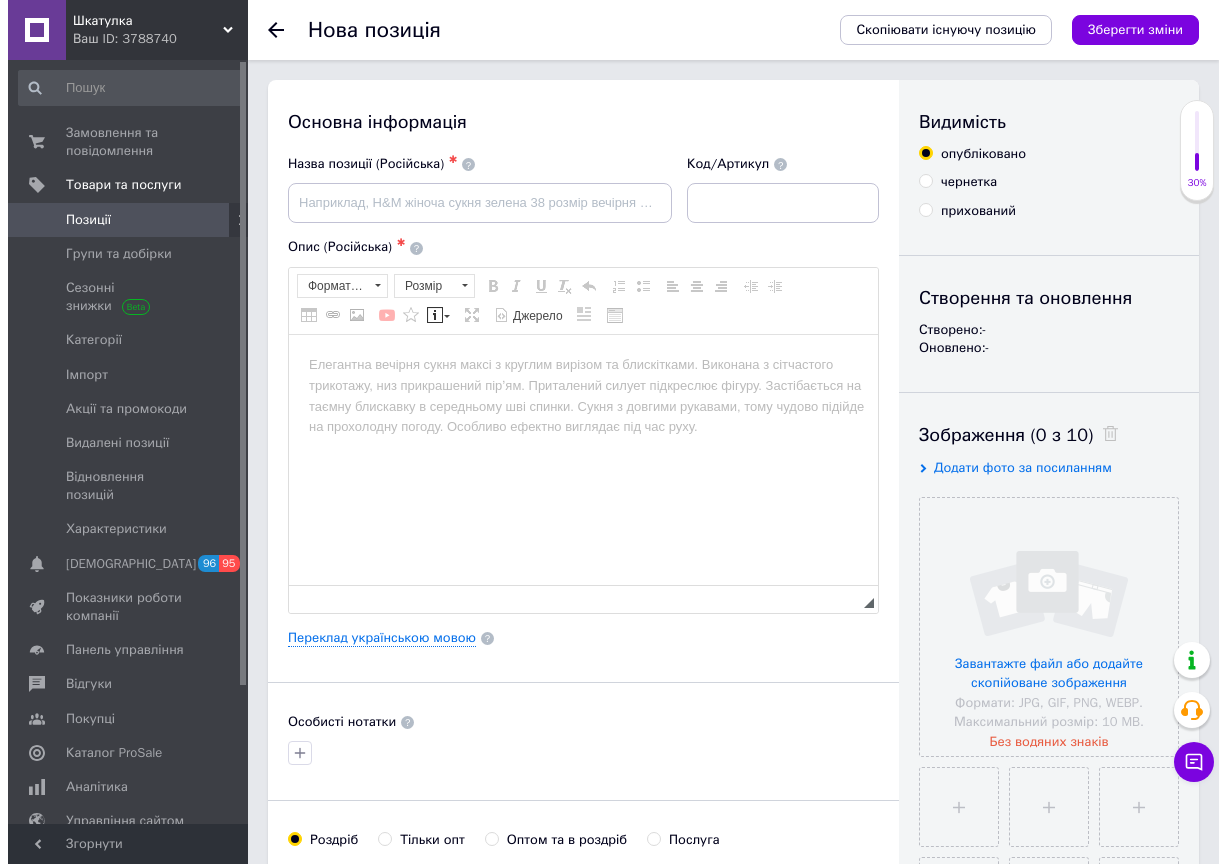 scroll, scrollTop: 0, scrollLeft: 0, axis: both 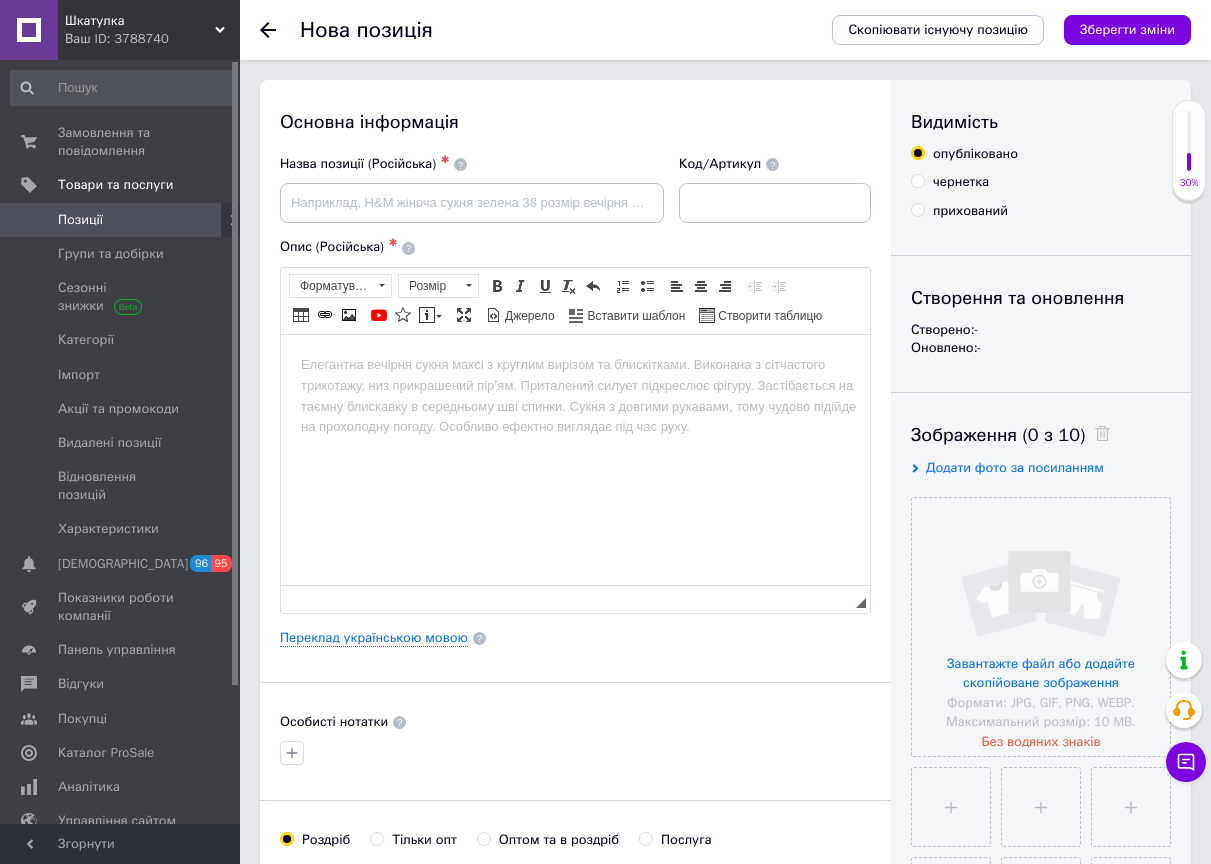 click at bounding box center [575, 364] 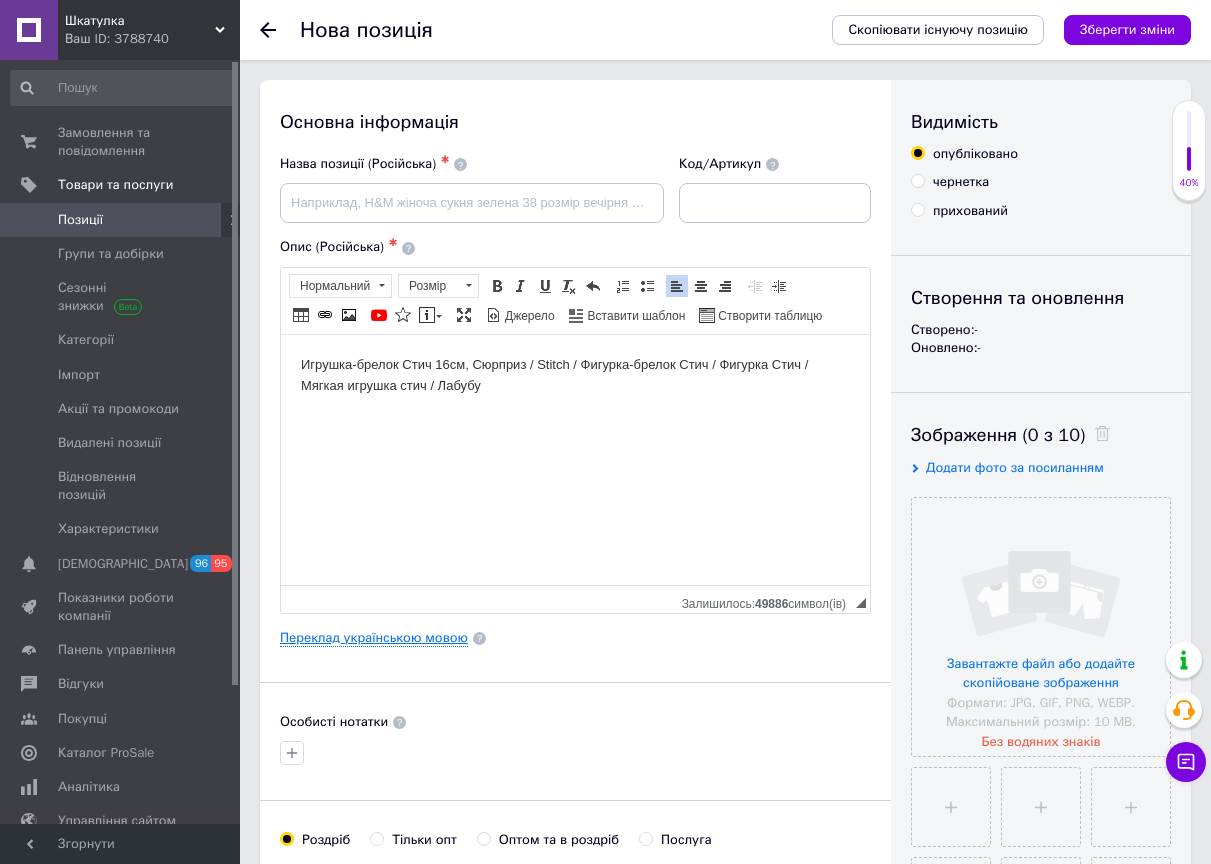 click on "Переклад українською мовою" at bounding box center [374, 638] 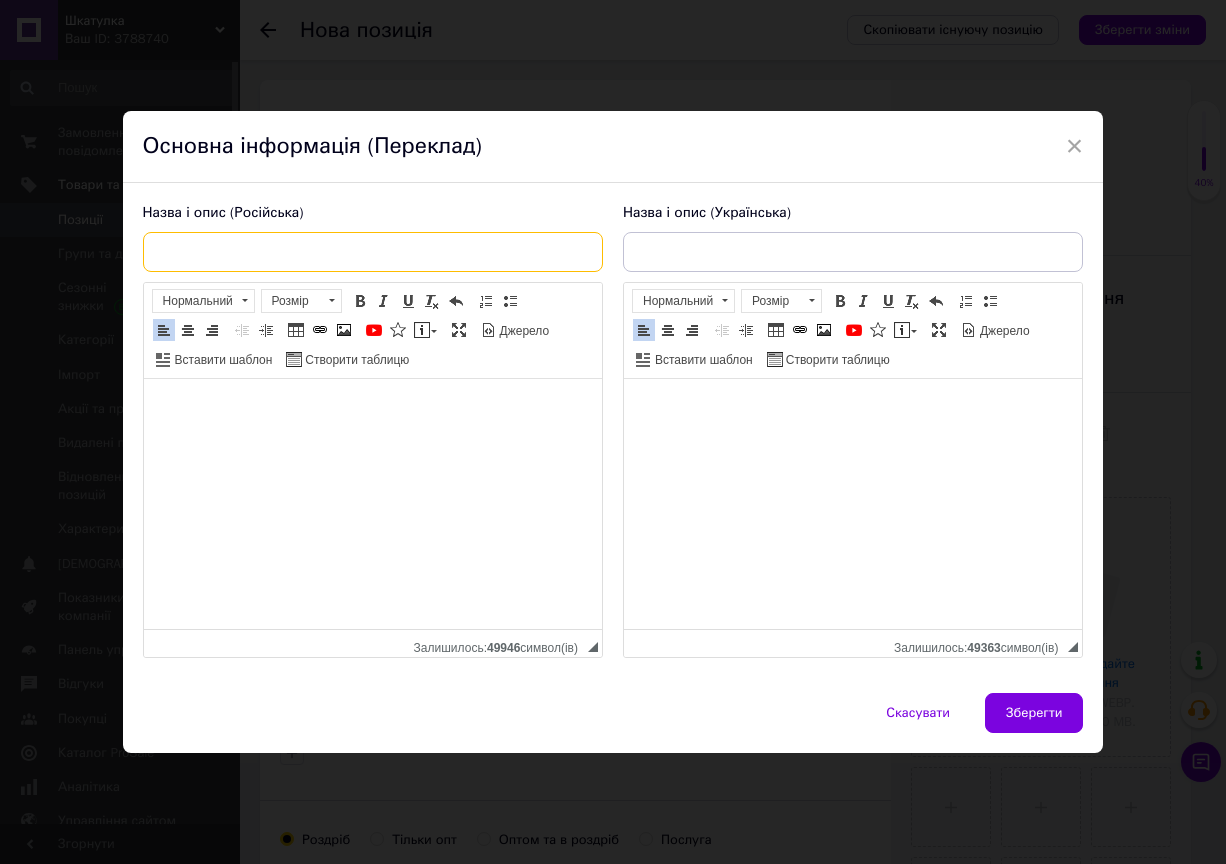 click at bounding box center (373, 252) 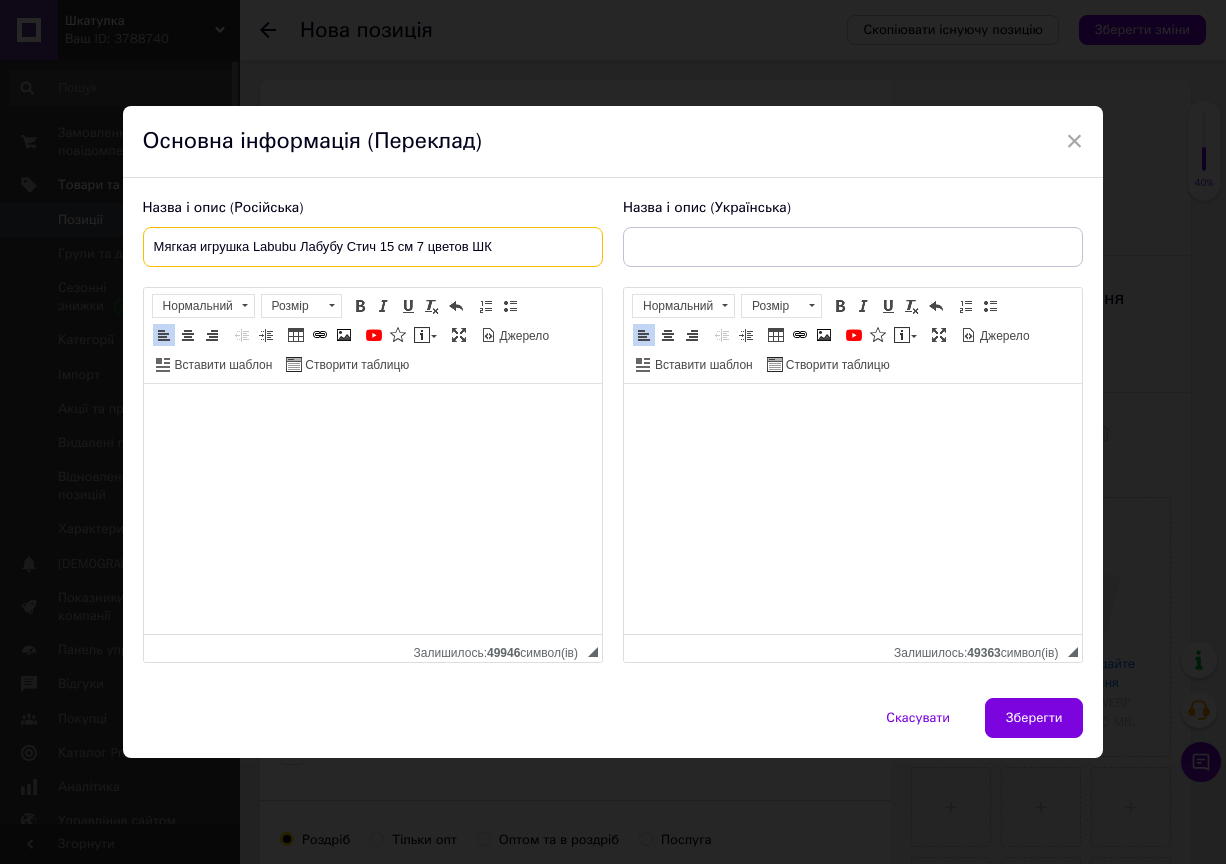 type on "Мягкая игрушка Labubu Лабубу Стич 15 см 7 цветов ШК" 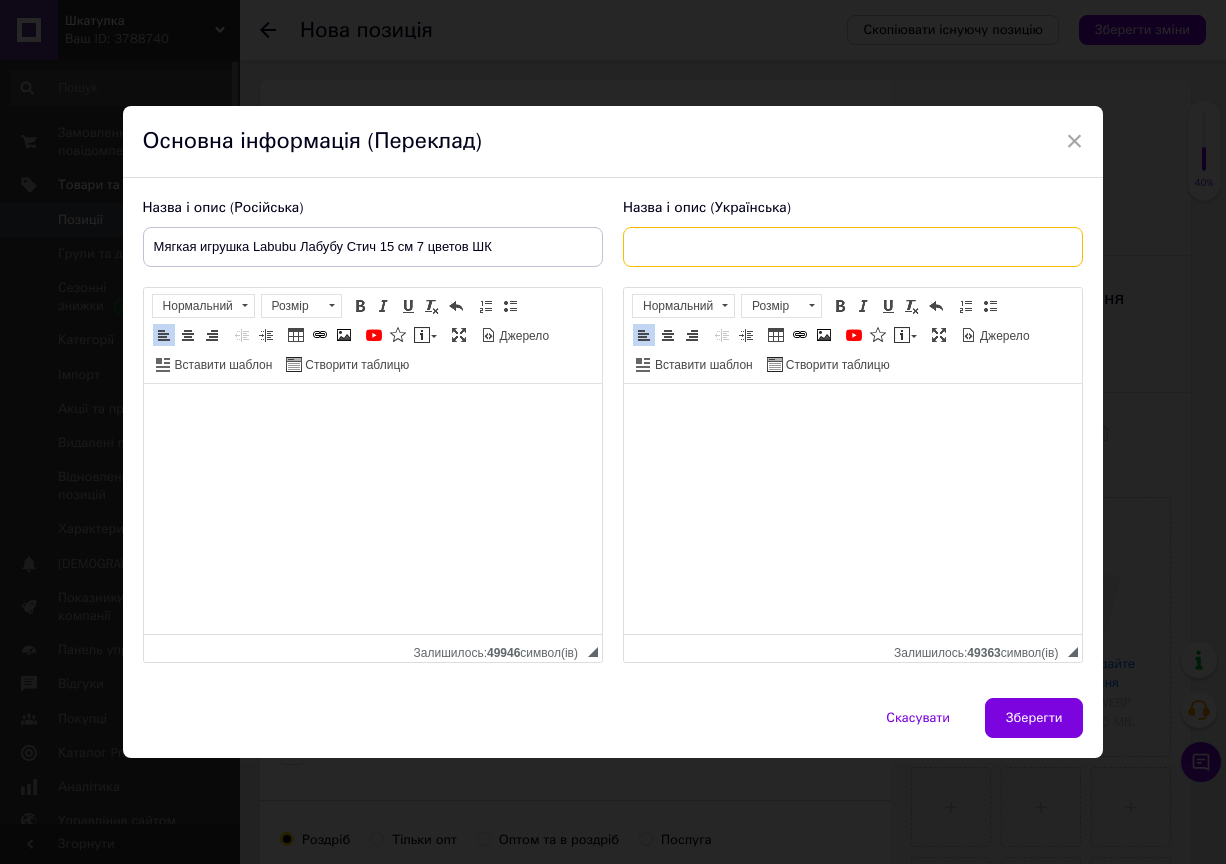 click at bounding box center (853, 247) 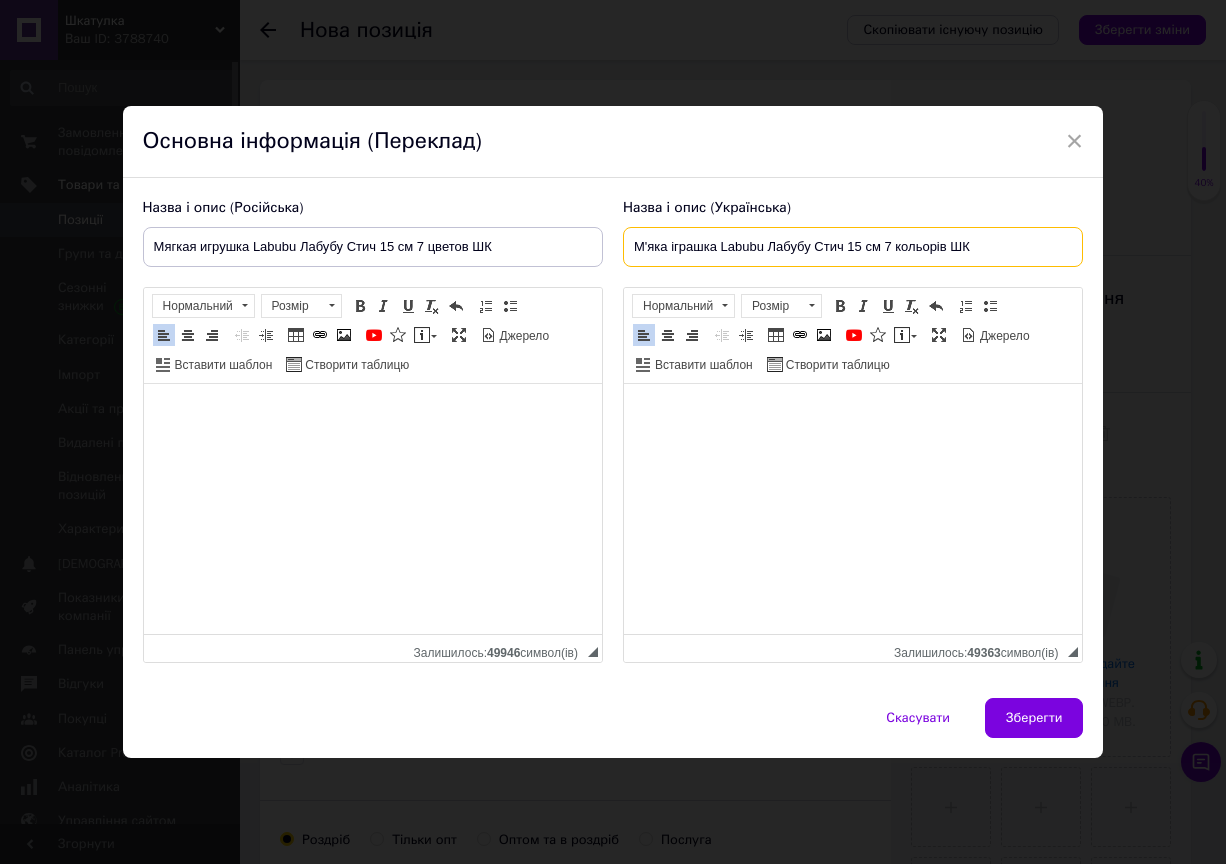 type on "М'яка іграшка Labubu Лабубу Стич 15 см 7 кольорів ШК" 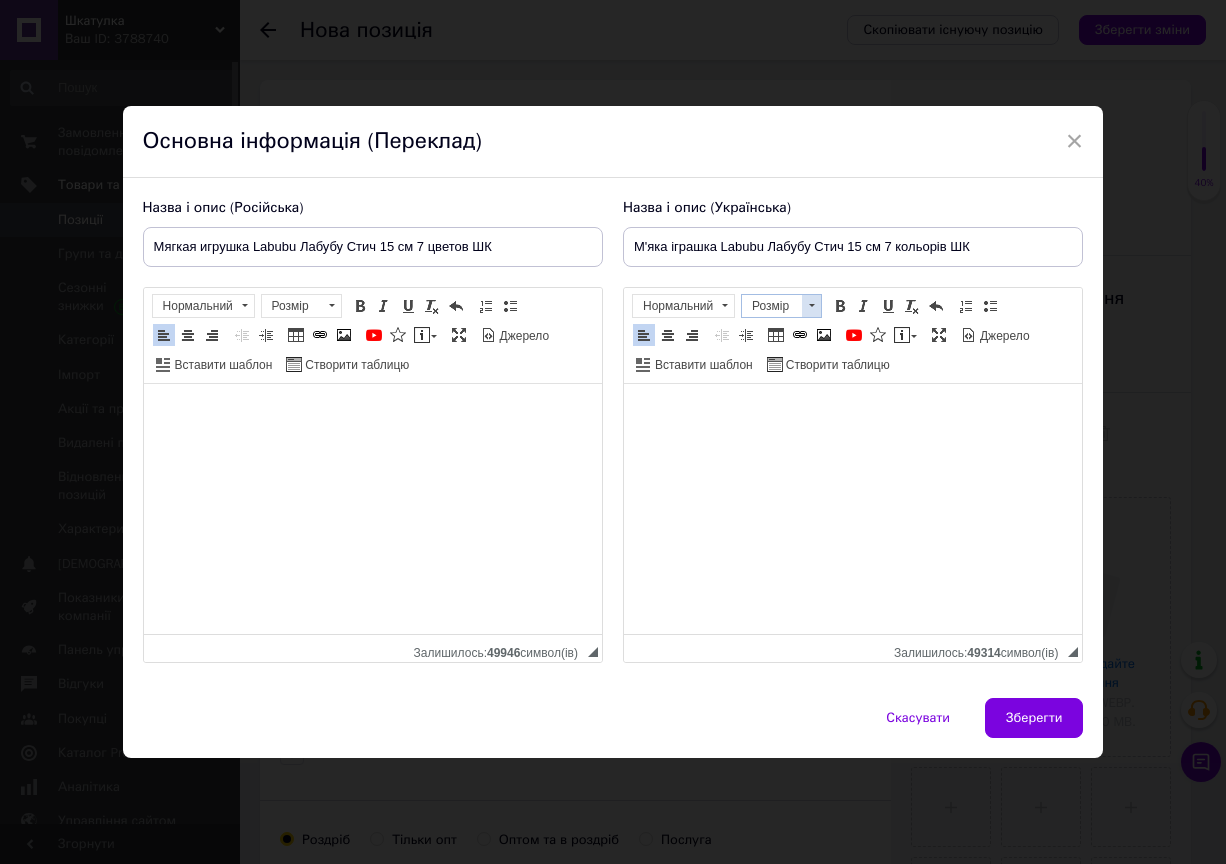 drag, startPoint x: 837, startPoint y: 306, endPoint x: 798, endPoint y: 314, distance: 39.812057 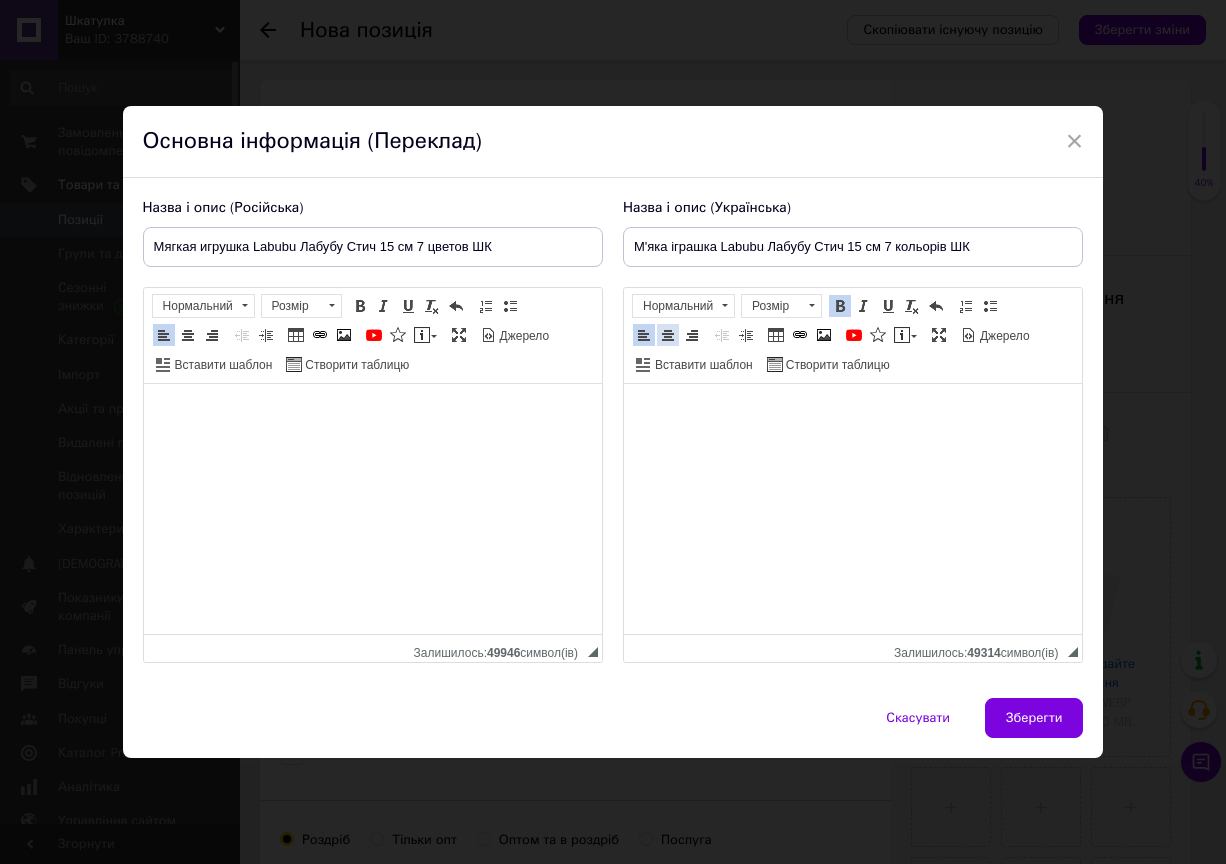 click at bounding box center (668, 335) 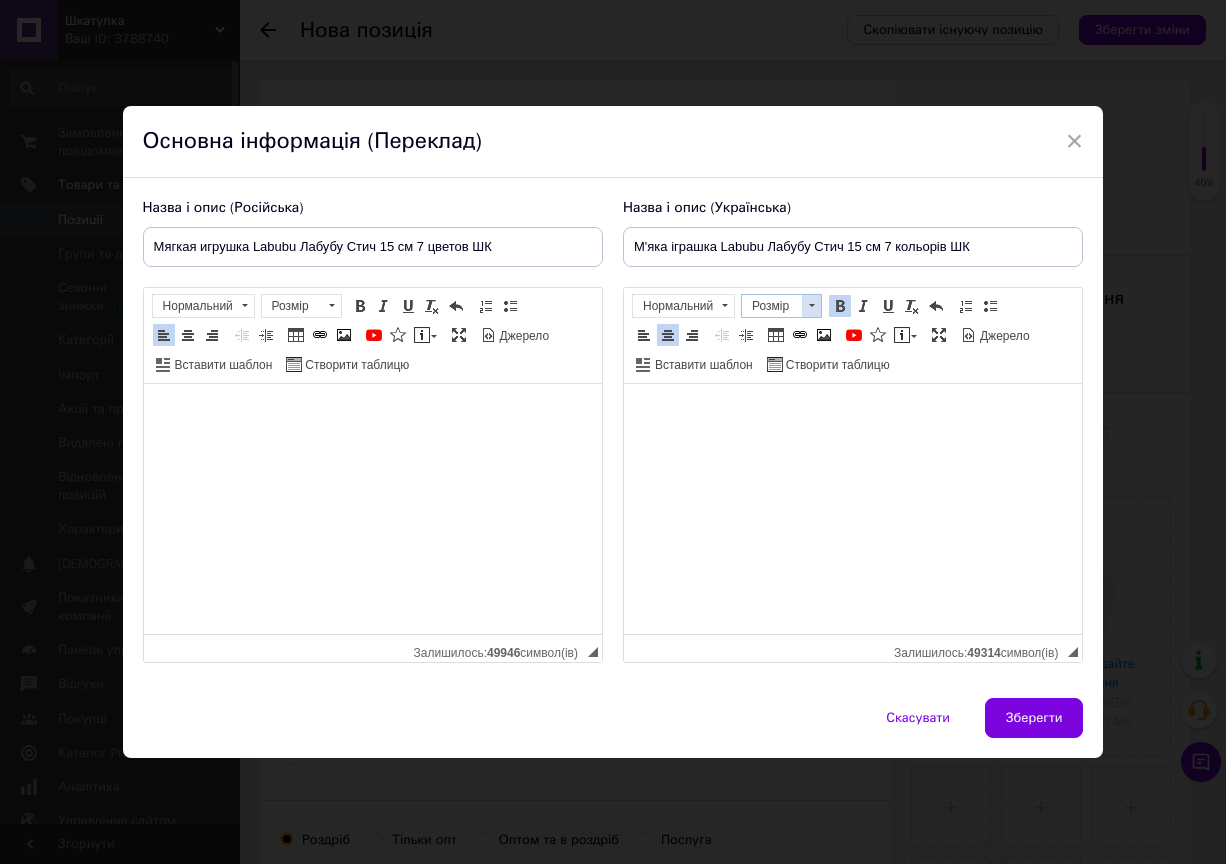 click at bounding box center (811, 306) 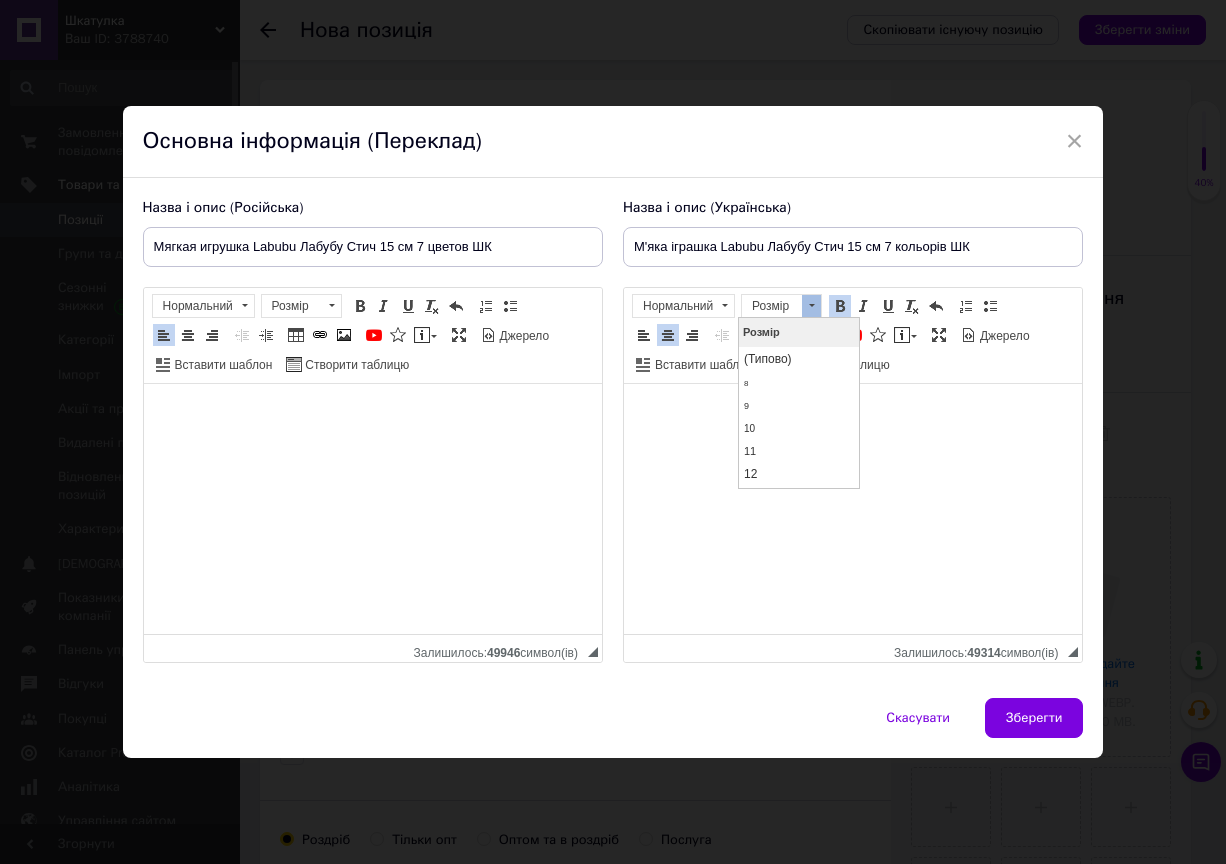 scroll, scrollTop: 100, scrollLeft: 0, axis: vertical 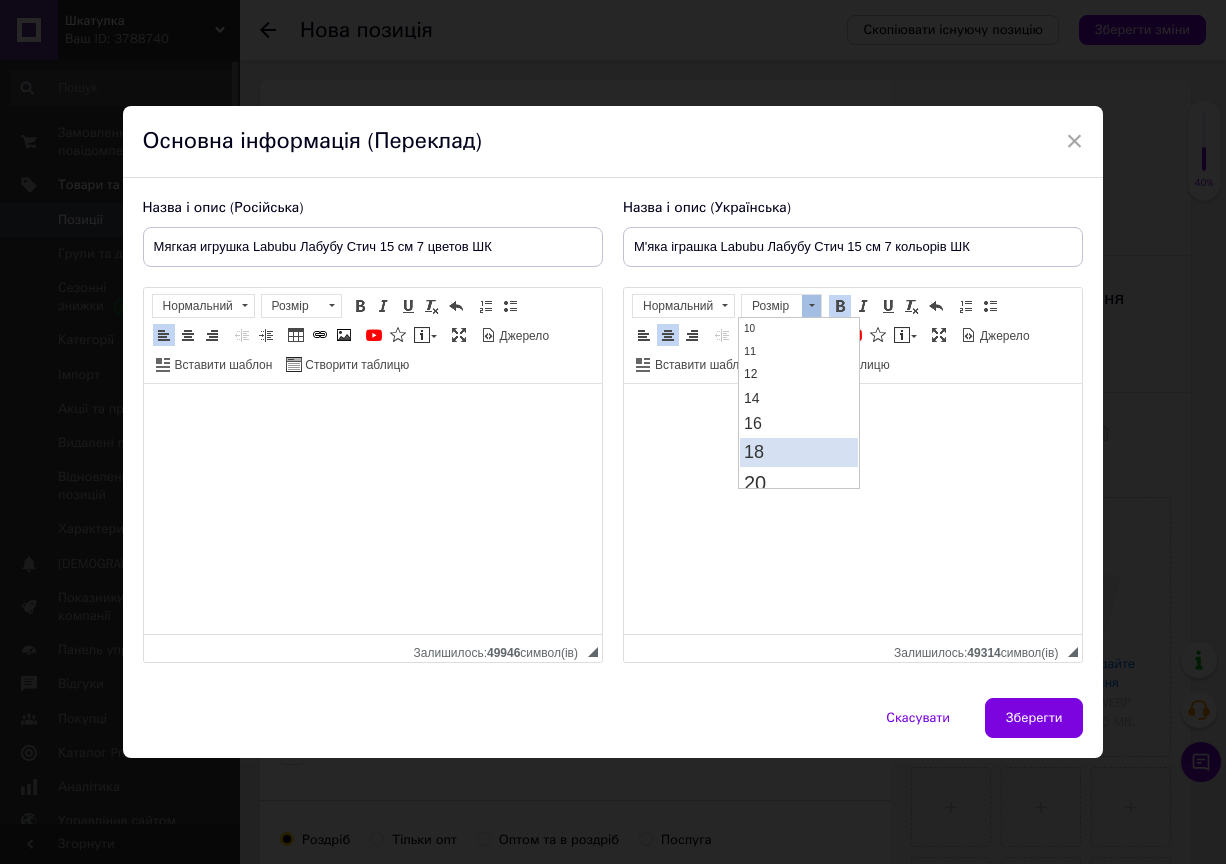 click on "18" at bounding box center (799, 452) 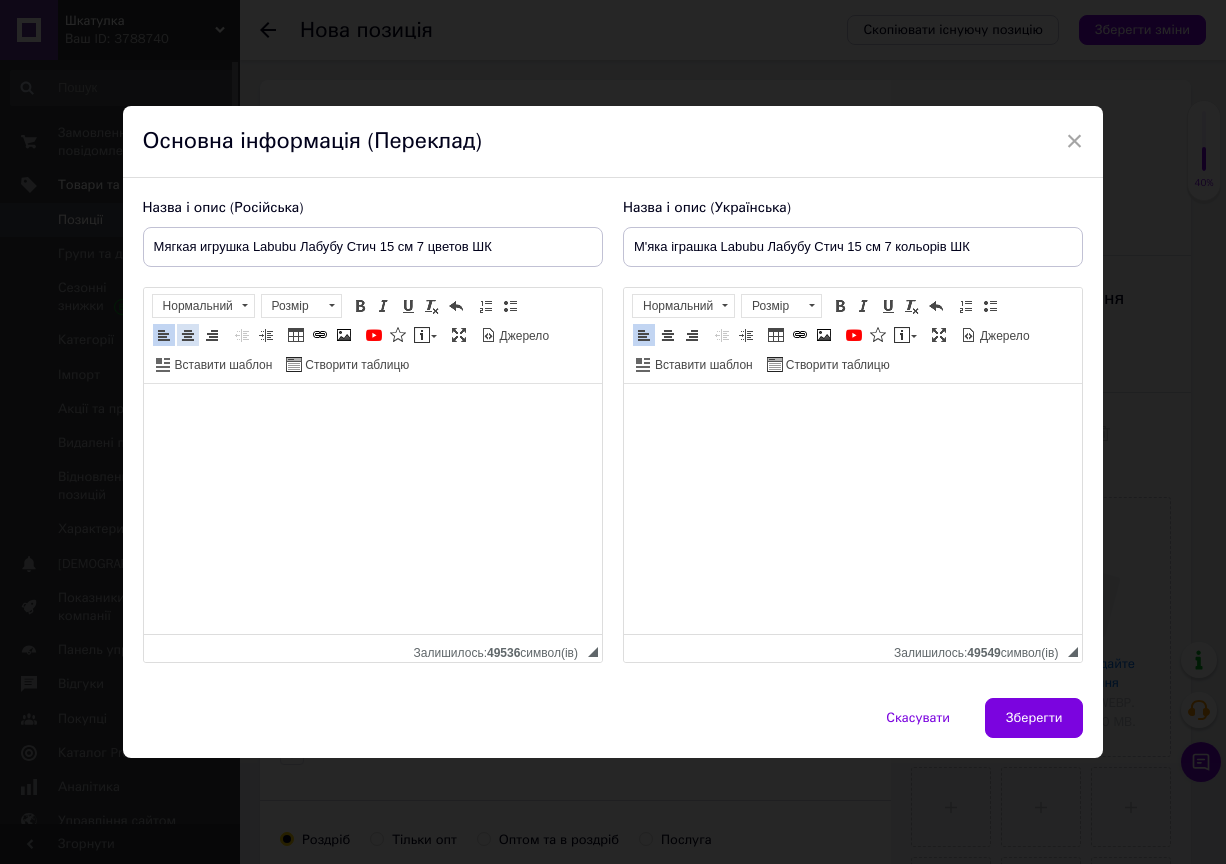 click at bounding box center [188, 335] 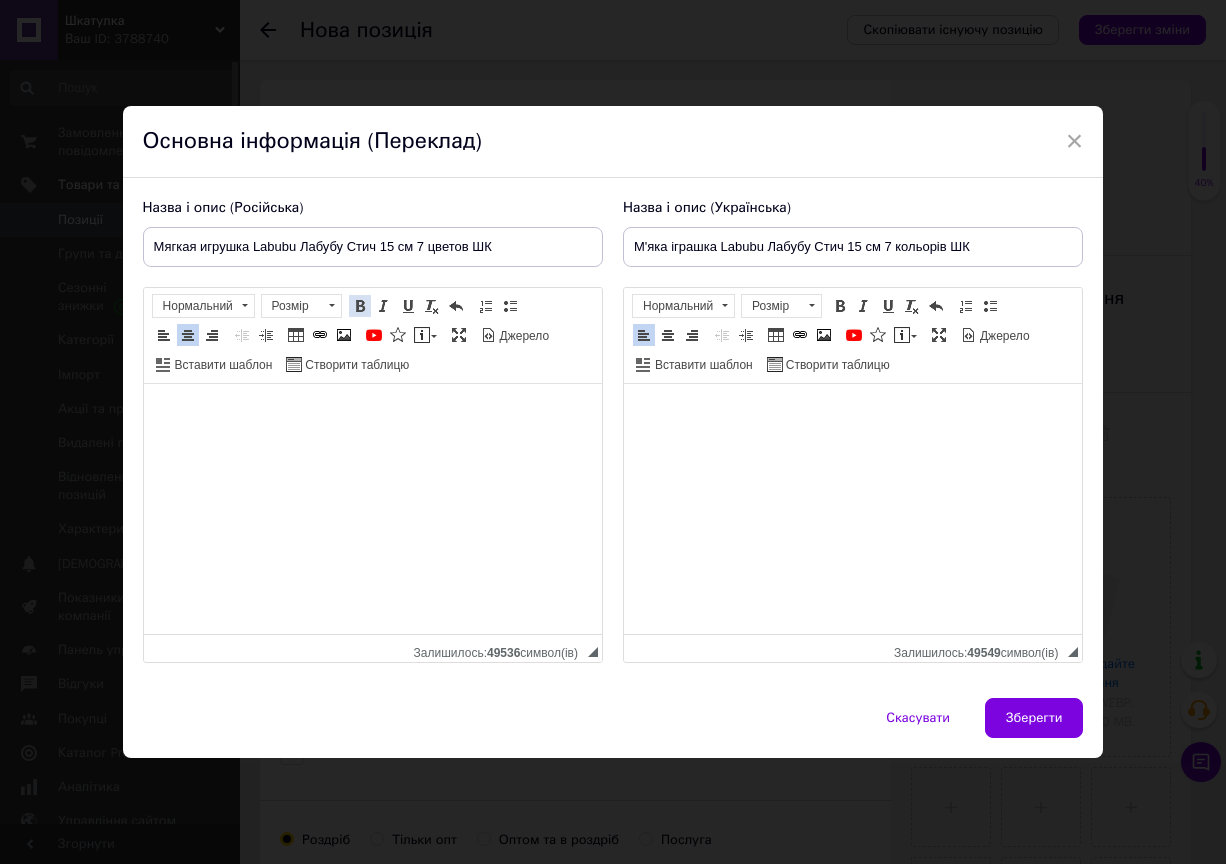 click at bounding box center (360, 306) 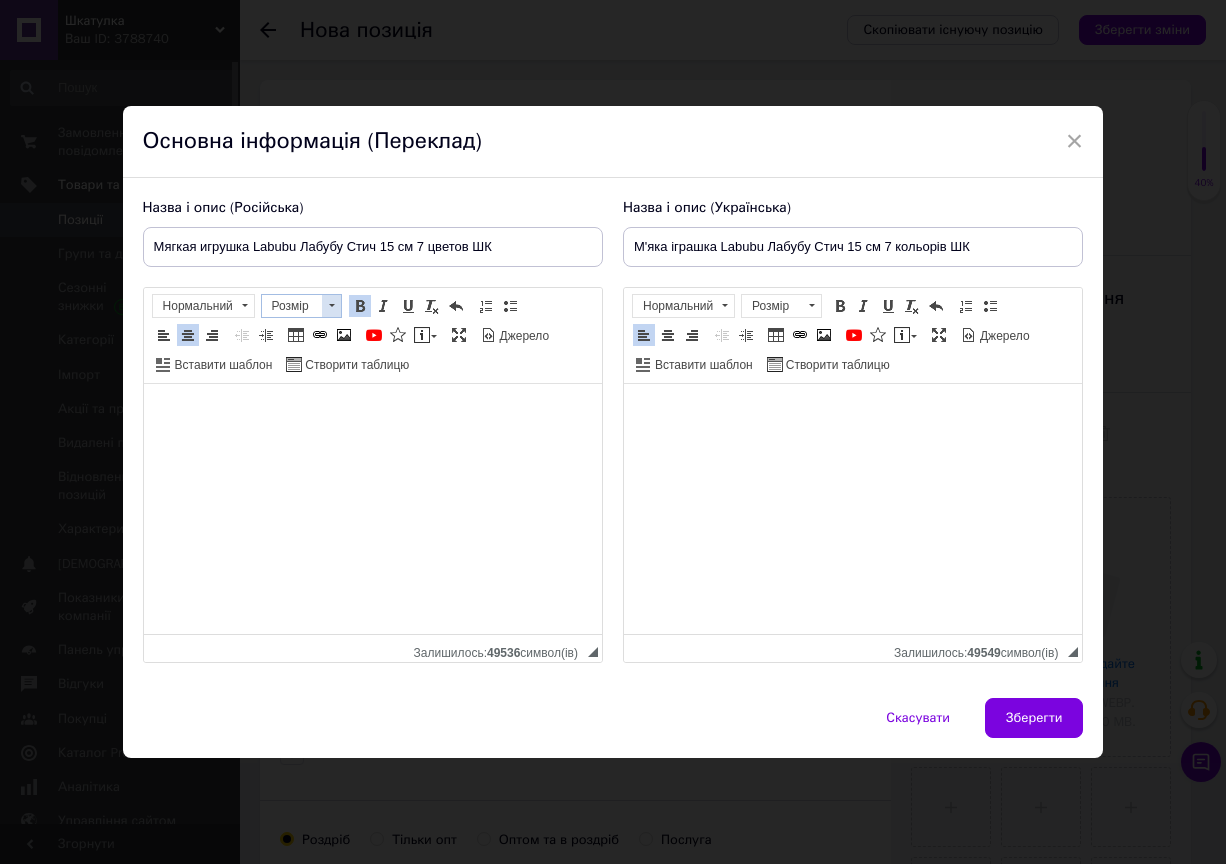 click at bounding box center (331, 306) 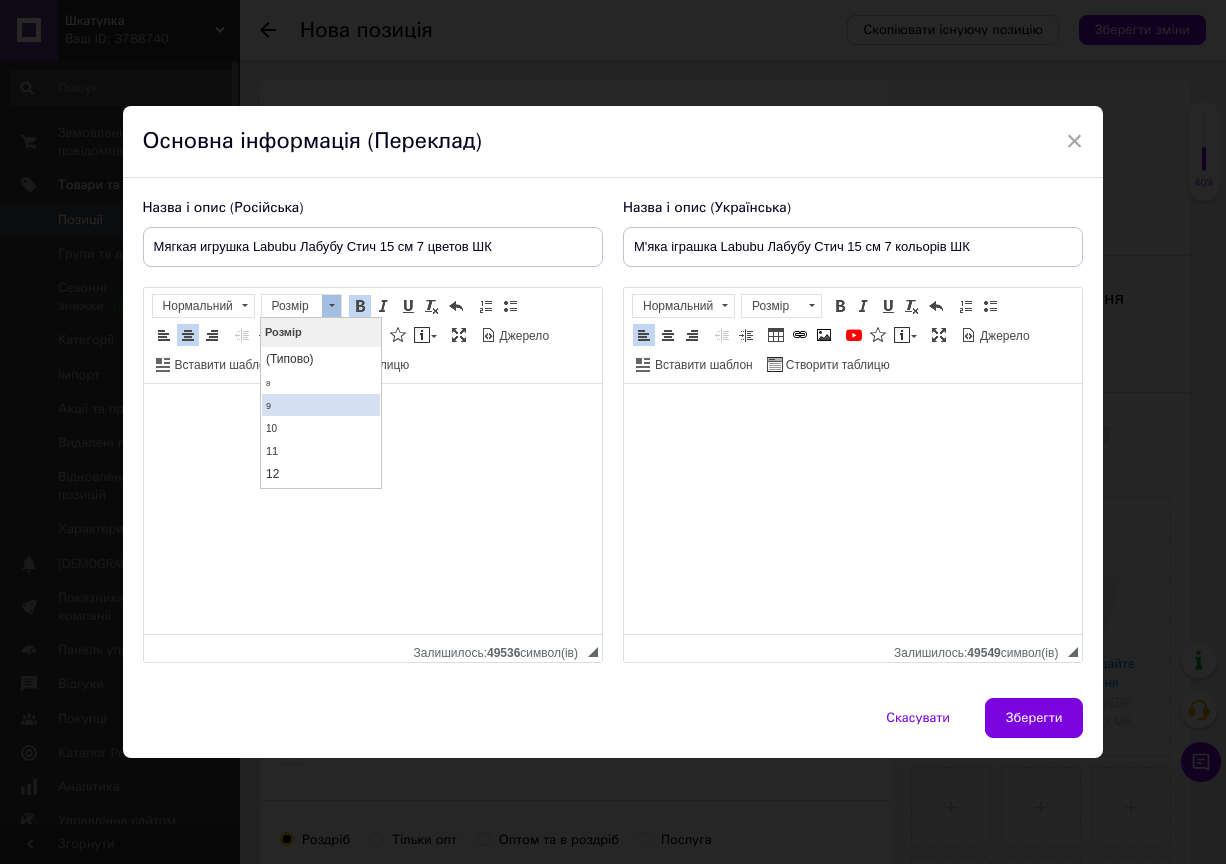 scroll, scrollTop: 100, scrollLeft: 0, axis: vertical 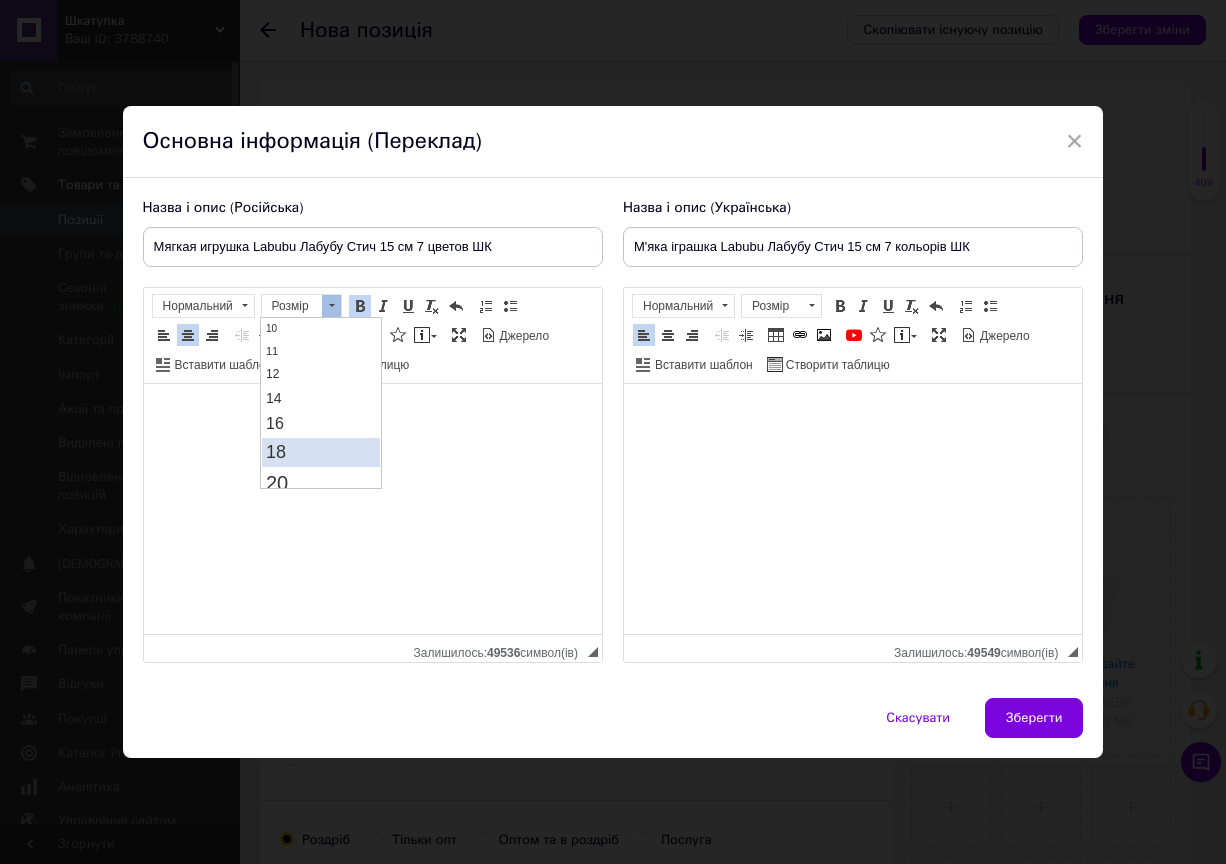 click on "18" at bounding box center (321, 452) 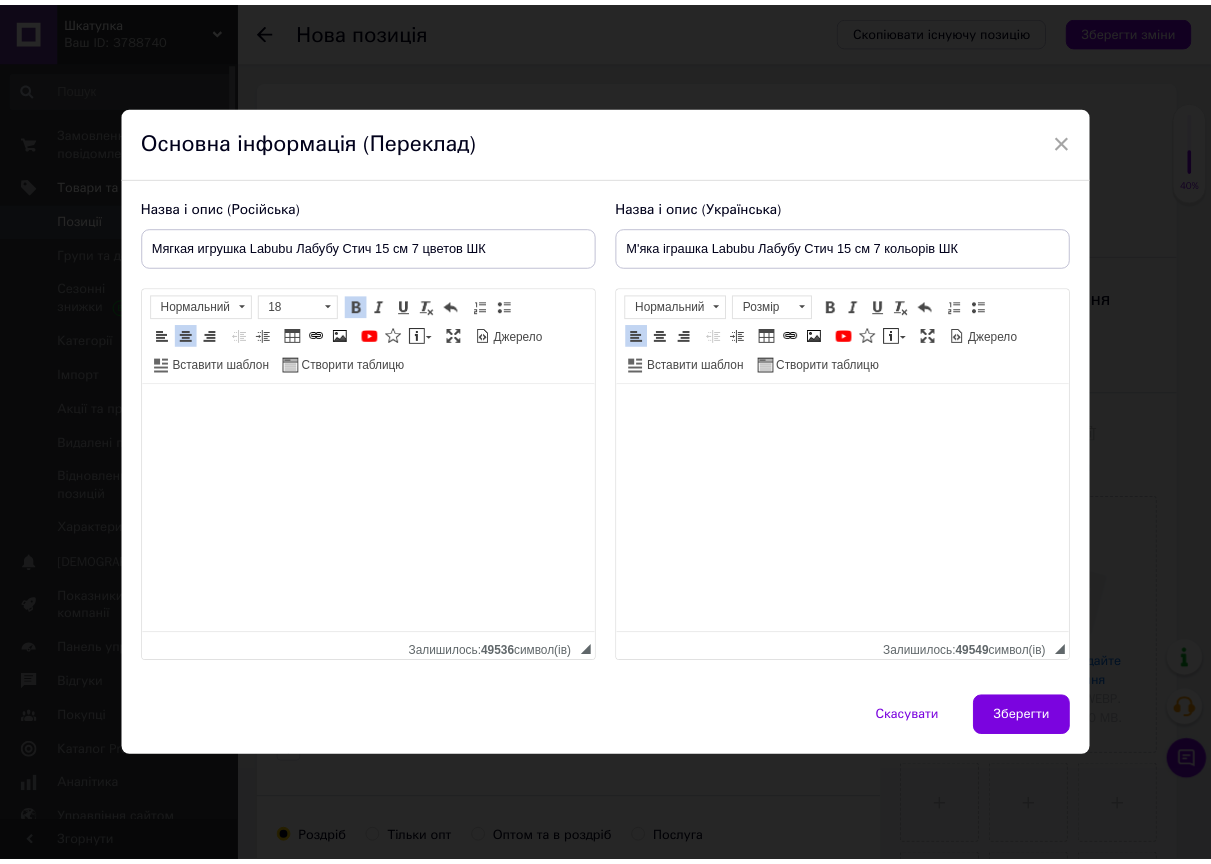 scroll, scrollTop: 0, scrollLeft: 0, axis: both 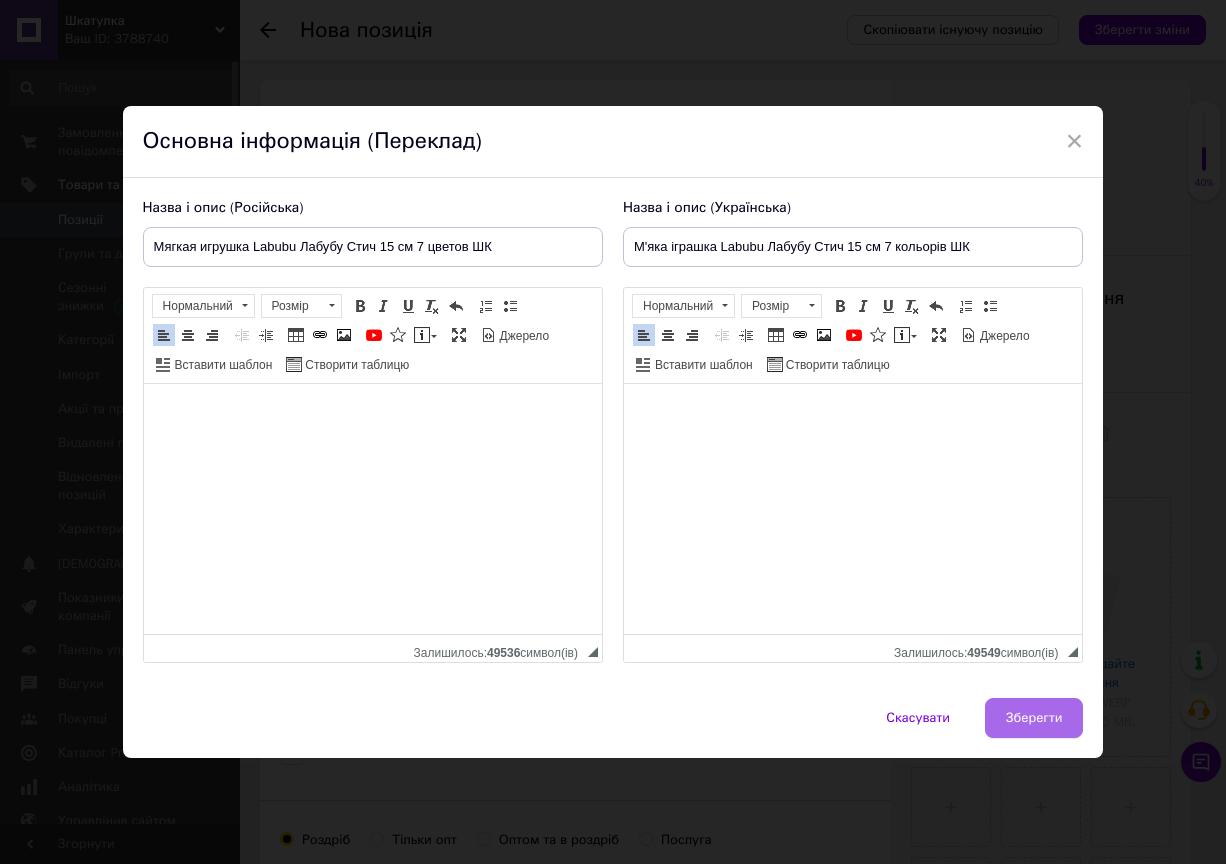 click on "Зберегти" at bounding box center [1034, 718] 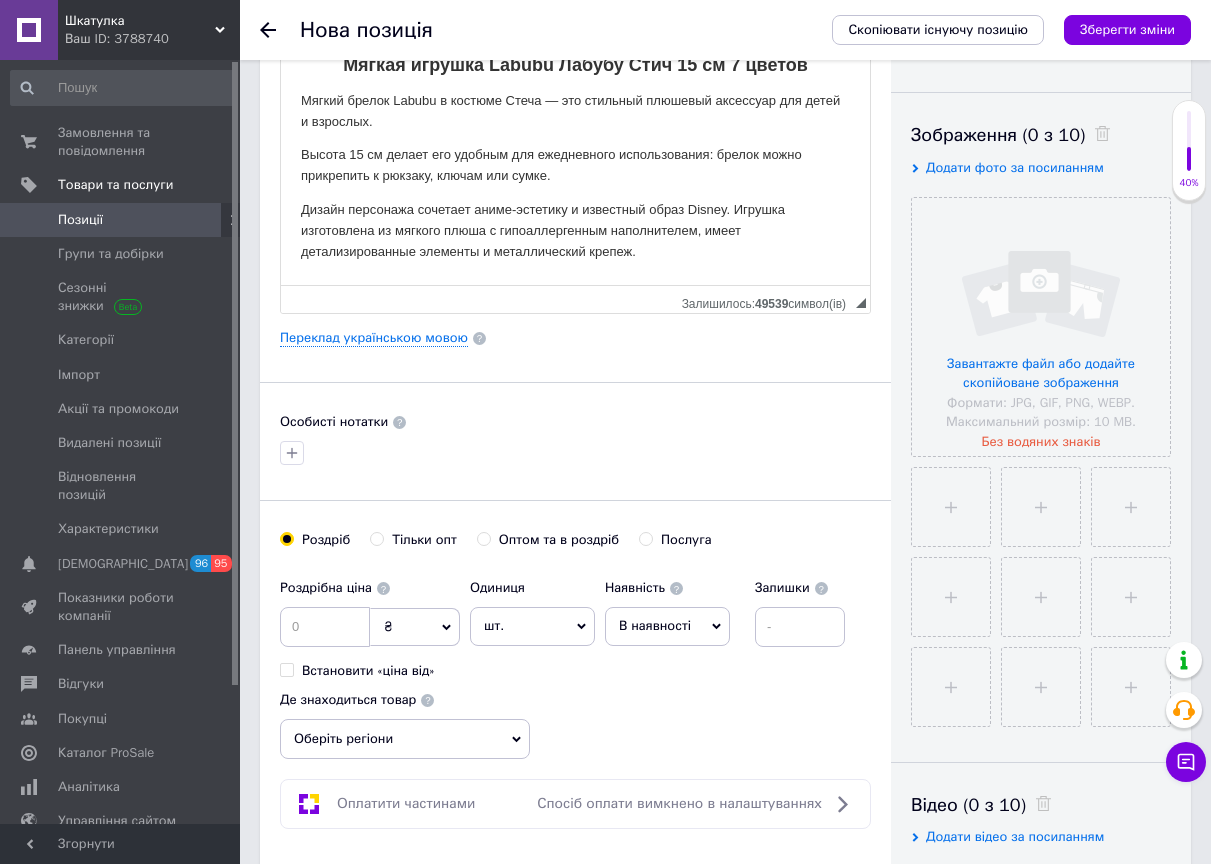 scroll, scrollTop: 400, scrollLeft: 0, axis: vertical 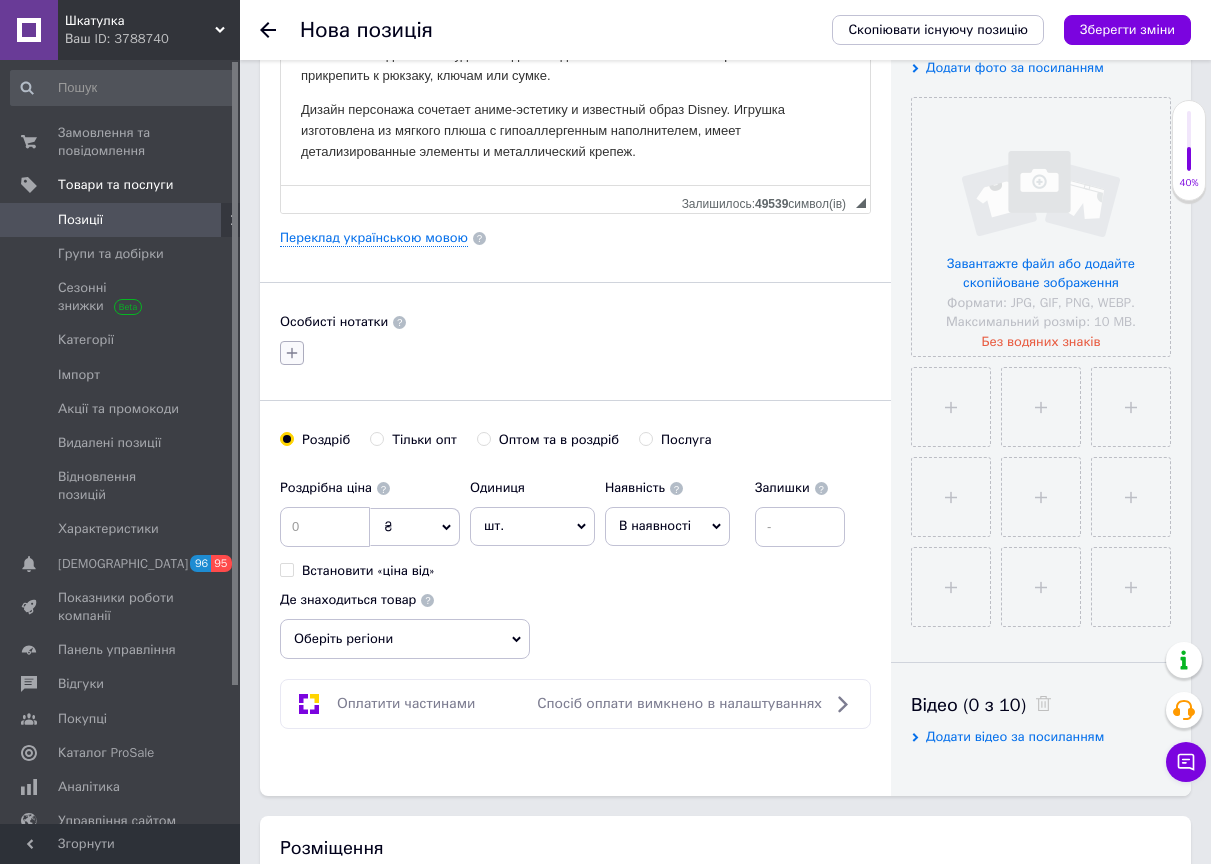 click at bounding box center (292, 353) 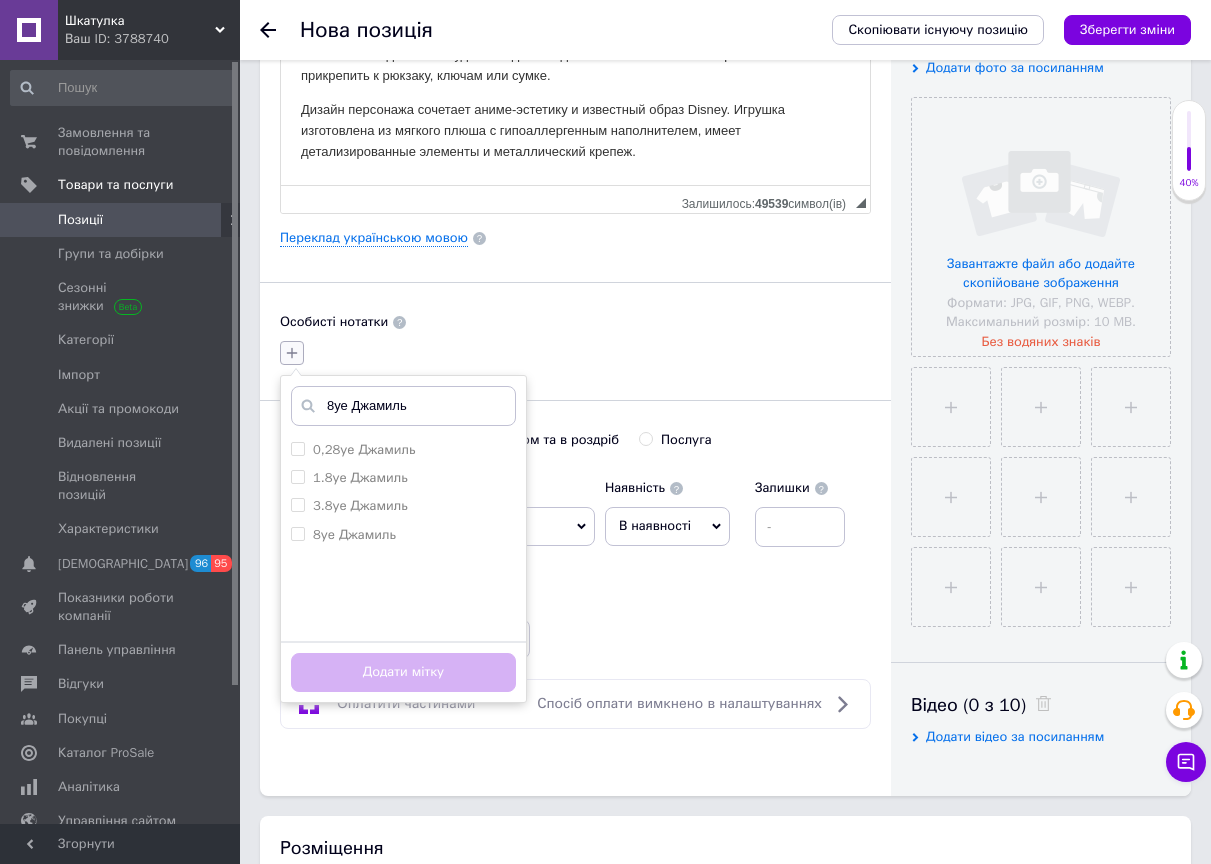scroll, scrollTop: 600, scrollLeft: 0, axis: vertical 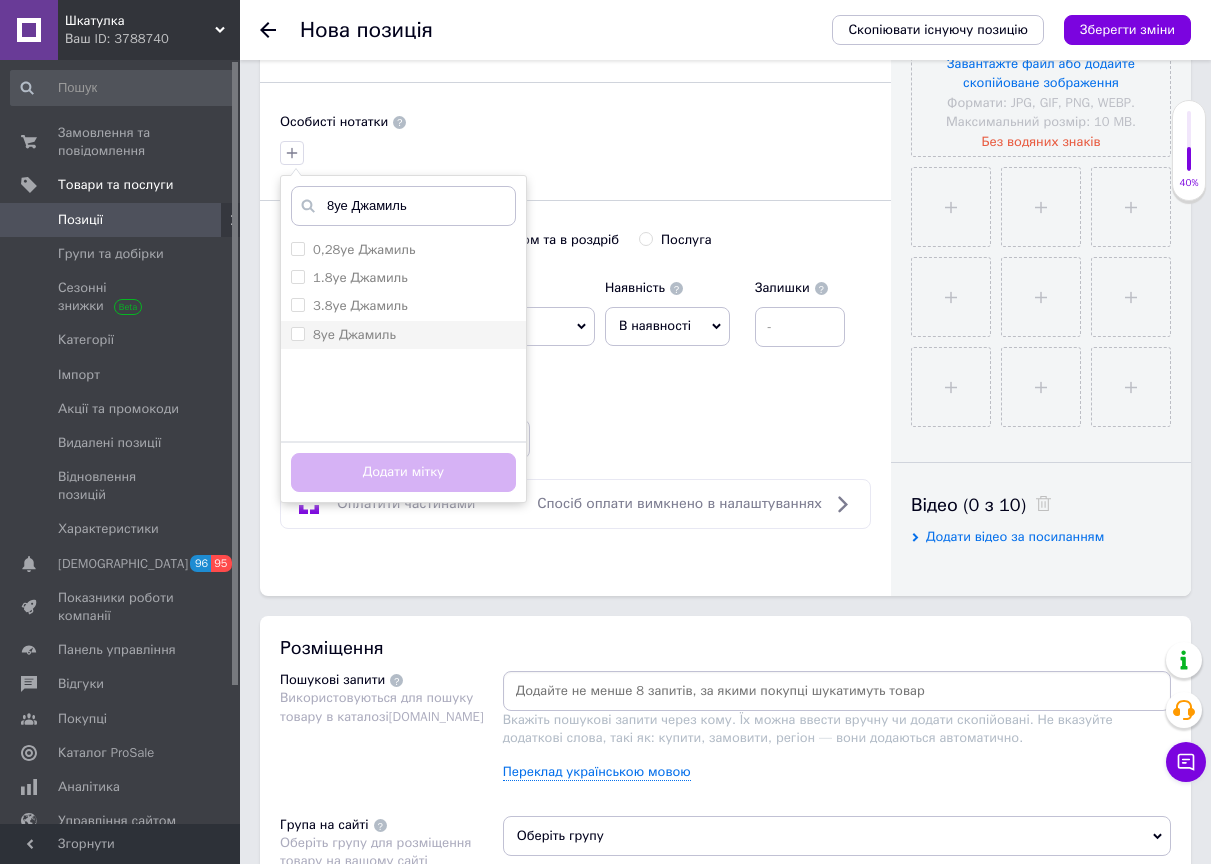 type on "8уе Джамиль" 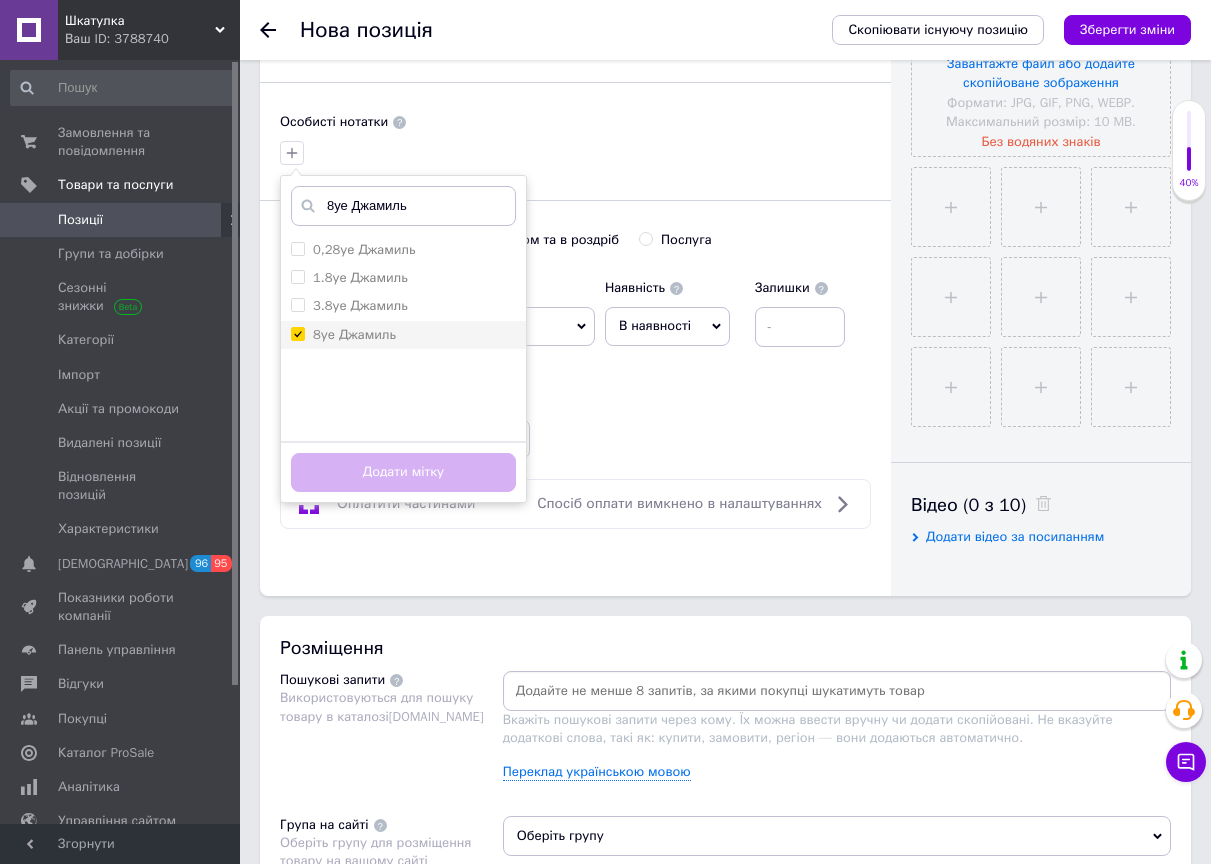 checkbox on "true" 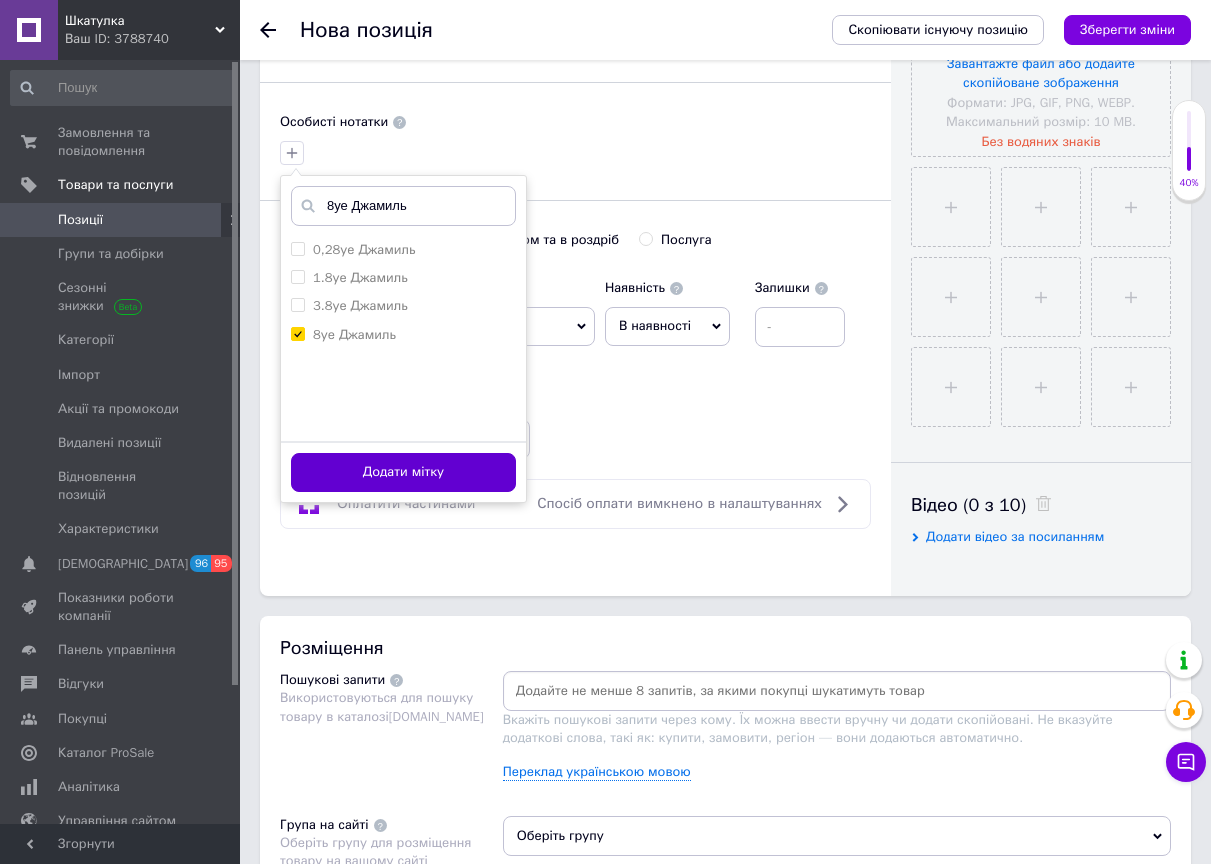 click on "Додати мітку" at bounding box center (403, 472) 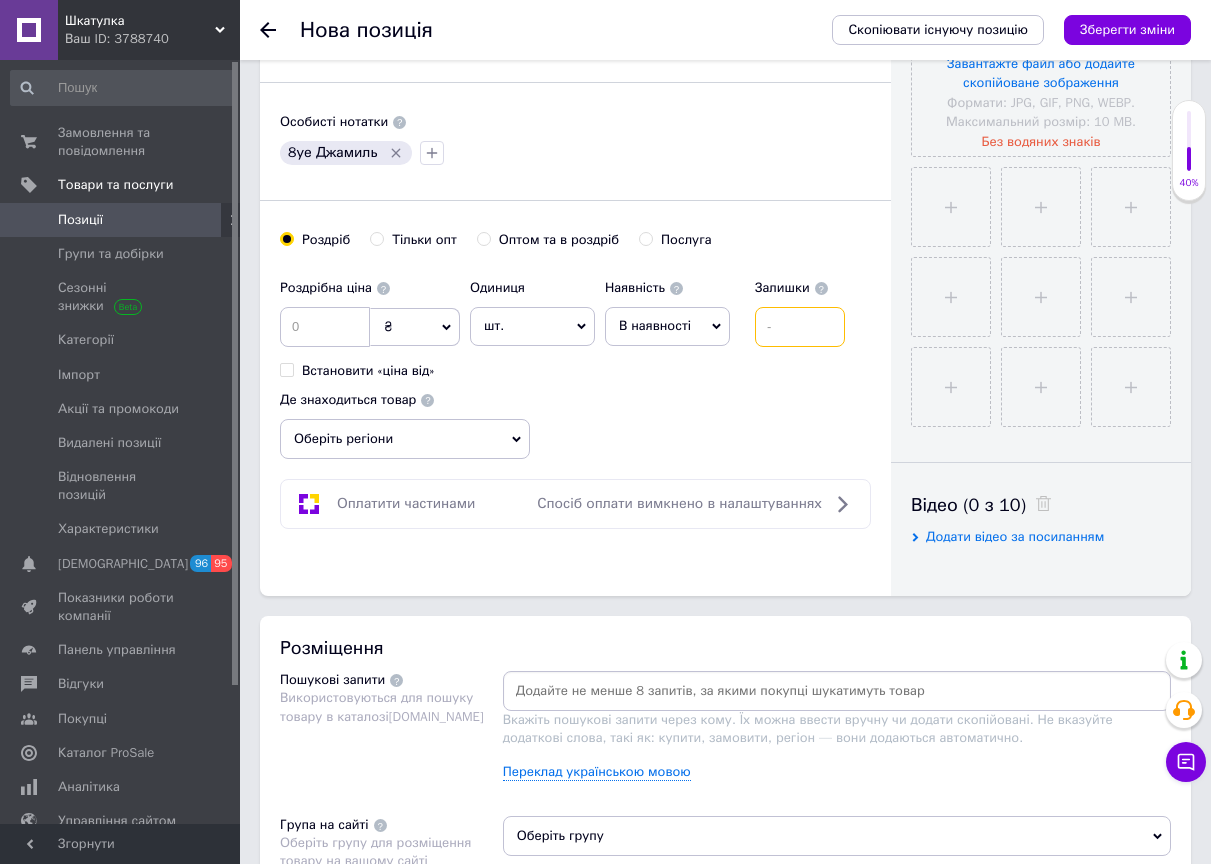 click at bounding box center (800, 327) 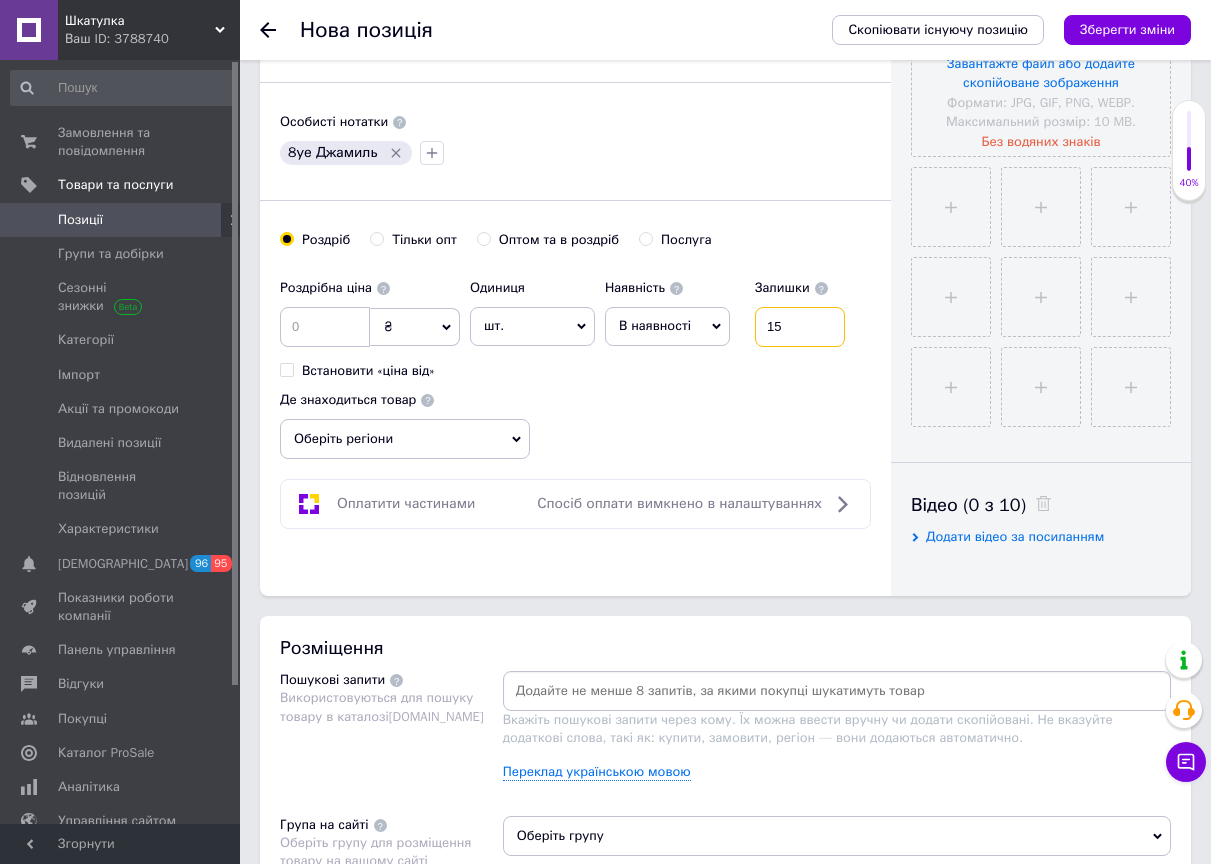 type on "15" 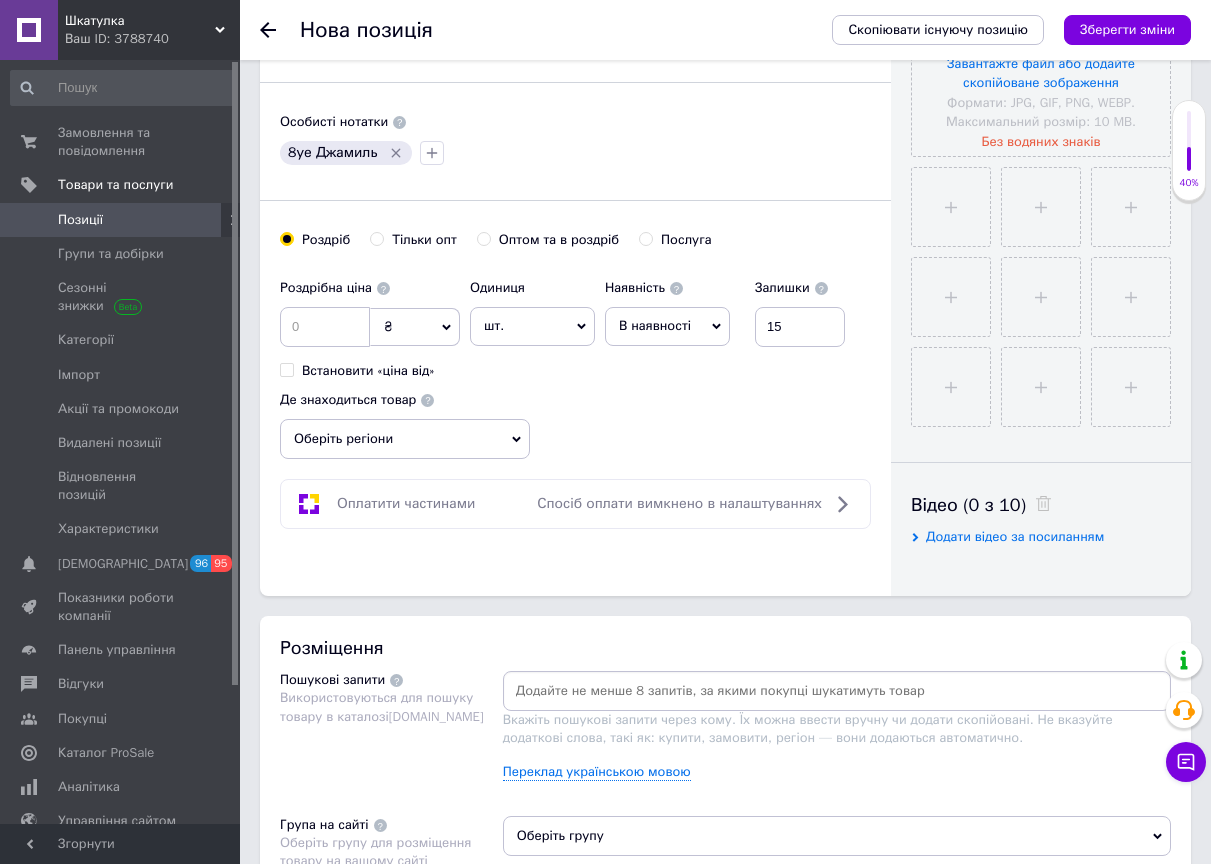 click on "В наявності" at bounding box center (655, 325) 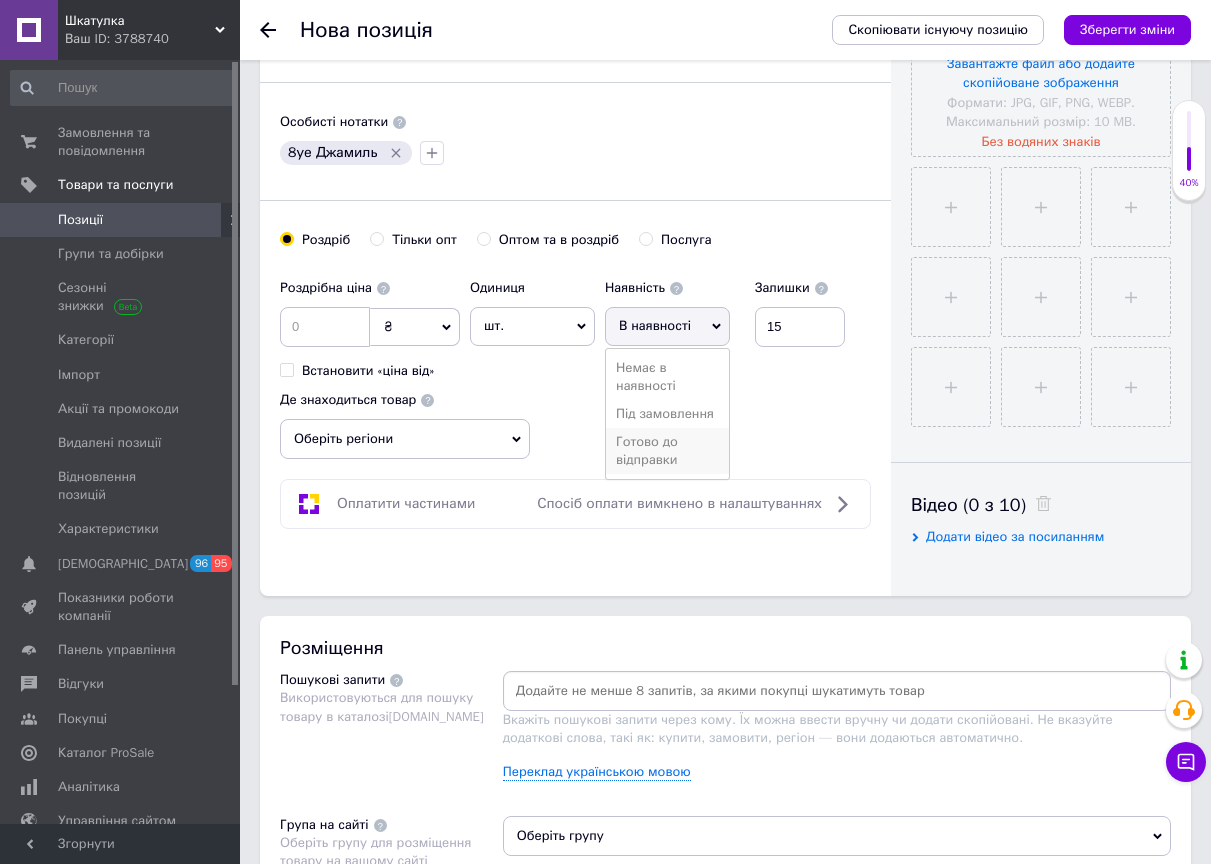 click on "Готово до відправки" at bounding box center (667, 451) 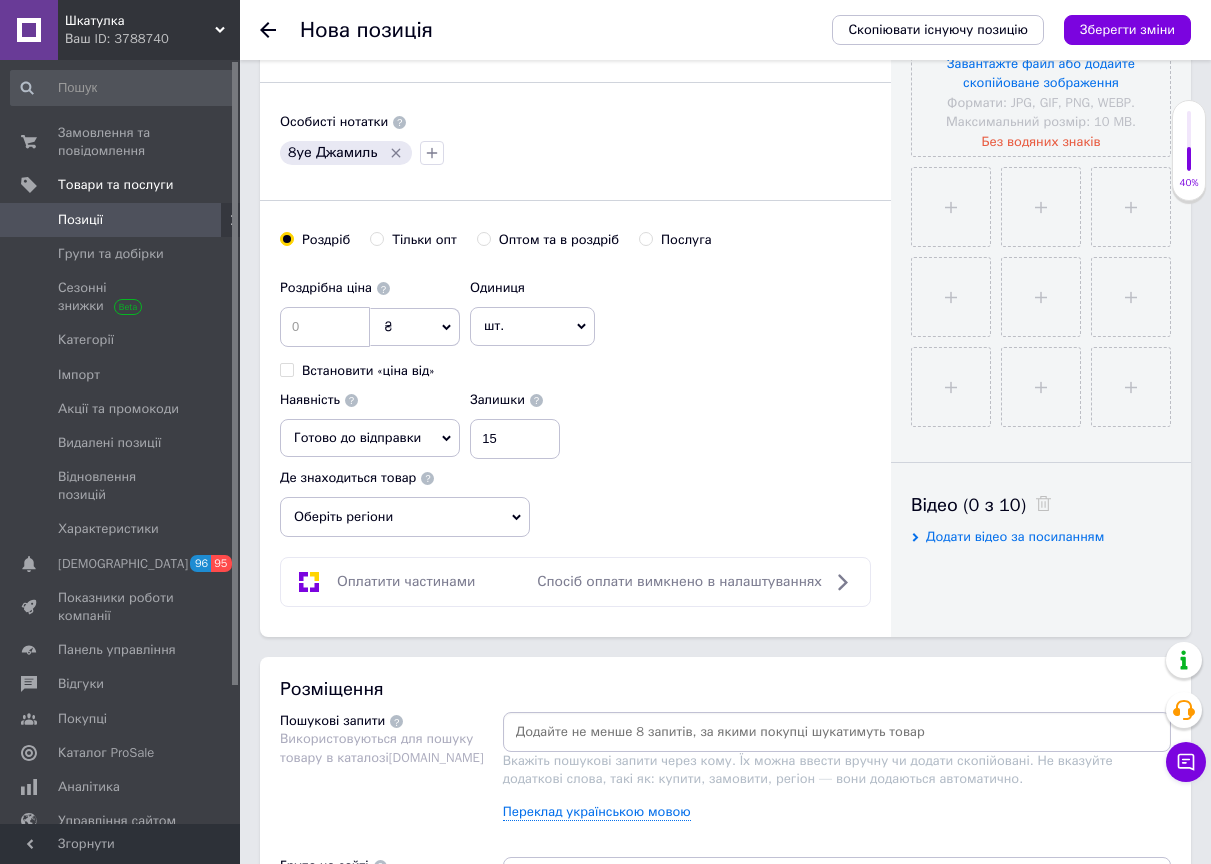 scroll, scrollTop: 900, scrollLeft: 0, axis: vertical 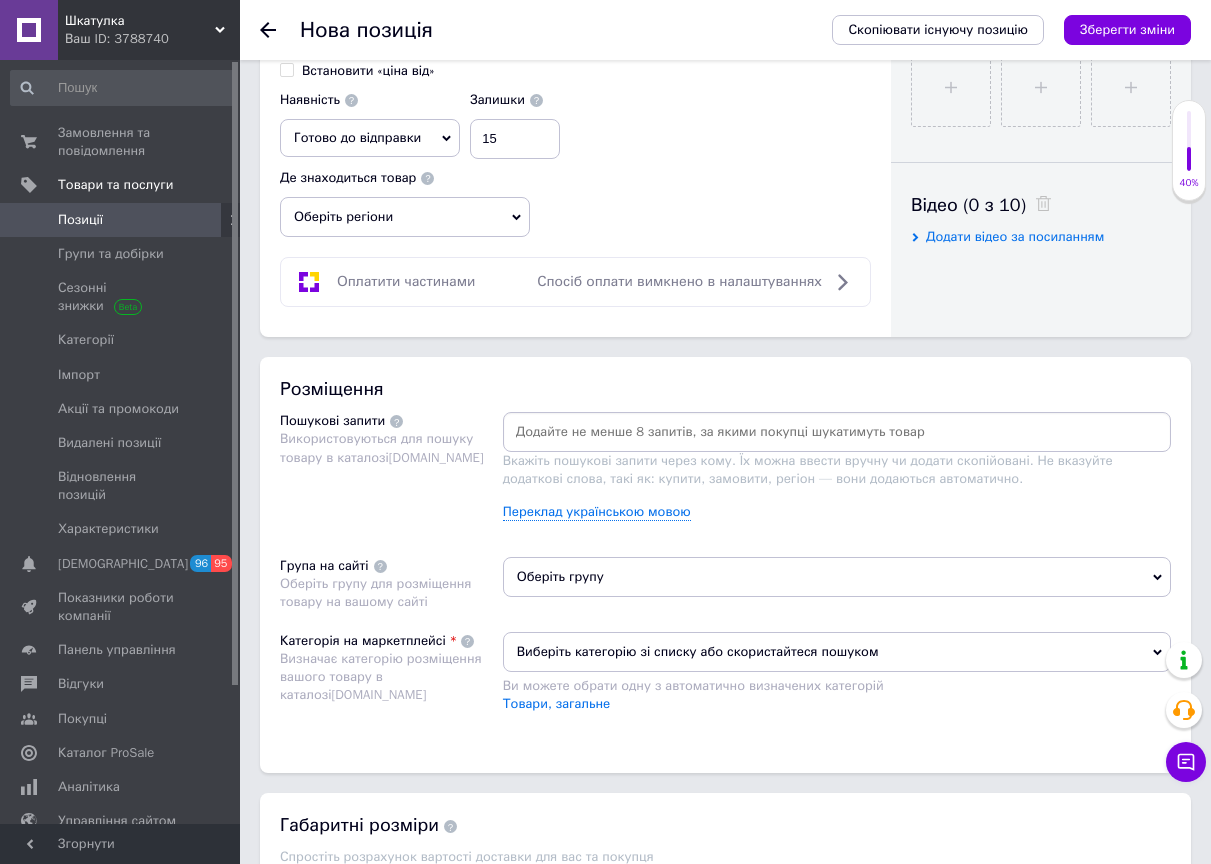 click on "Оберіть регіони" at bounding box center (405, 217) 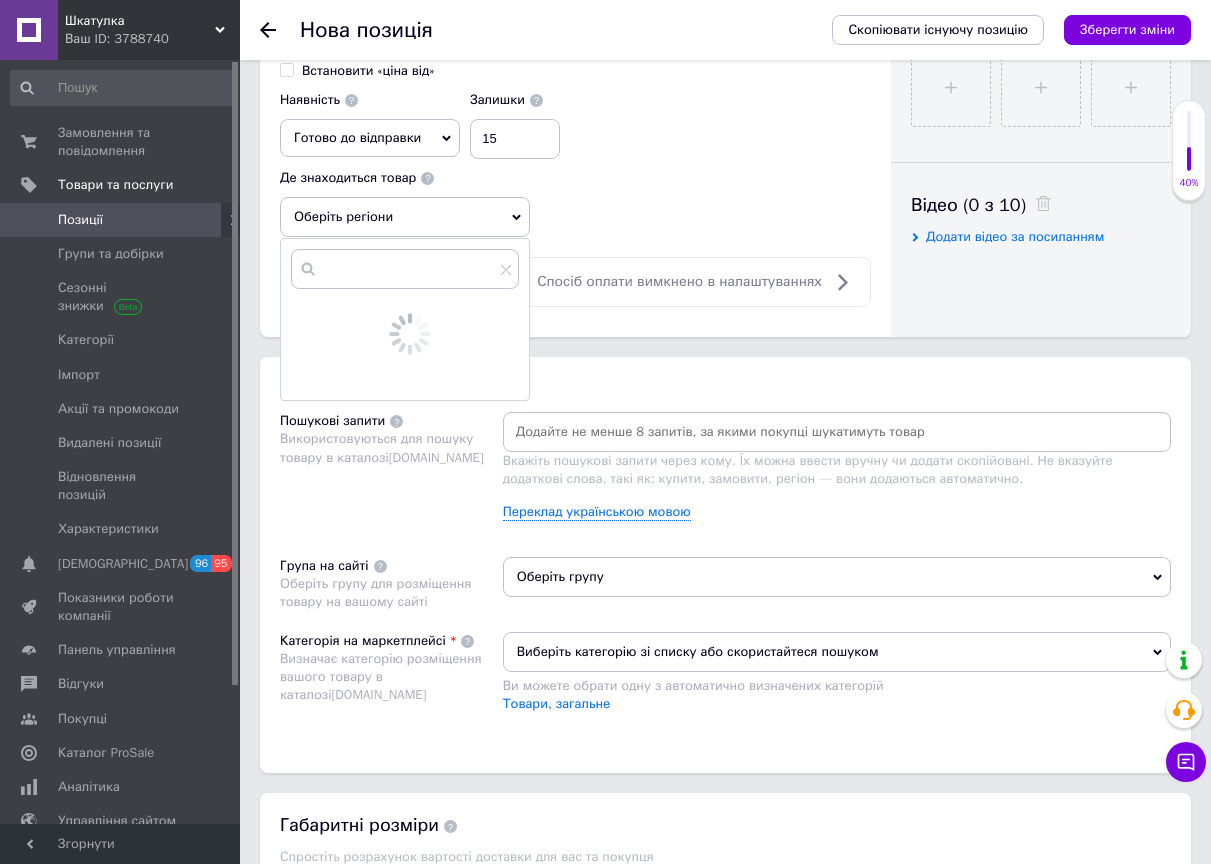 scroll, scrollTop: 1000, scrollLeft: 0, axis: vertical 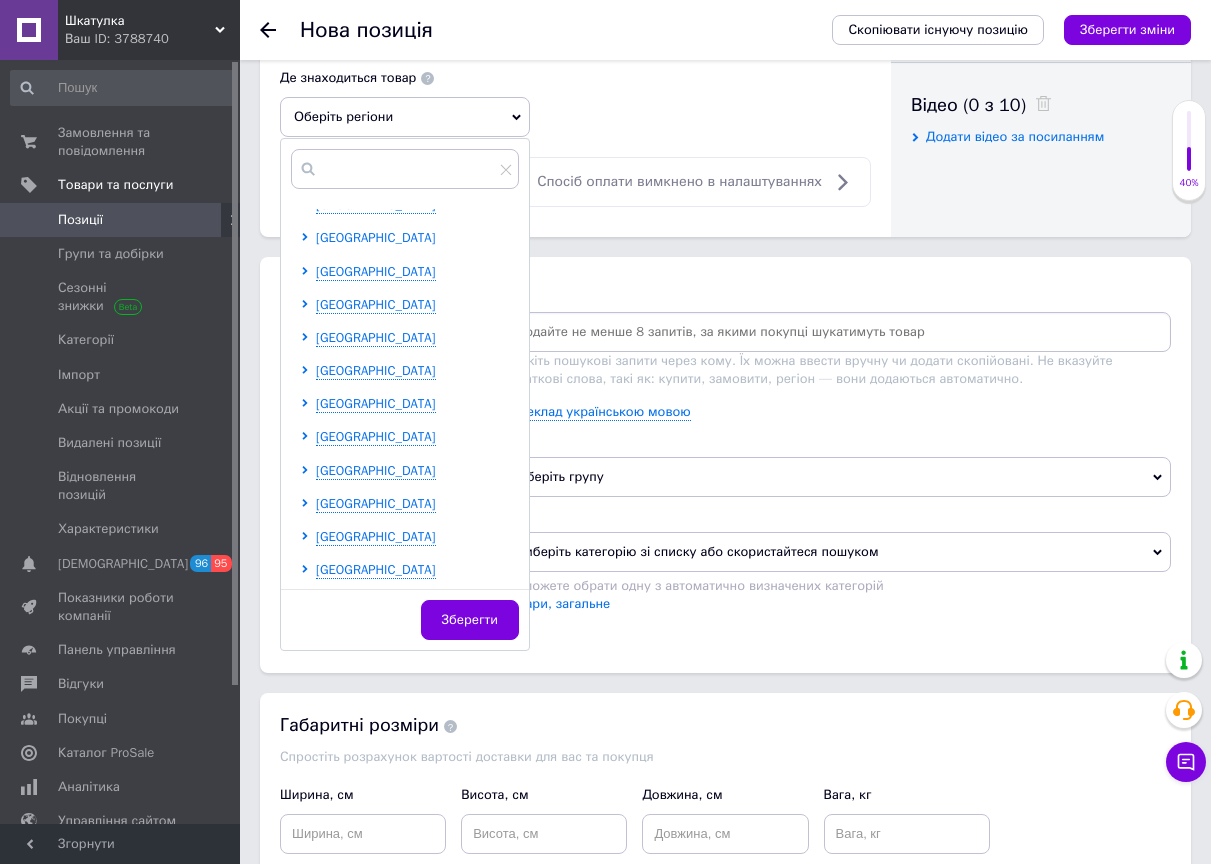 click on "[GEOGRAPHIC_DATA]" at bounding box center (376, 237) 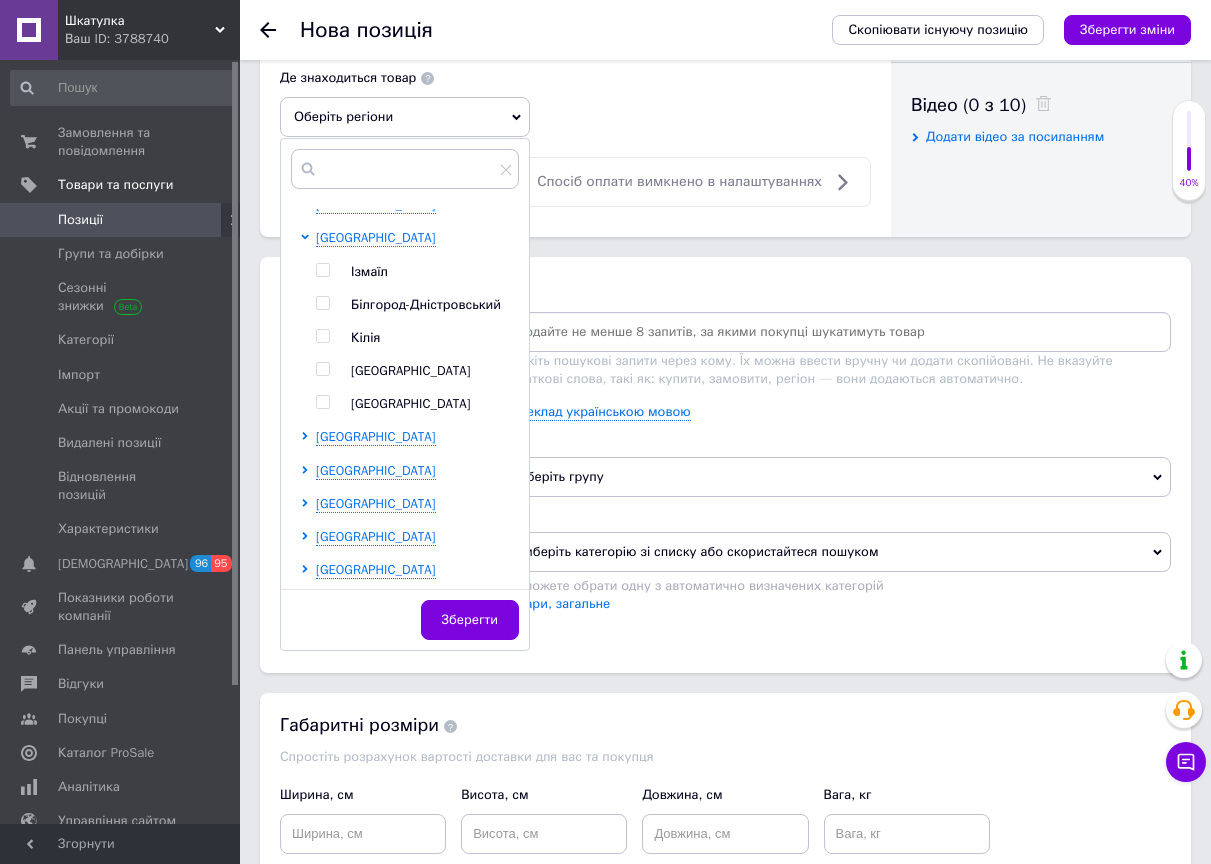 click at bounding box center [322, 369] 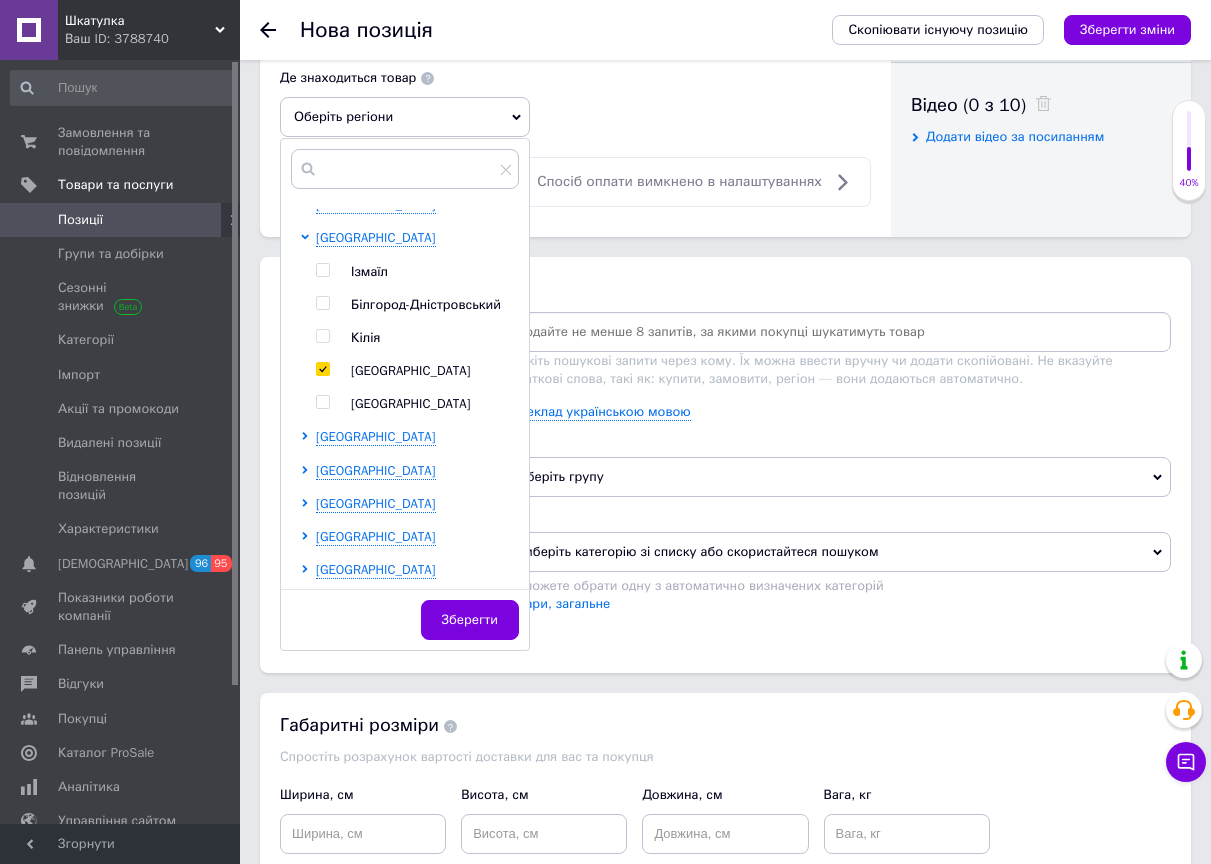 checkbox on "true" 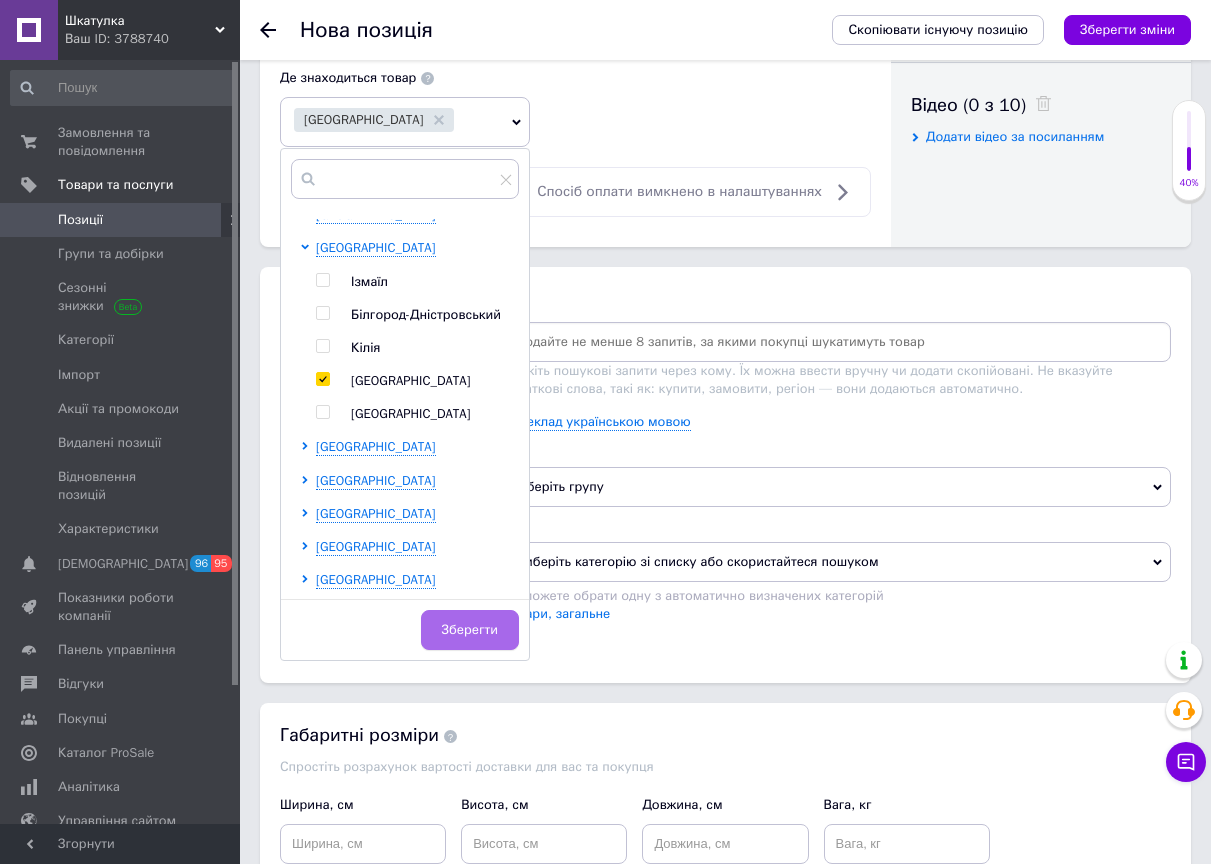 click on "Зберегти" at bounding box center (470, 630) 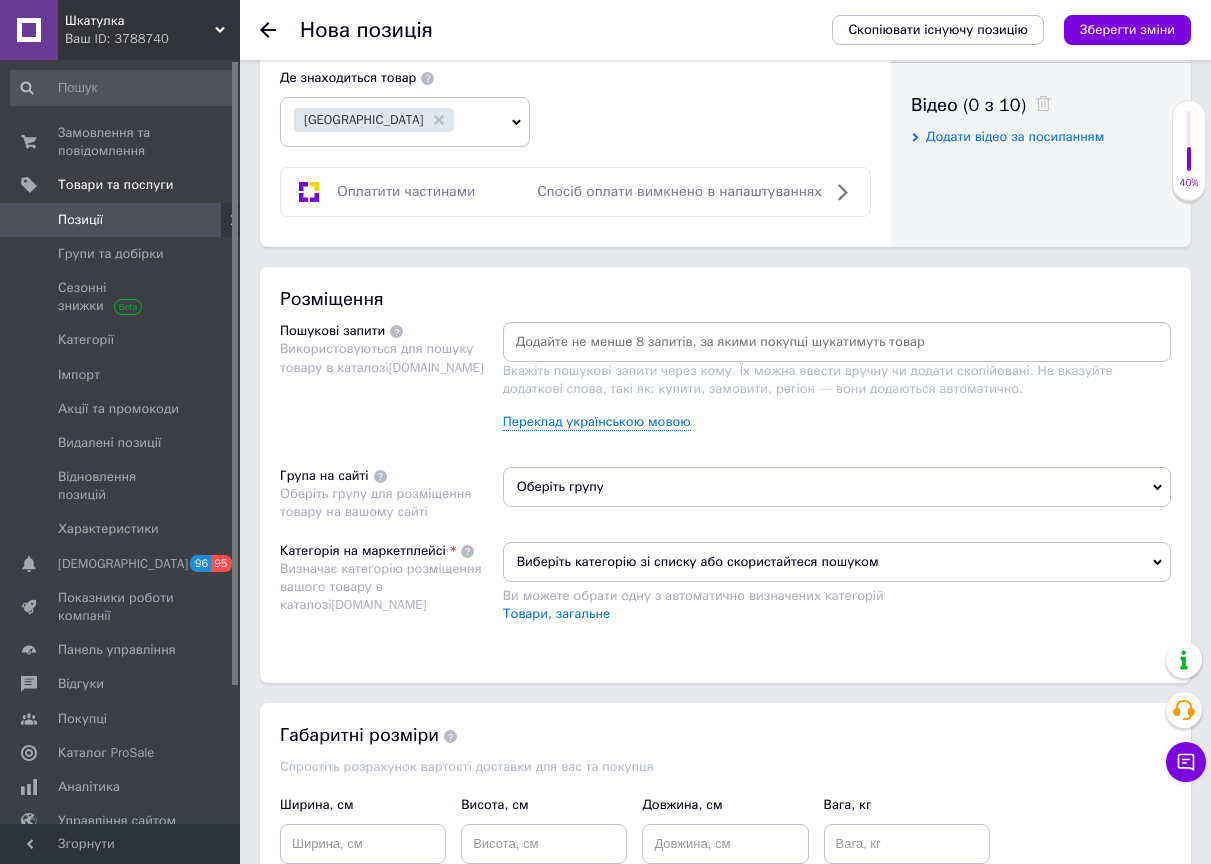scroll, scrollTop: 1326, scrollLeft: 0, axis: vertical 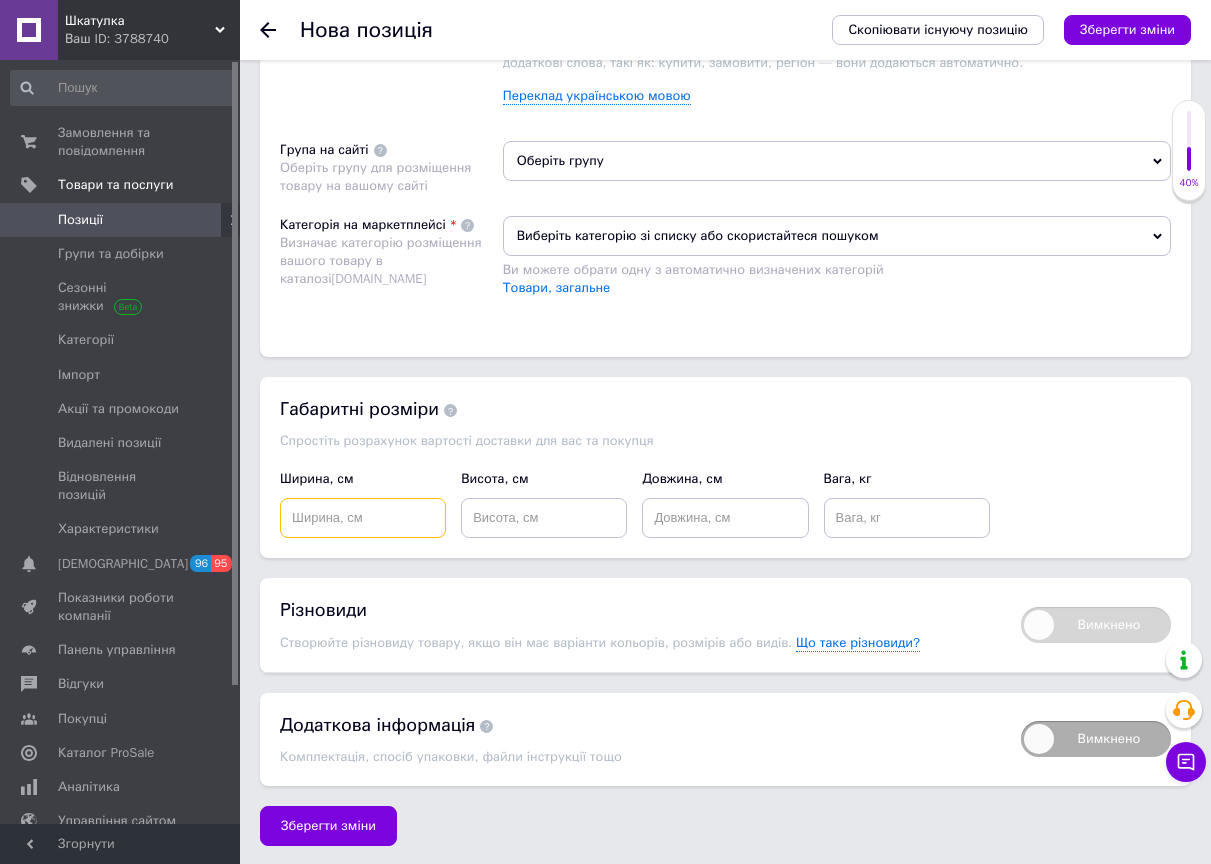 click at bounding box center [363, 518] 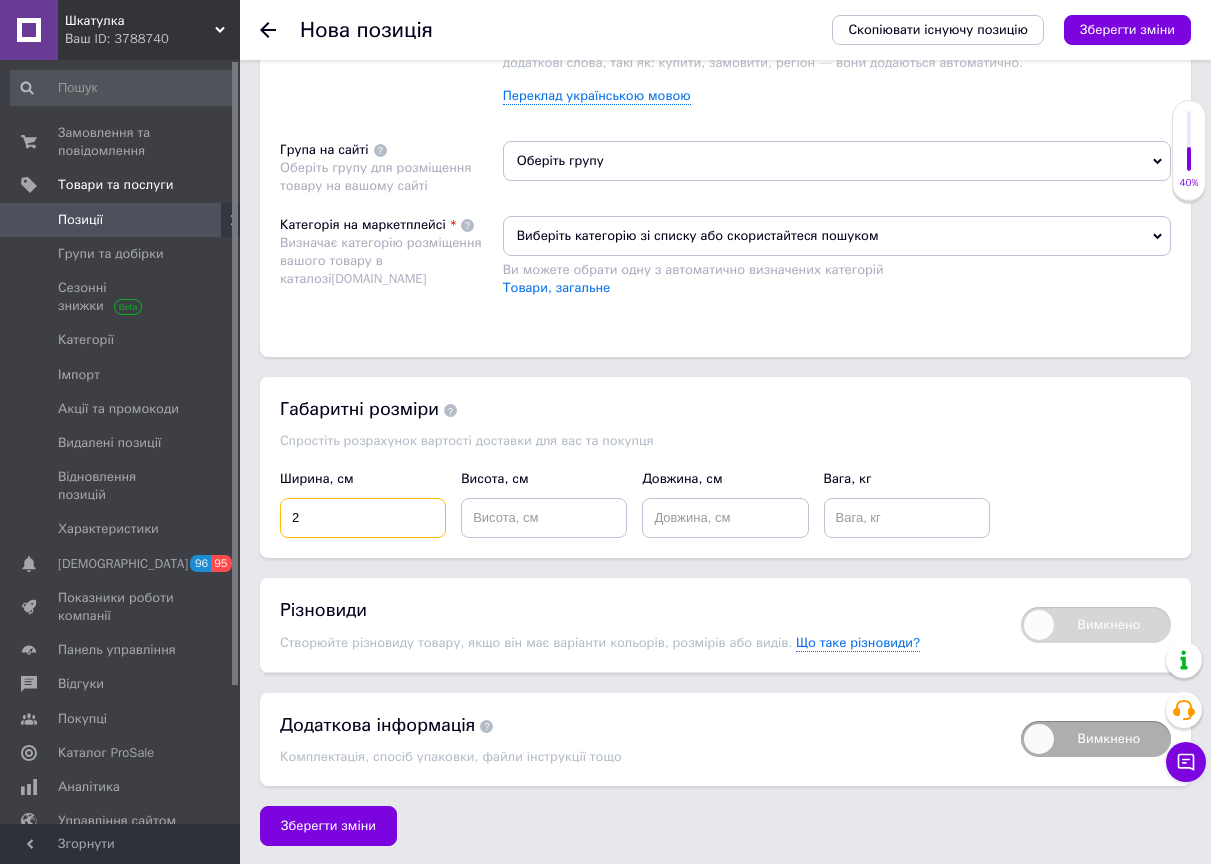 type on "2" 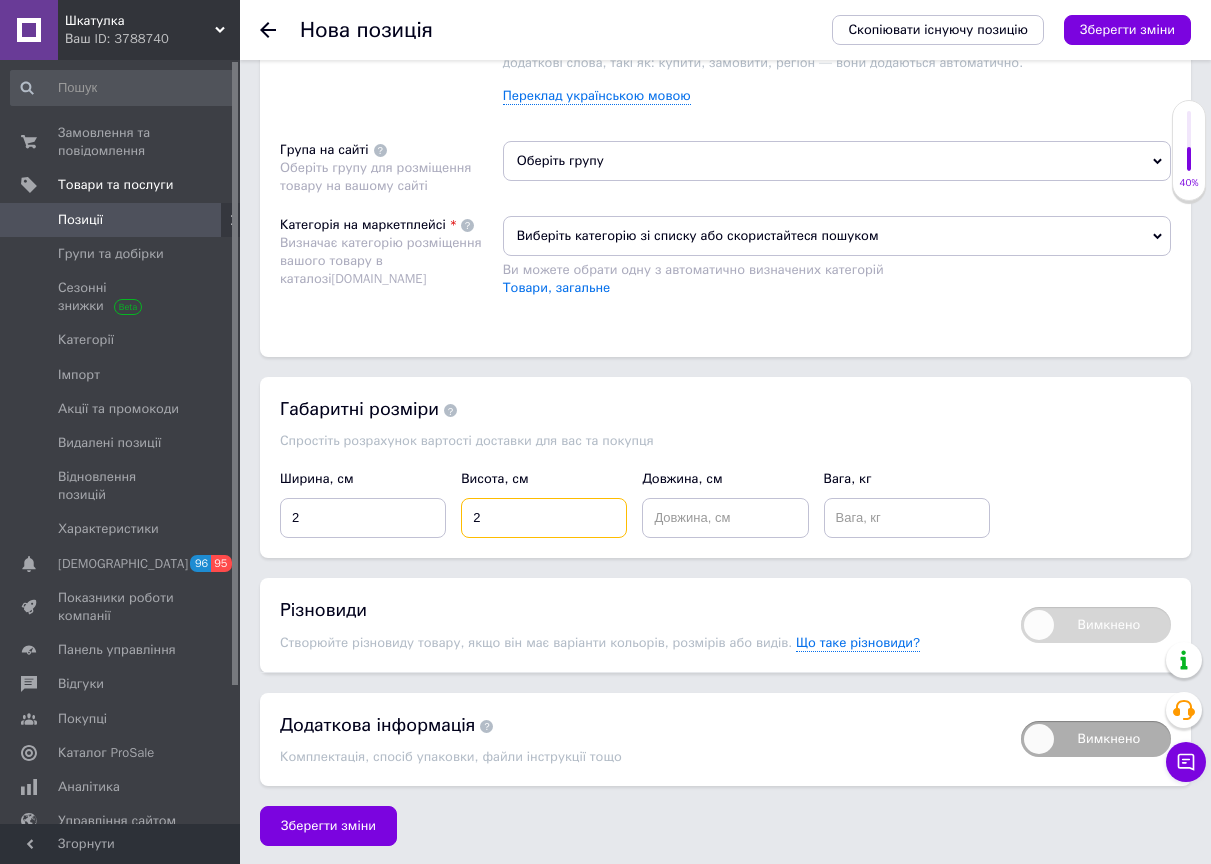 type on "2" 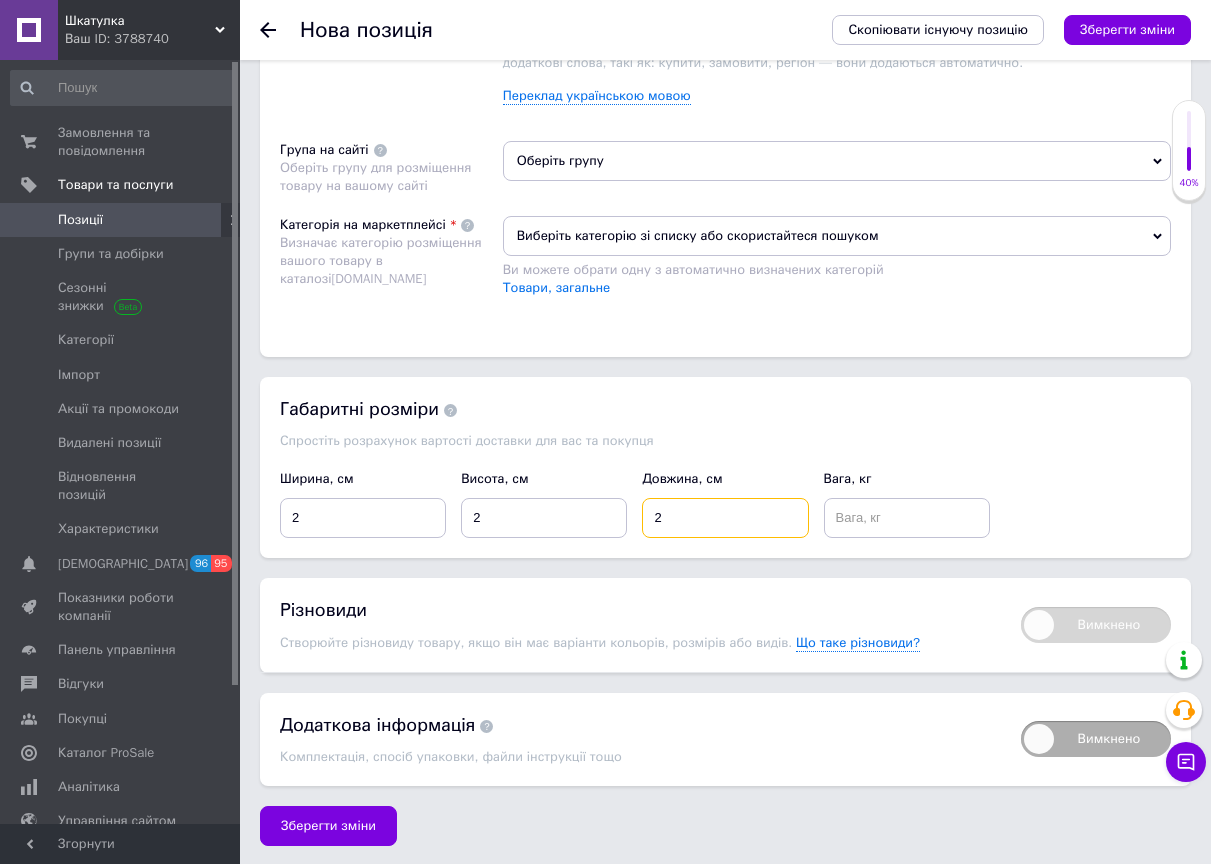 type on "2" 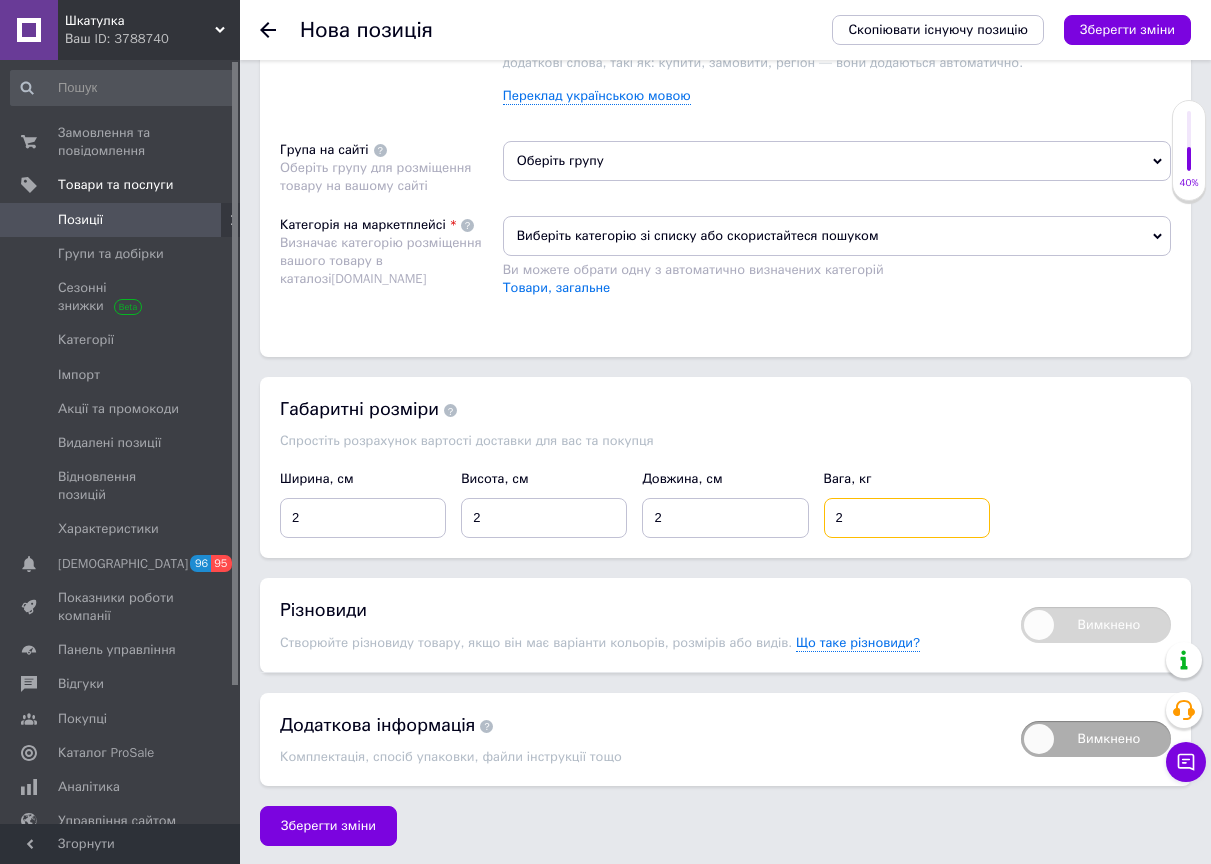 type on "2" 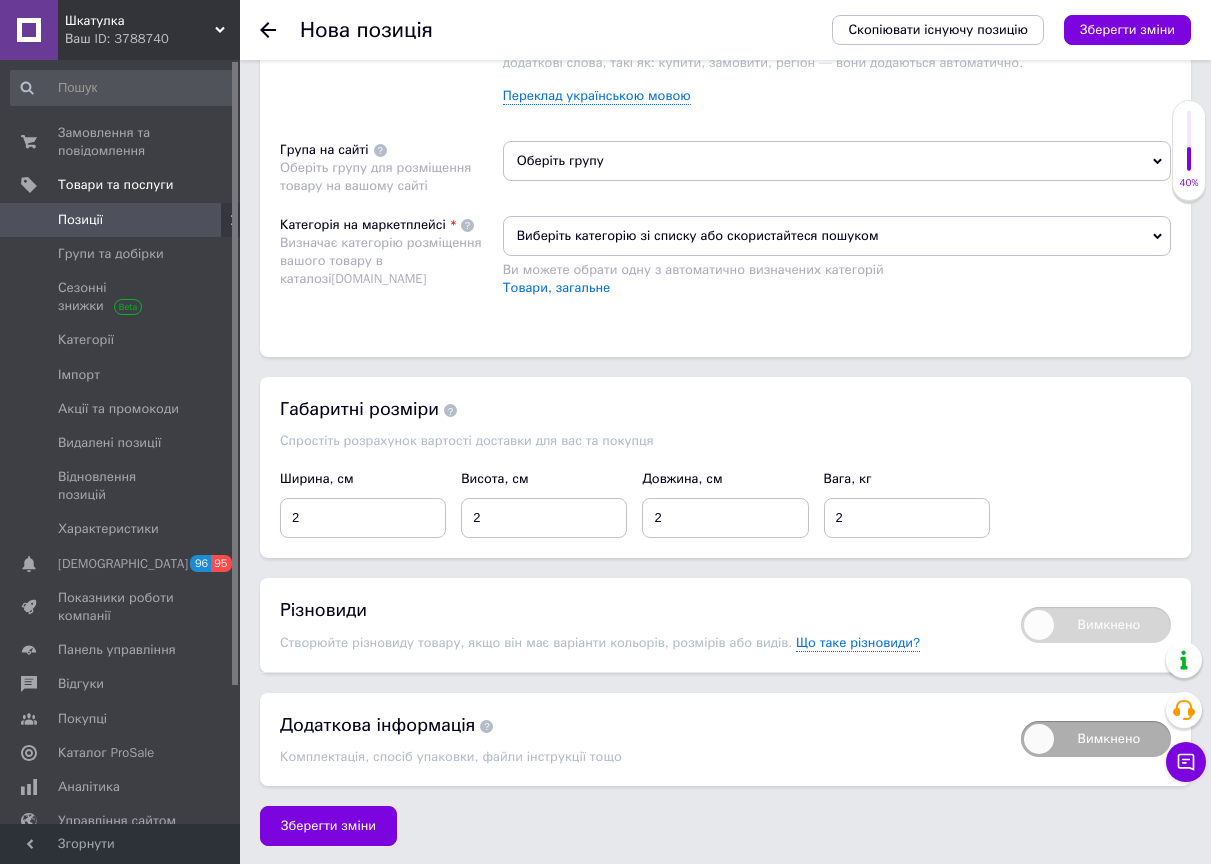 click on "Розміщення Пошукові запити Використовуються для пошуку товару в каталозі  [DOMAIN_NAME] Вкажіть пошукові запити через кому. Їх можна ввести вручну чи додати скопійовані. Не вказуйте додаткові слова, такі як: купити, замовити, регіон — вони додаються автоматично. Переклад українською мовою Група на сайті Оберіть групу для розміщення товару на вашому сайті Оберіть групу Категорія на маркетплейсі Визначає категорію розміщення вашого товару в каталозі  [DOMAIN_NAME] Виберіть категорію зі списку або скористайтеся пошуком Товари, загальне" at bounding box center (725, 149) 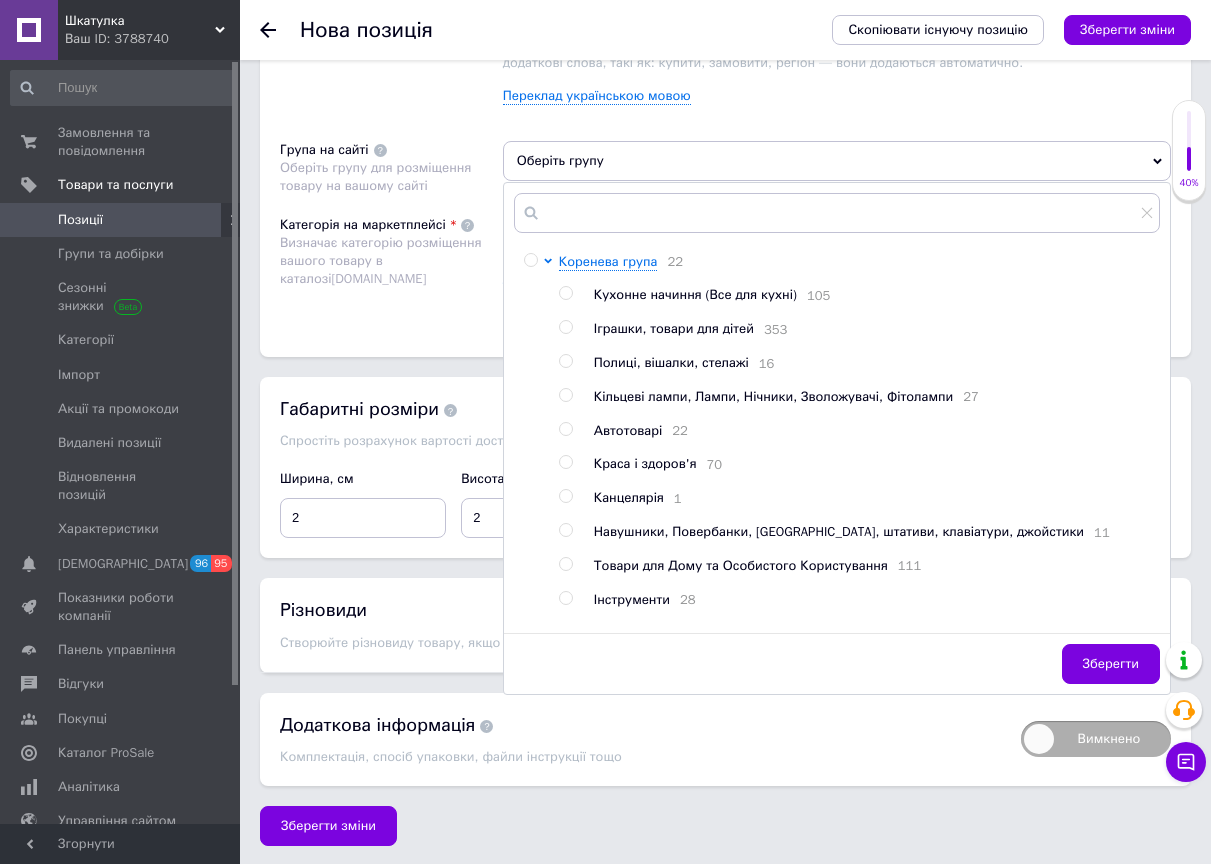 click on "Іграшки, товари для дітей" at bounding box center (674, 328) 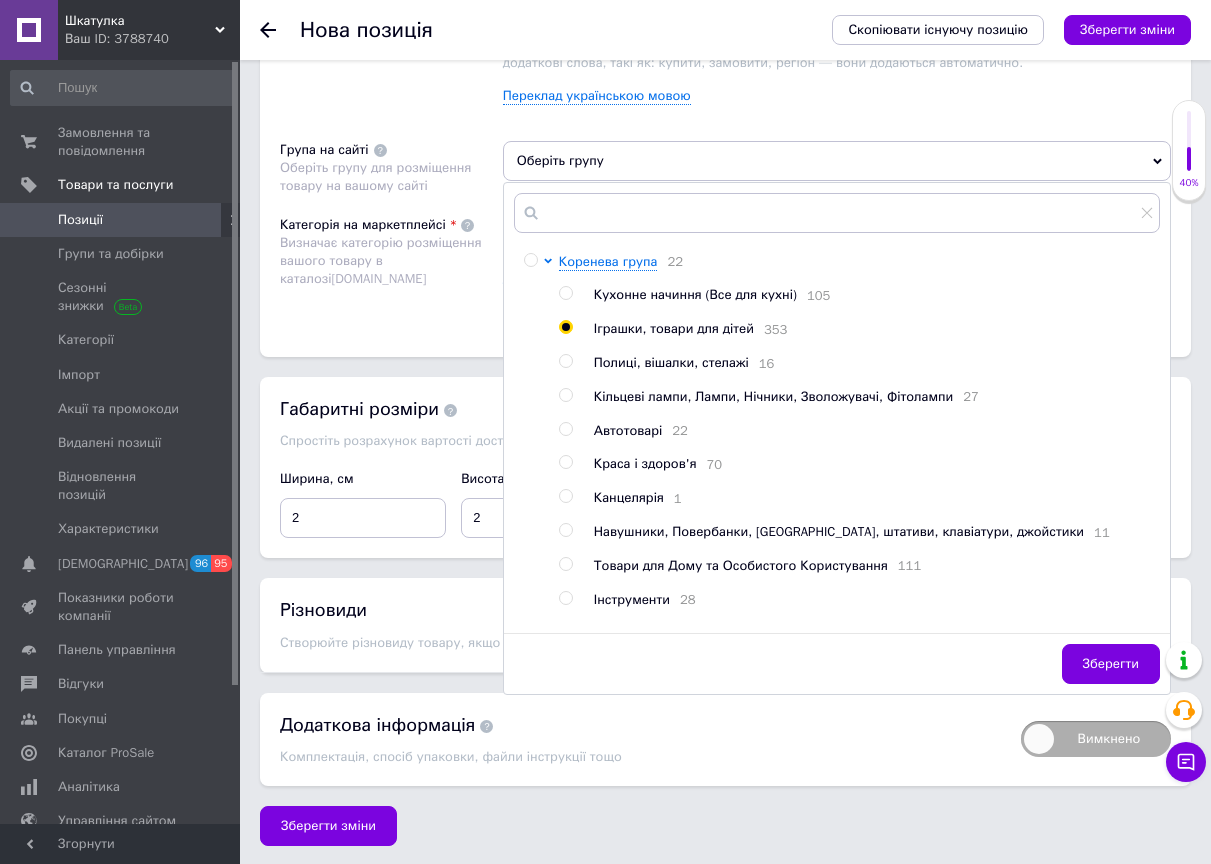 radio on "true" 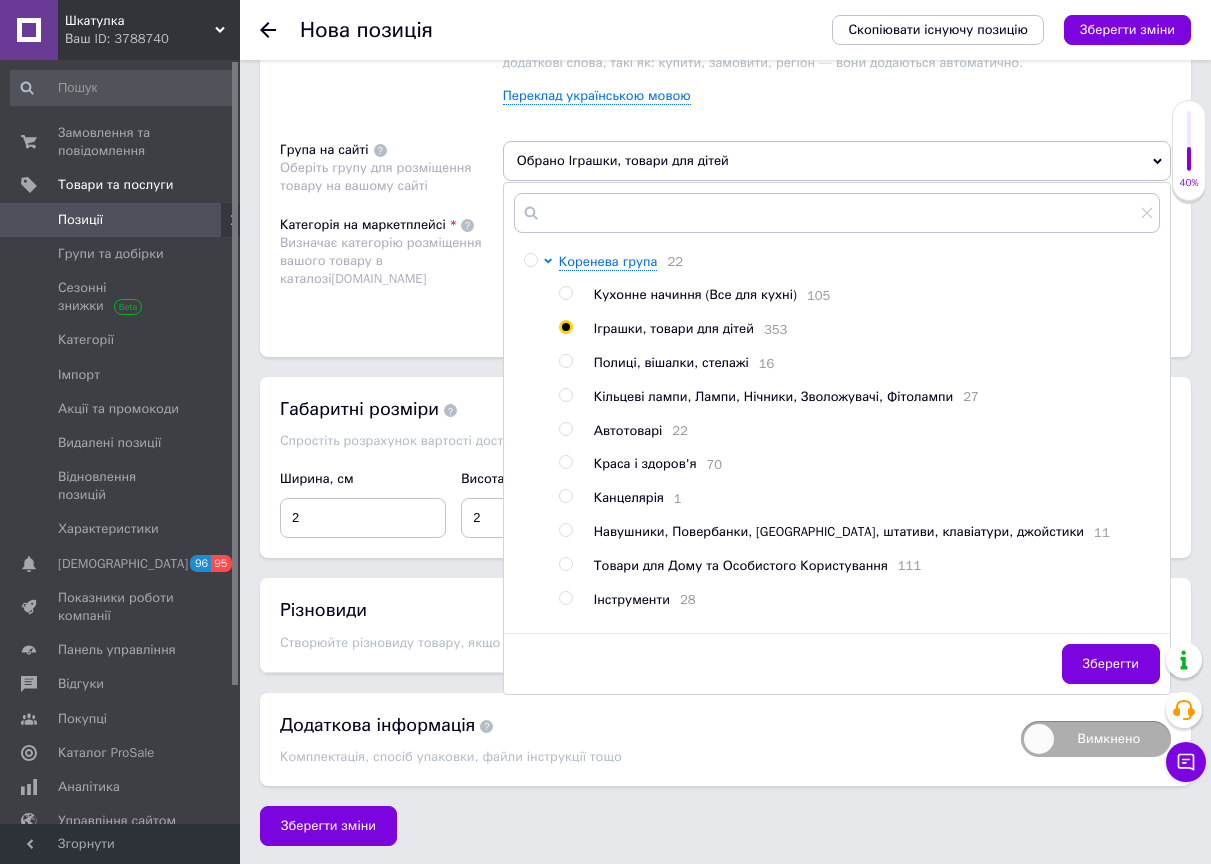 click on "Зберегти" at bounding box center [1111, 664] 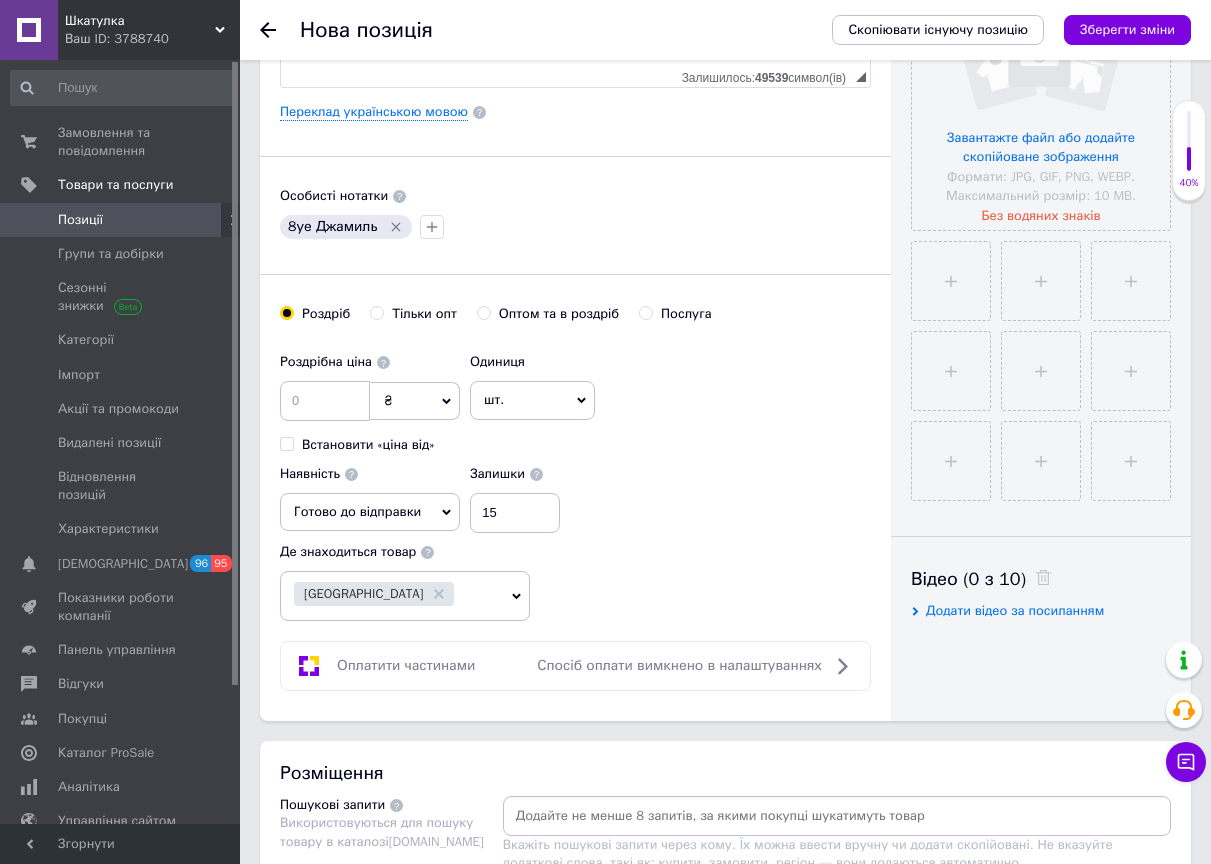 scroll, scrollTop: 726, scrollLeft: 0, axis: vertical 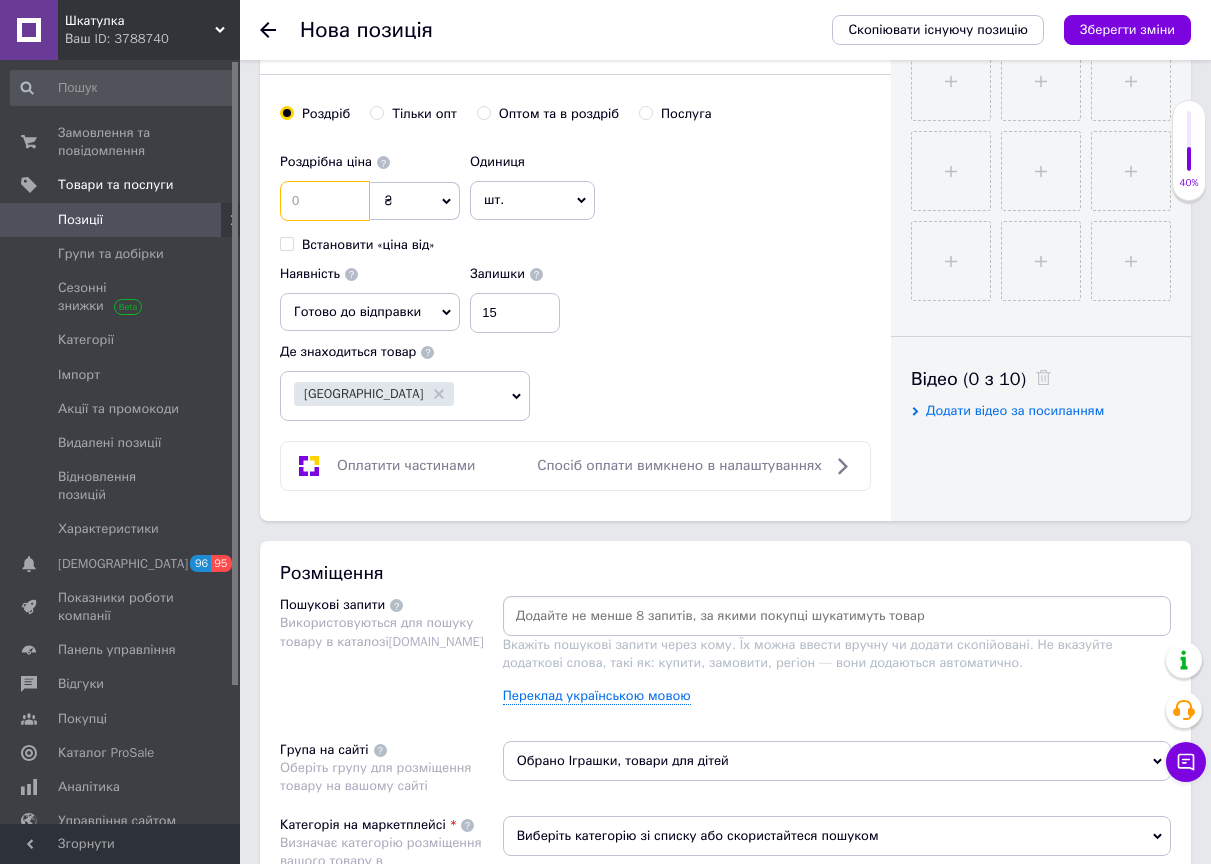 click at bounding box center [325, 201] 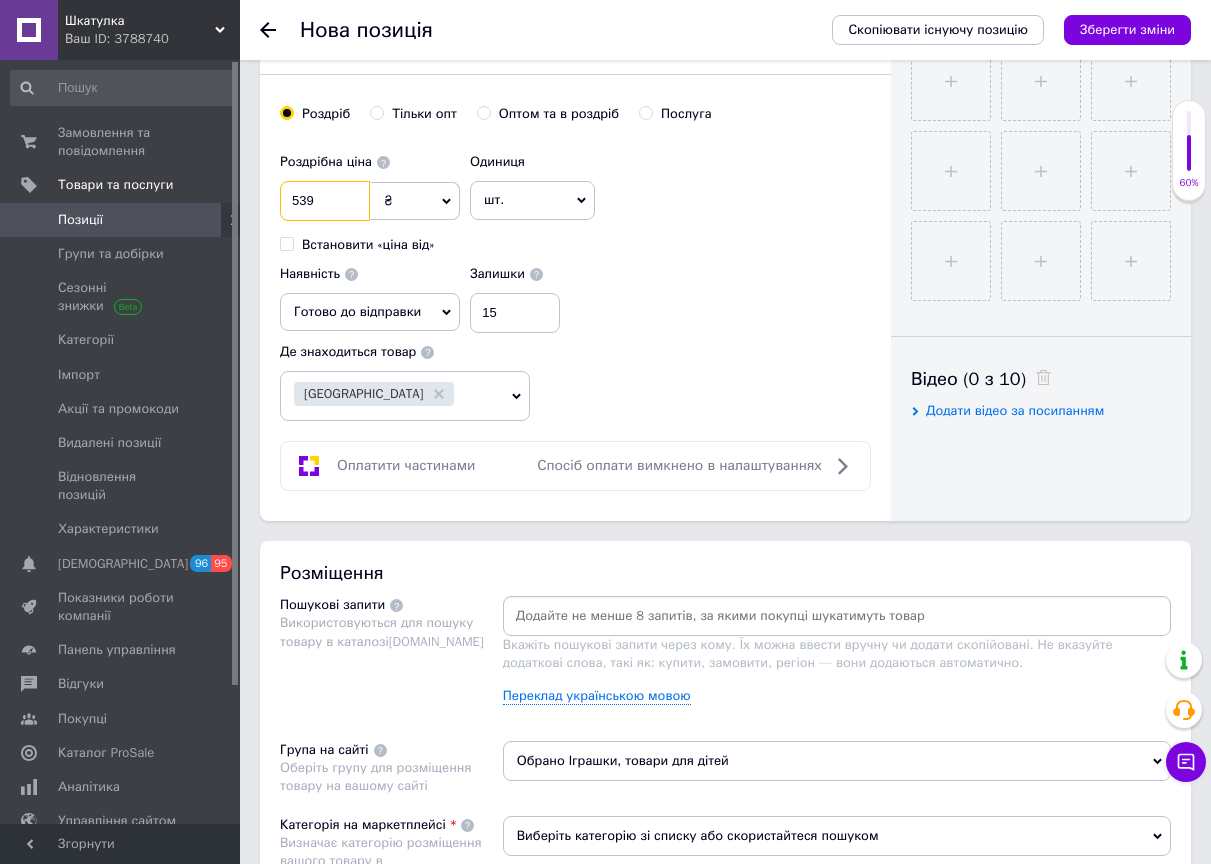 type on "539" 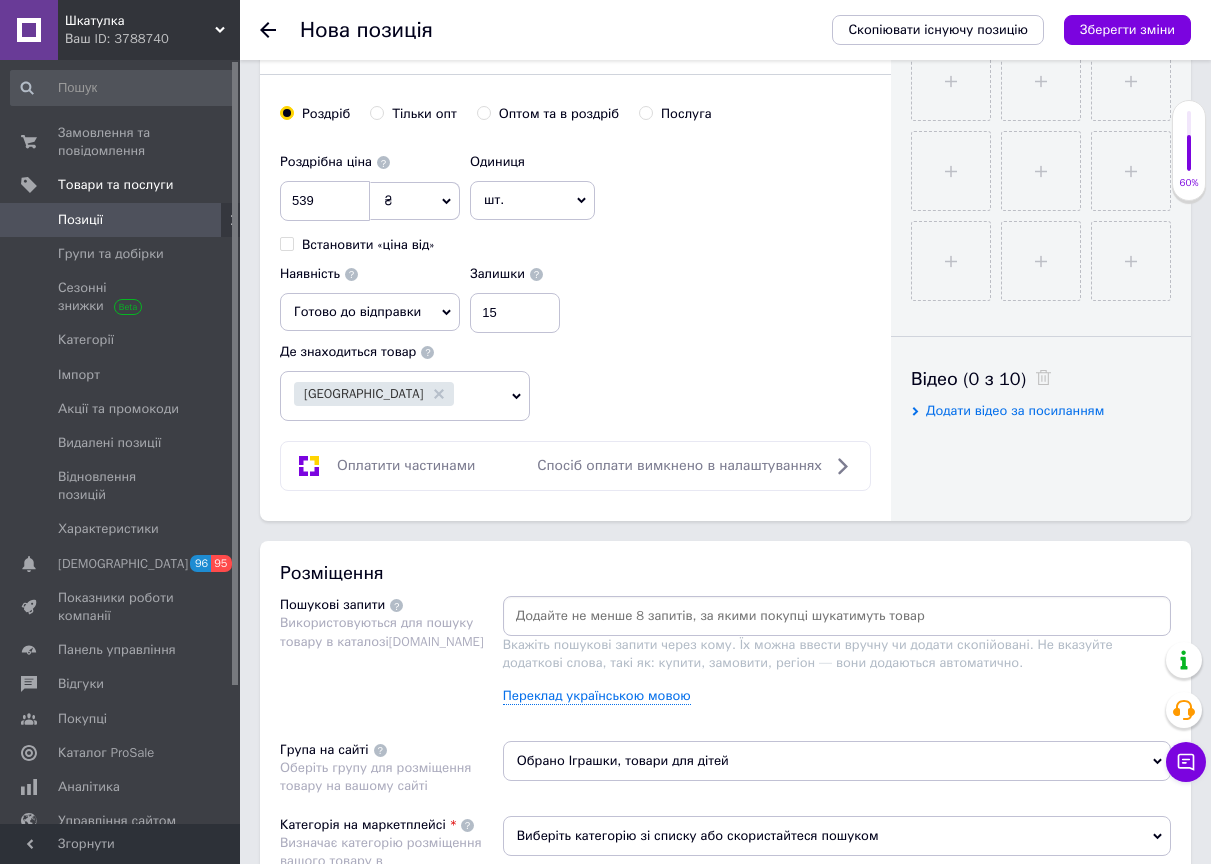 click on "Роздрібна ціна 539 ₴ $ EUR CHF GBP ¥ PLN ₸ MDL HUF KGS CNY TRY KRW lei Встановити «ціна від» Одиниця шт. Популярне комплект упаковка кв.м пара м кг пог.м послуга т а автоцистерна ампула б балон банка блістер бобіна бочка бут бухта в ват виїзд відро г г га година гр/кв.м гігакалорія д дав два місяці день доба доза є єврокуб з зміна к кВт каністра карат кв.дм кв.м кв.см кв.фут квартал кг кг/кв.м км колесо комплект коробка куб.дм куб.м л л лист м м мВт мл мм моток місяць мішок н набір номер о об'єкт од. п палетомісце пара партія пач пог.м послуга посівна одиниця птахомісце півроку пігулка" at bounding box center [575, 238] 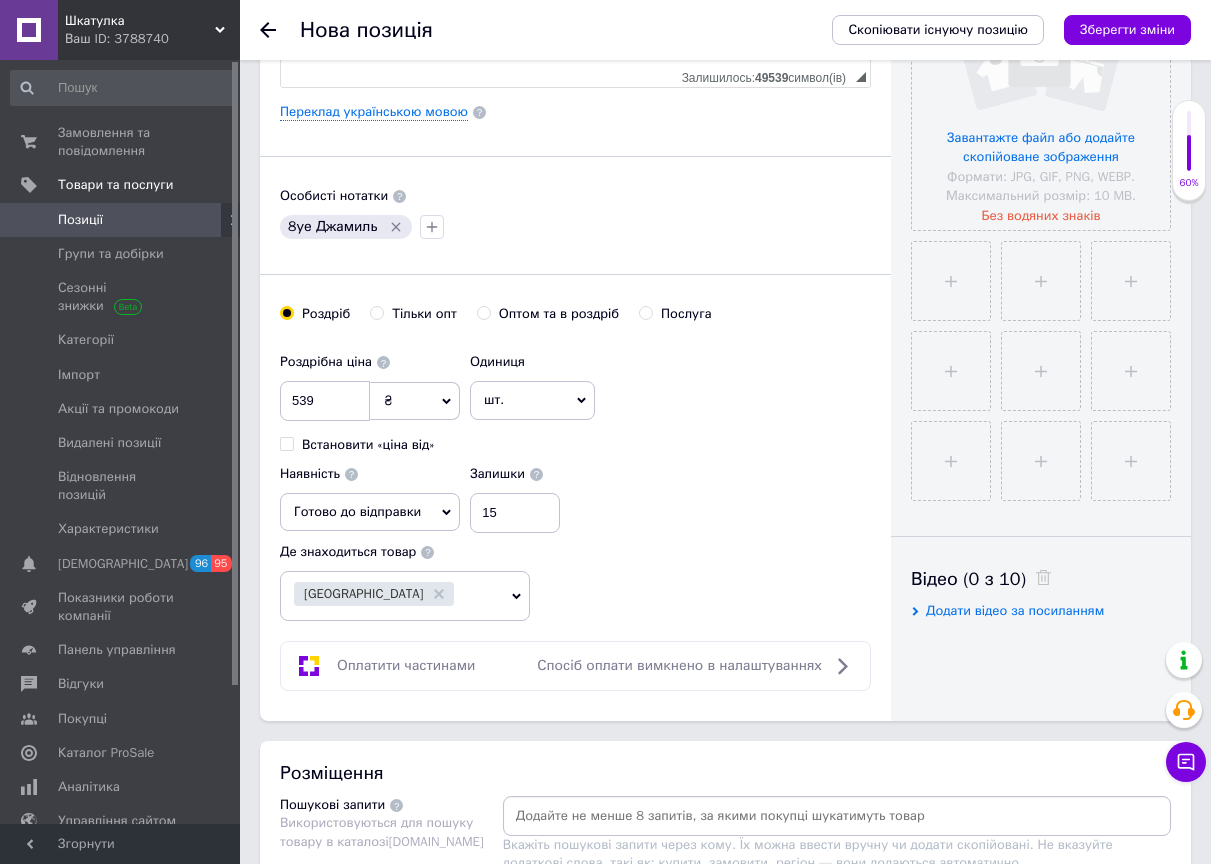 scroll, scrollTop: 326, scrollLeft: 0, axis: vertical 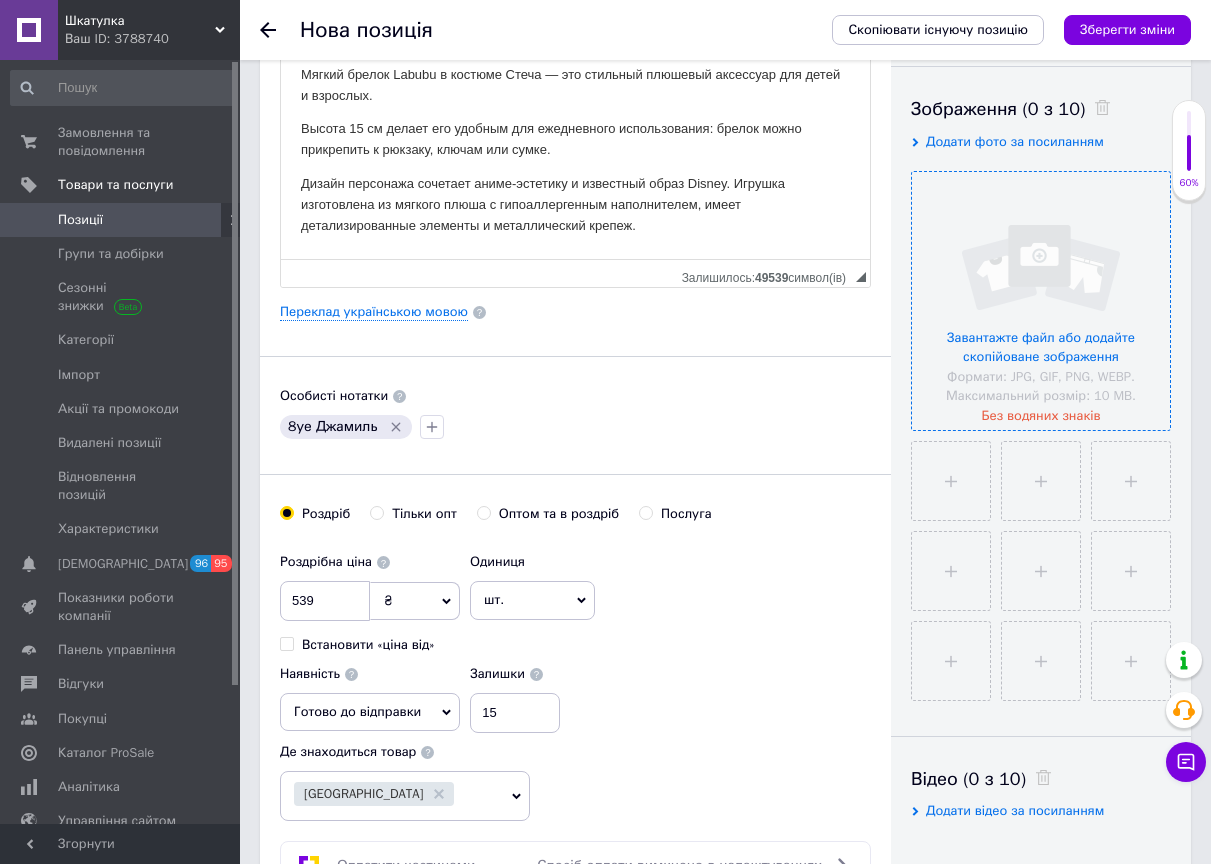 click at bounding box center (1041, 301) 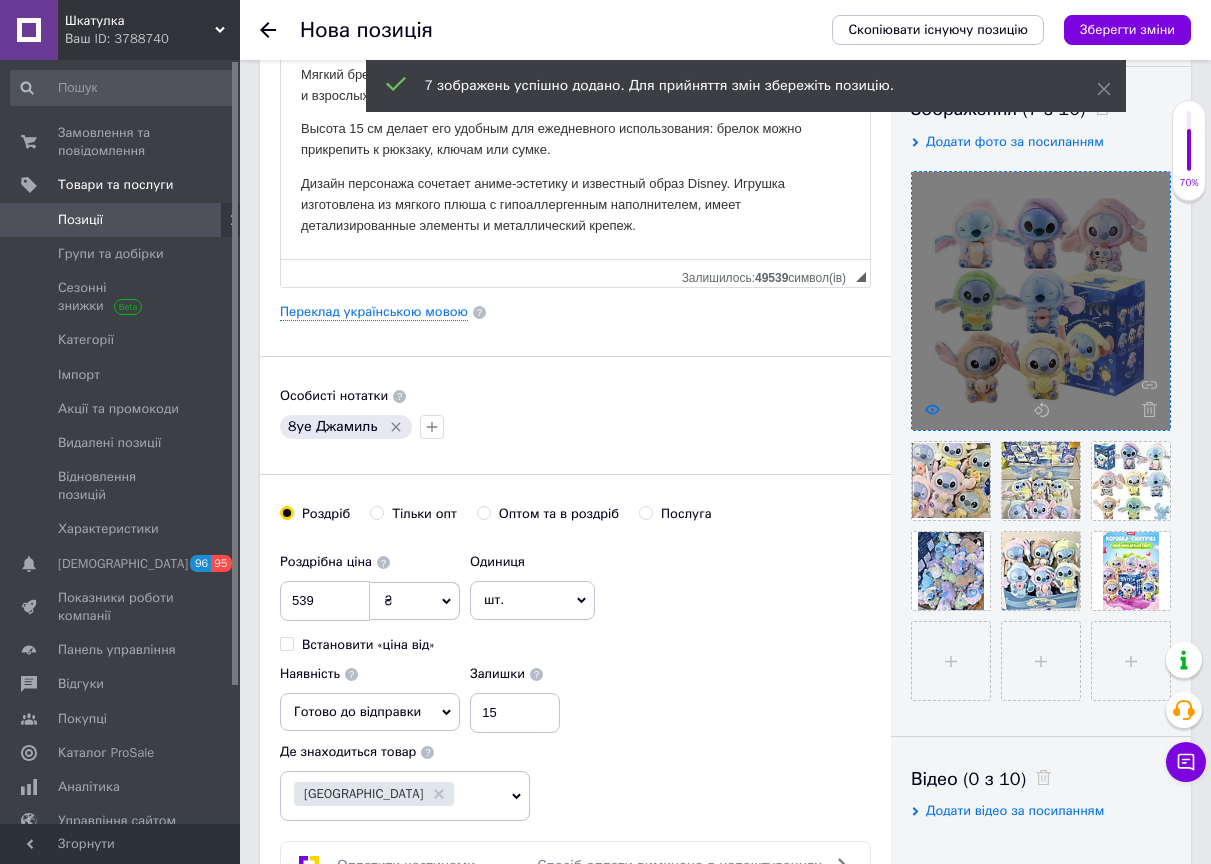 click 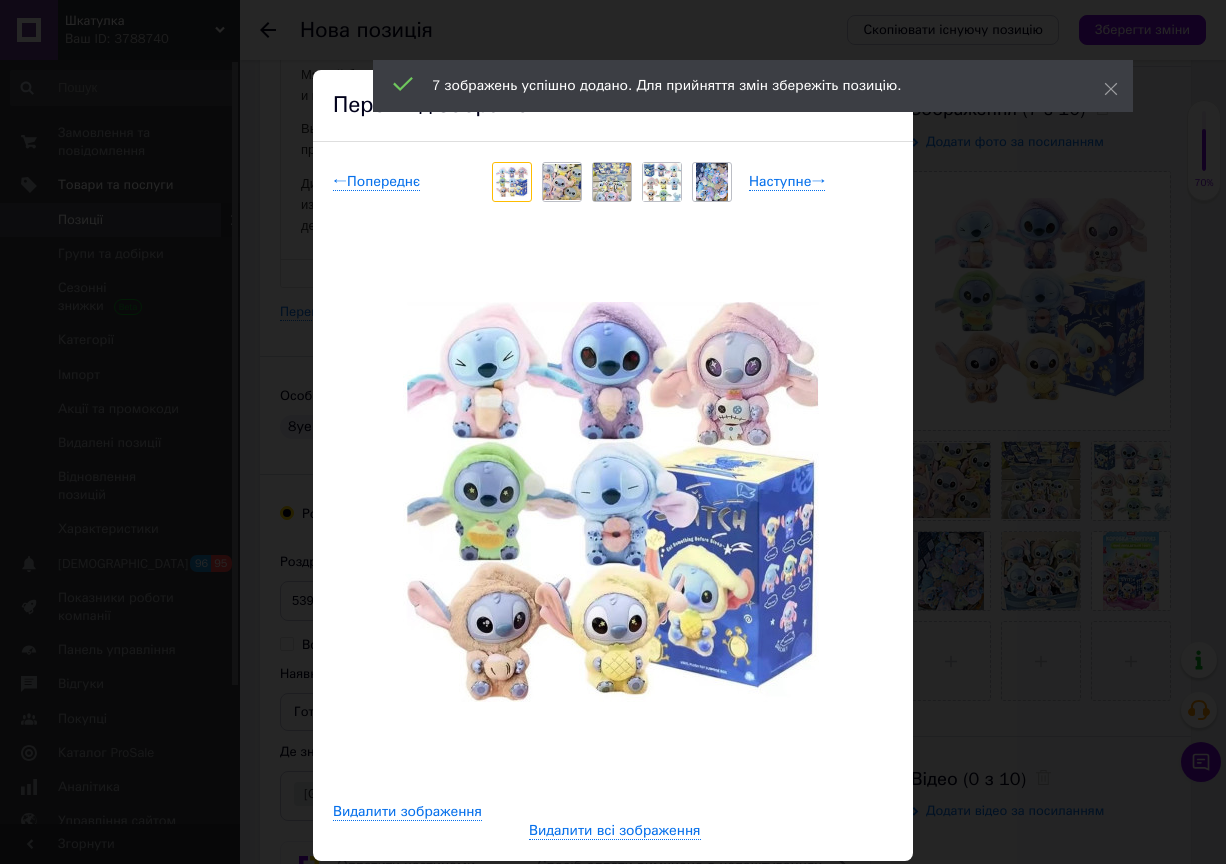 click on "× Перегляд зображення ← Попереднє Наступне → Видалити зображення Видалити всі зображення" at bounding box center [613, 432] 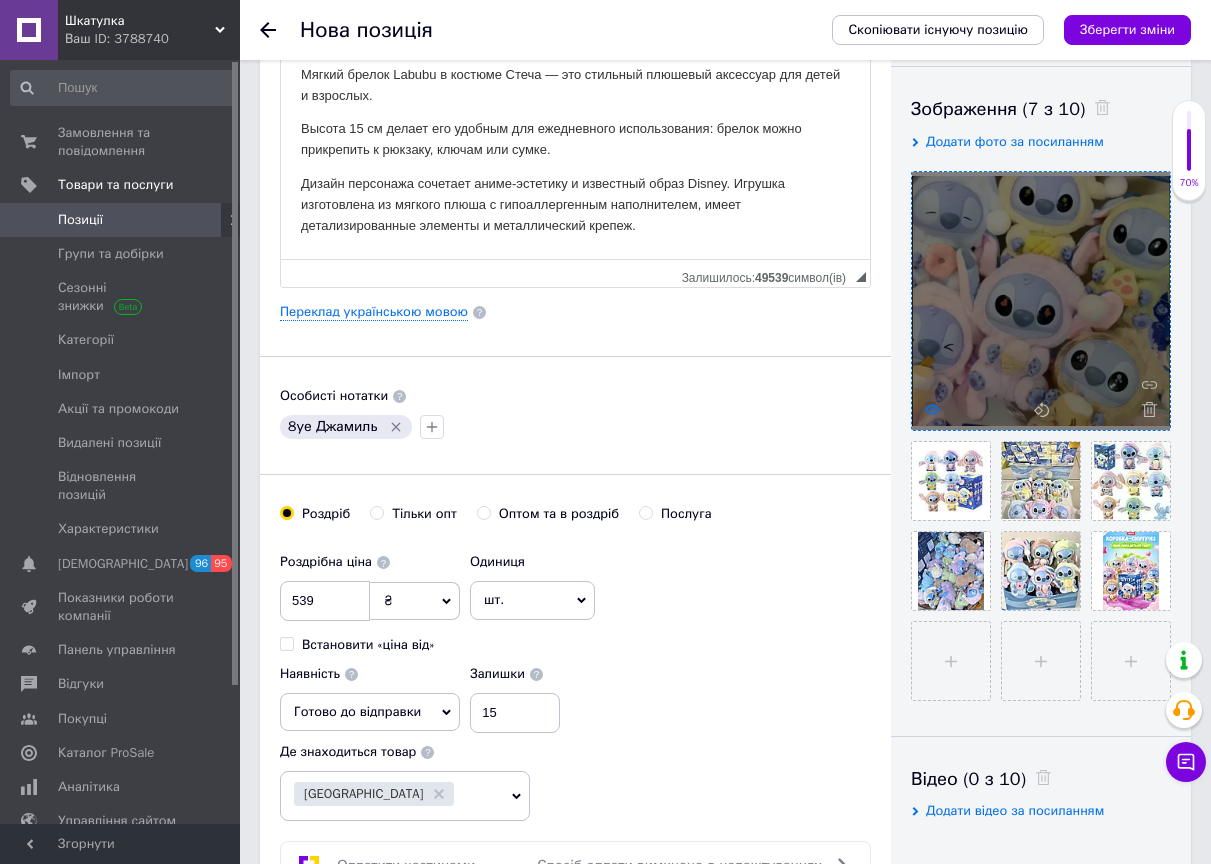 click 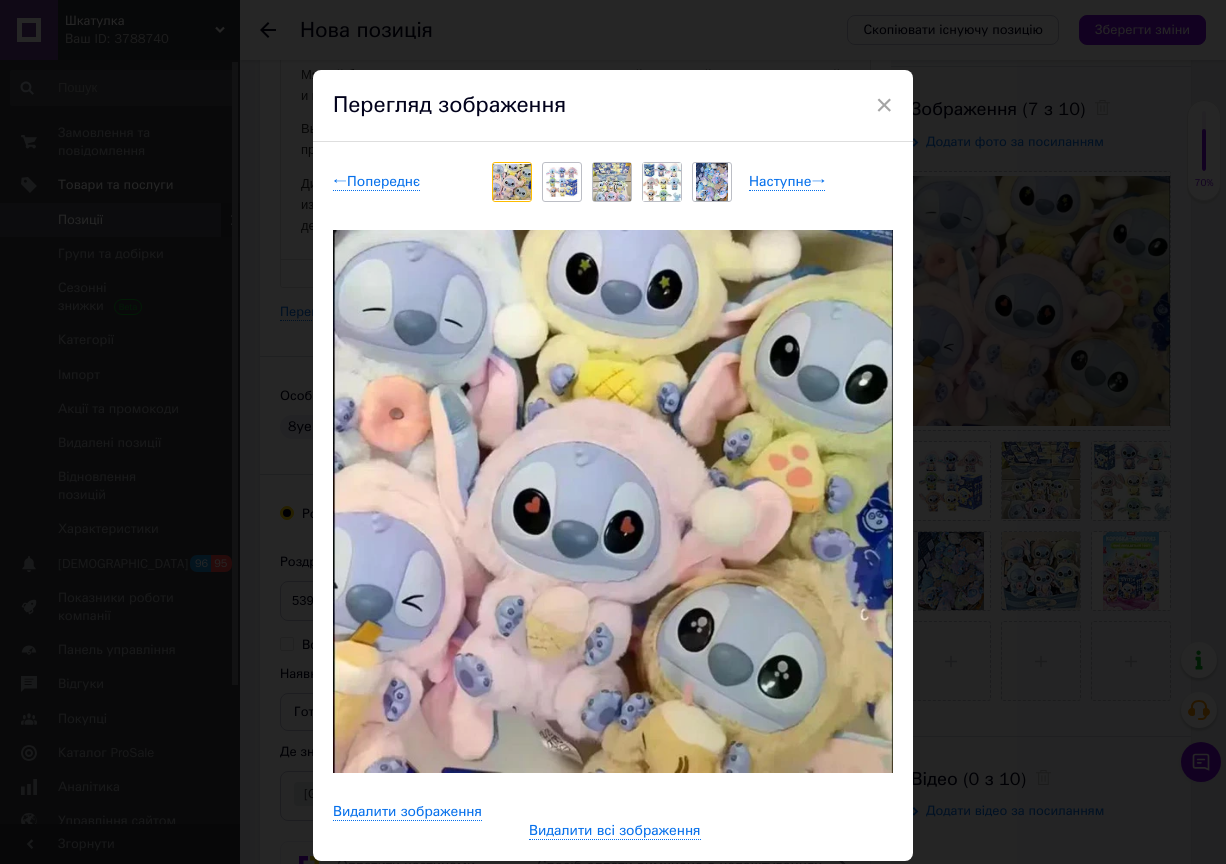 click on "× Перегляд зображення ← Попереднє Наступне → Видалити зображення Видалити всі зображення" at bounding box center (613, 432) 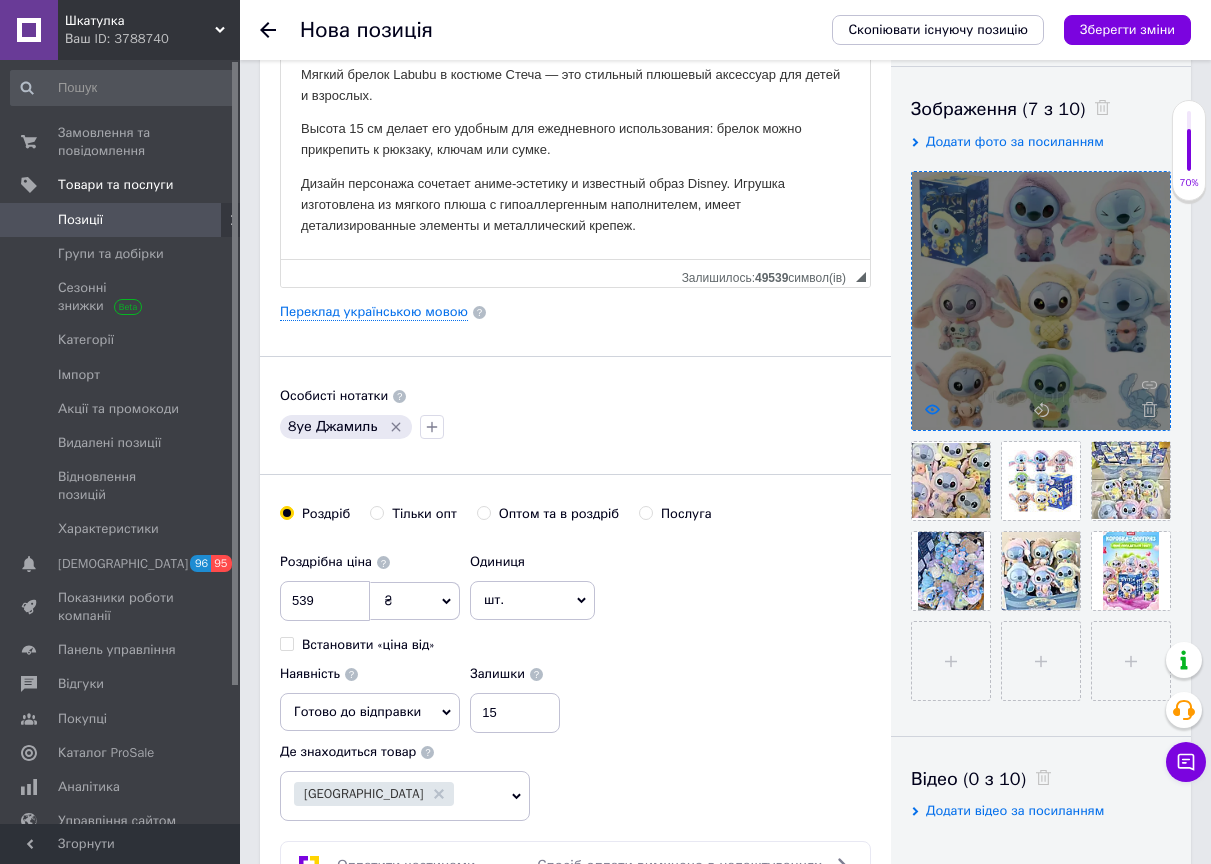 click 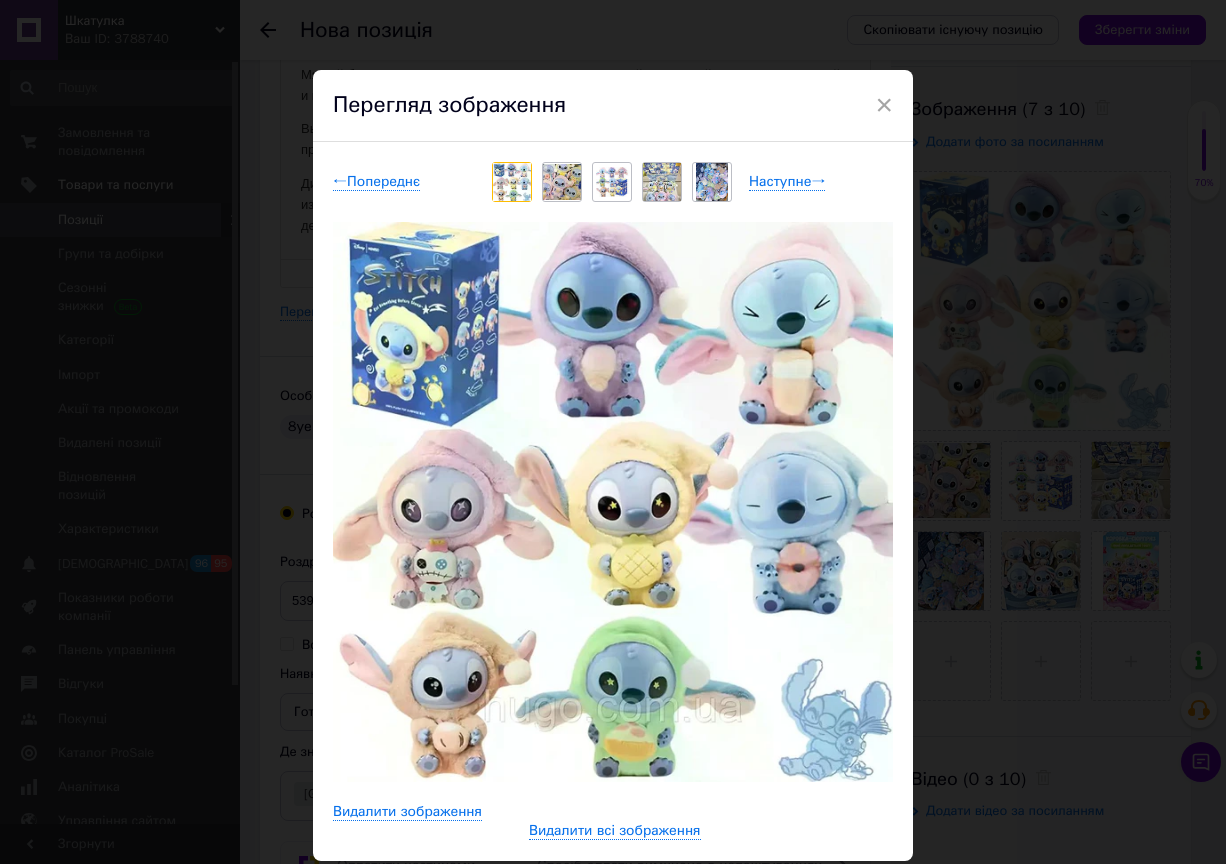 click on "× Перегляд зображення ← Попереднє Наступне → Видалити зображення Видалити всі зображення" at bounding box center [613, 432] 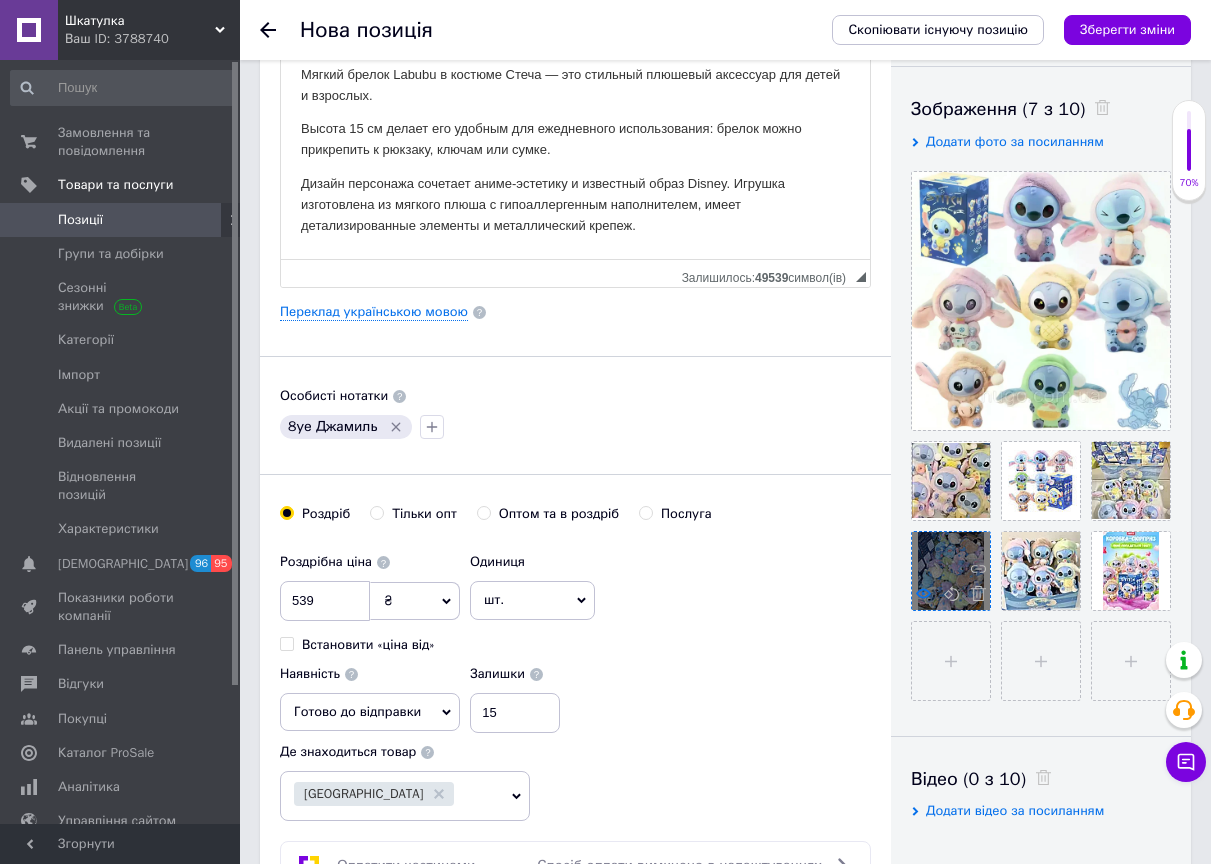 click 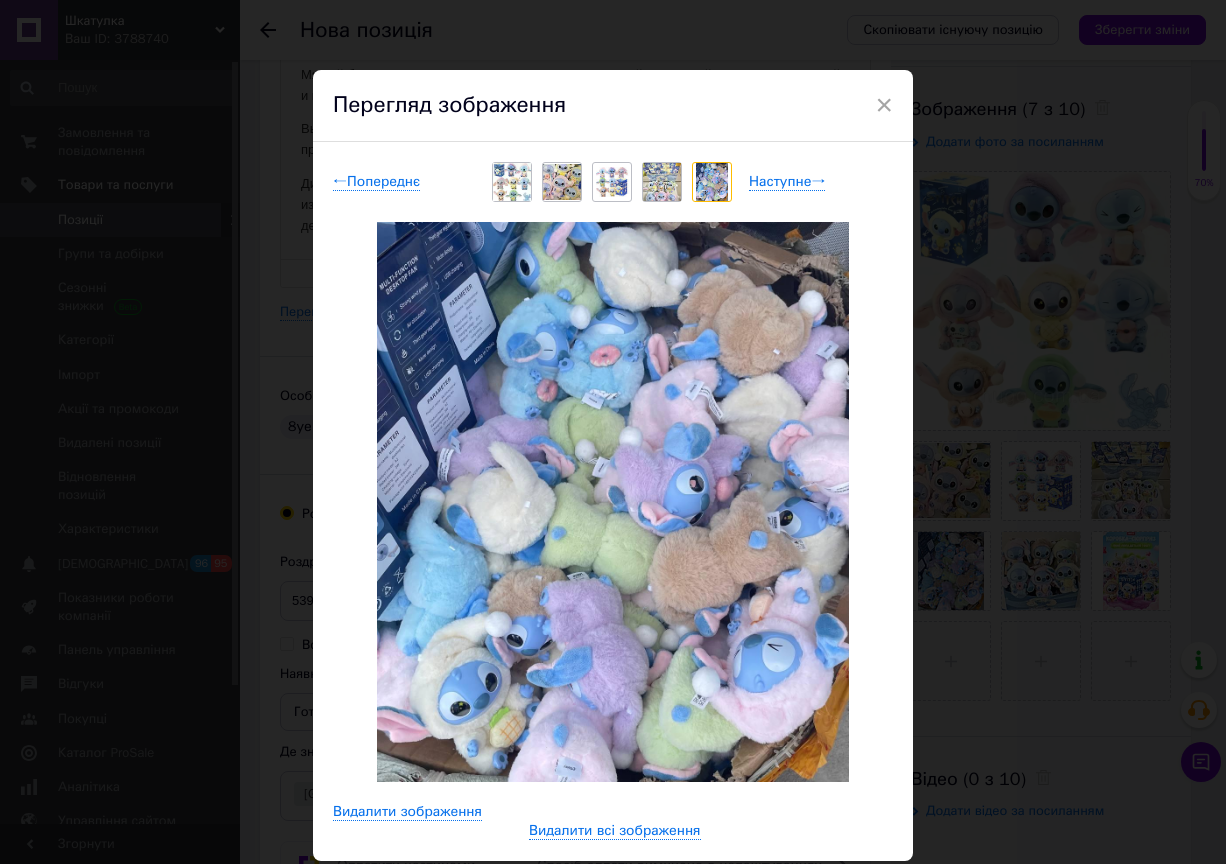 click on "× Перегляд зображення ← Попереднє Наступне → Видалити зображення Видалити всі зображення" at bounding box center (613, 432) 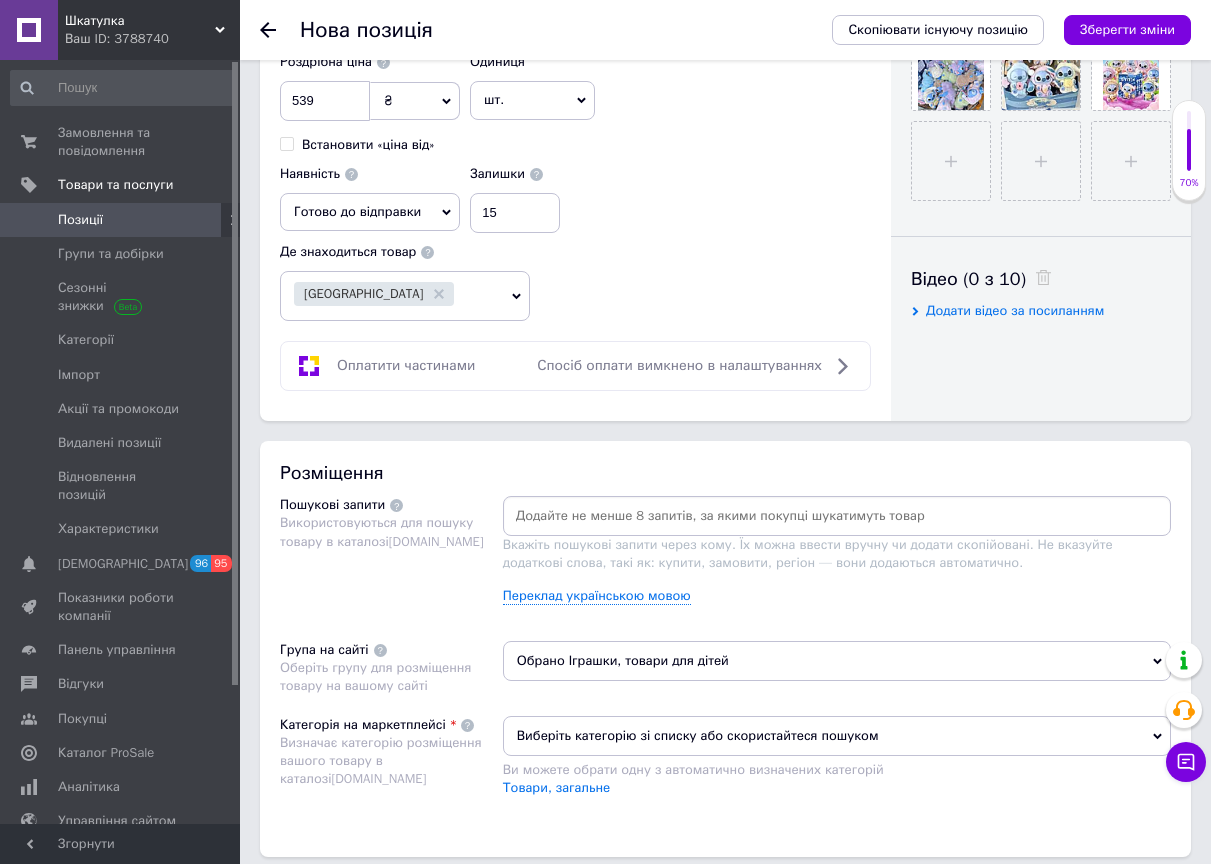 scroll, scrollTop: 926, scrollLeft: 0, axis: vertical 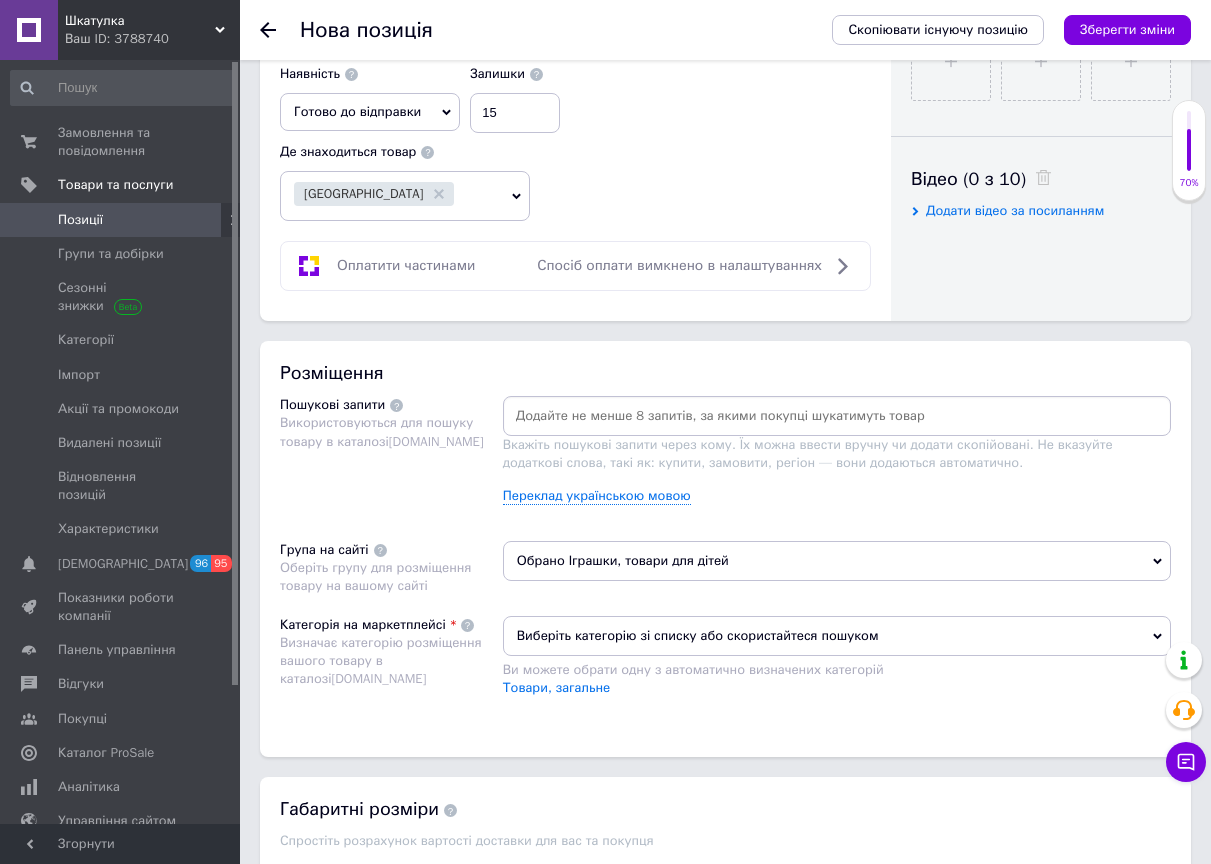 click at bounding box center [837, 416] 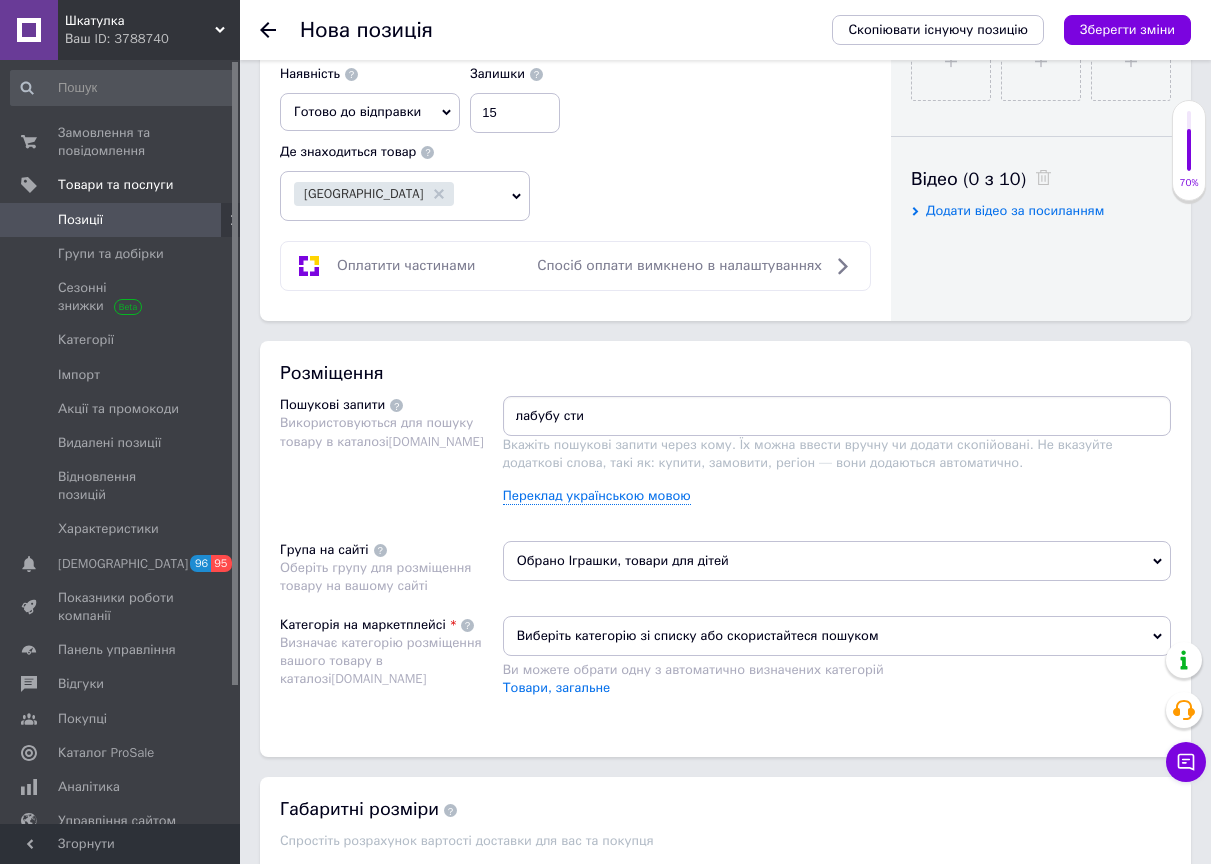 type on "лабубу стич" 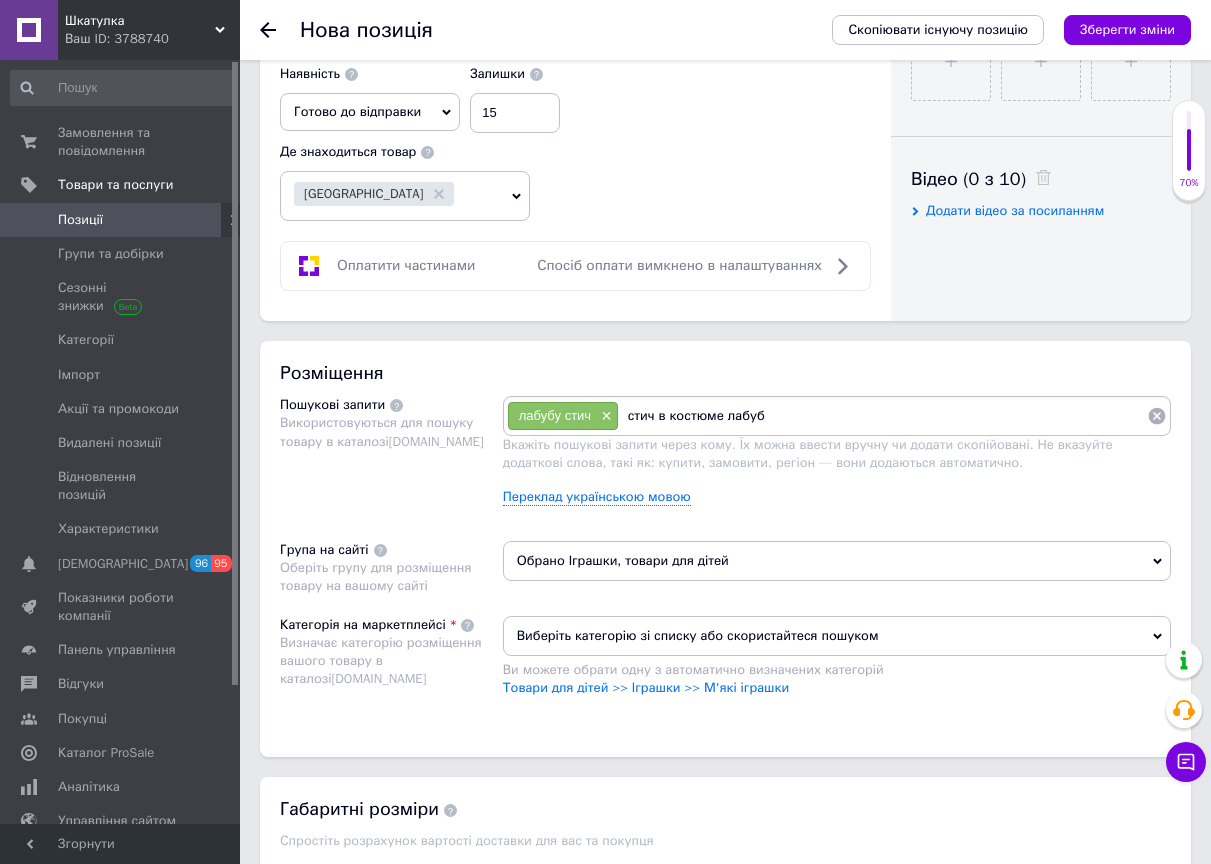 type on "стич в костюме лабубу" 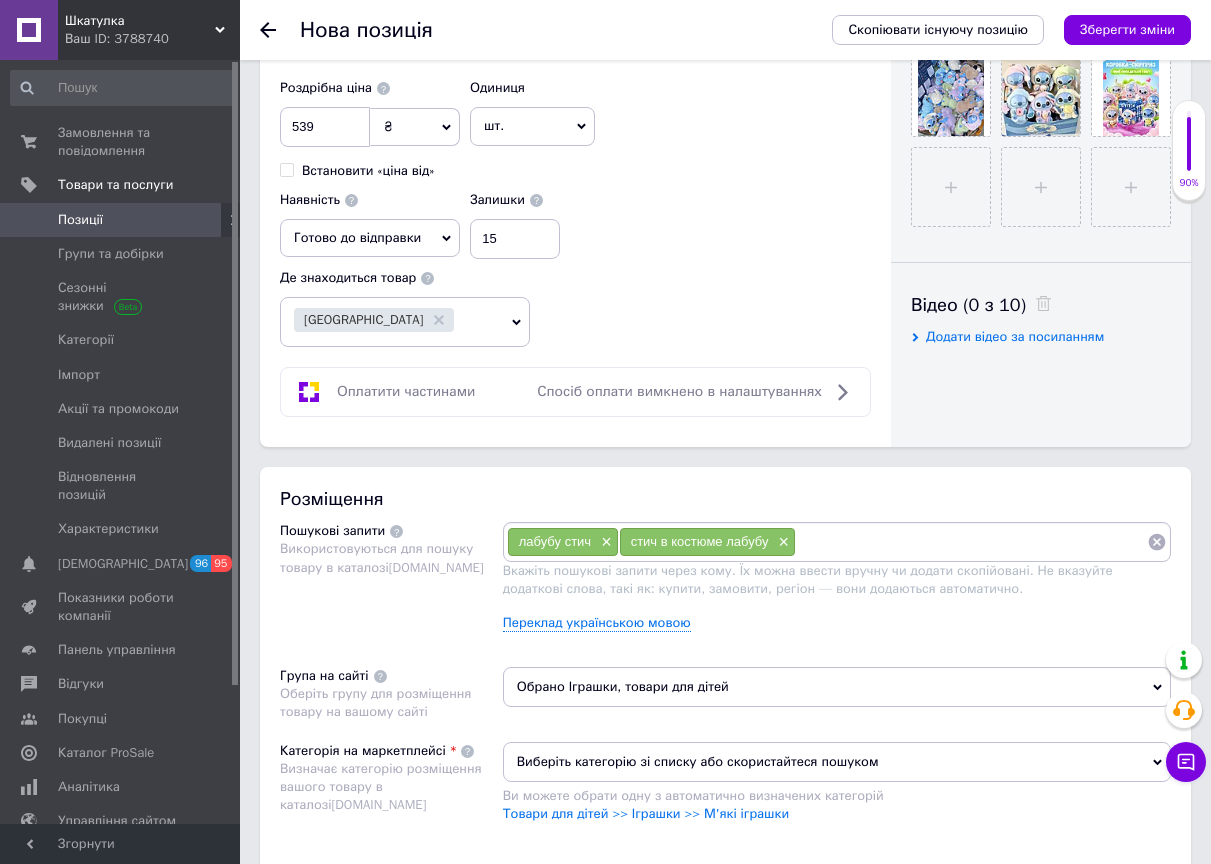 scroll, scrollTop: 400, scrollLeft: 0, axis: vertical 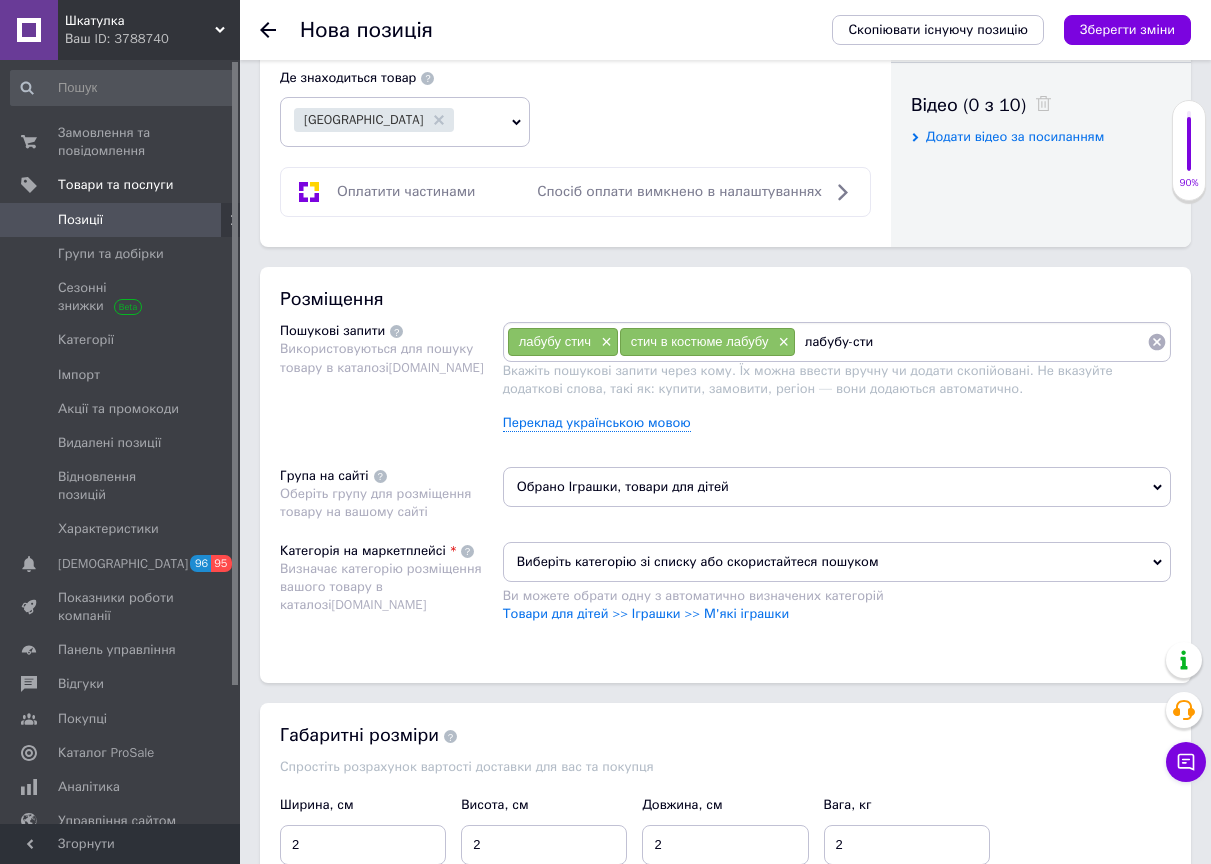 type on "лабубу-стич" 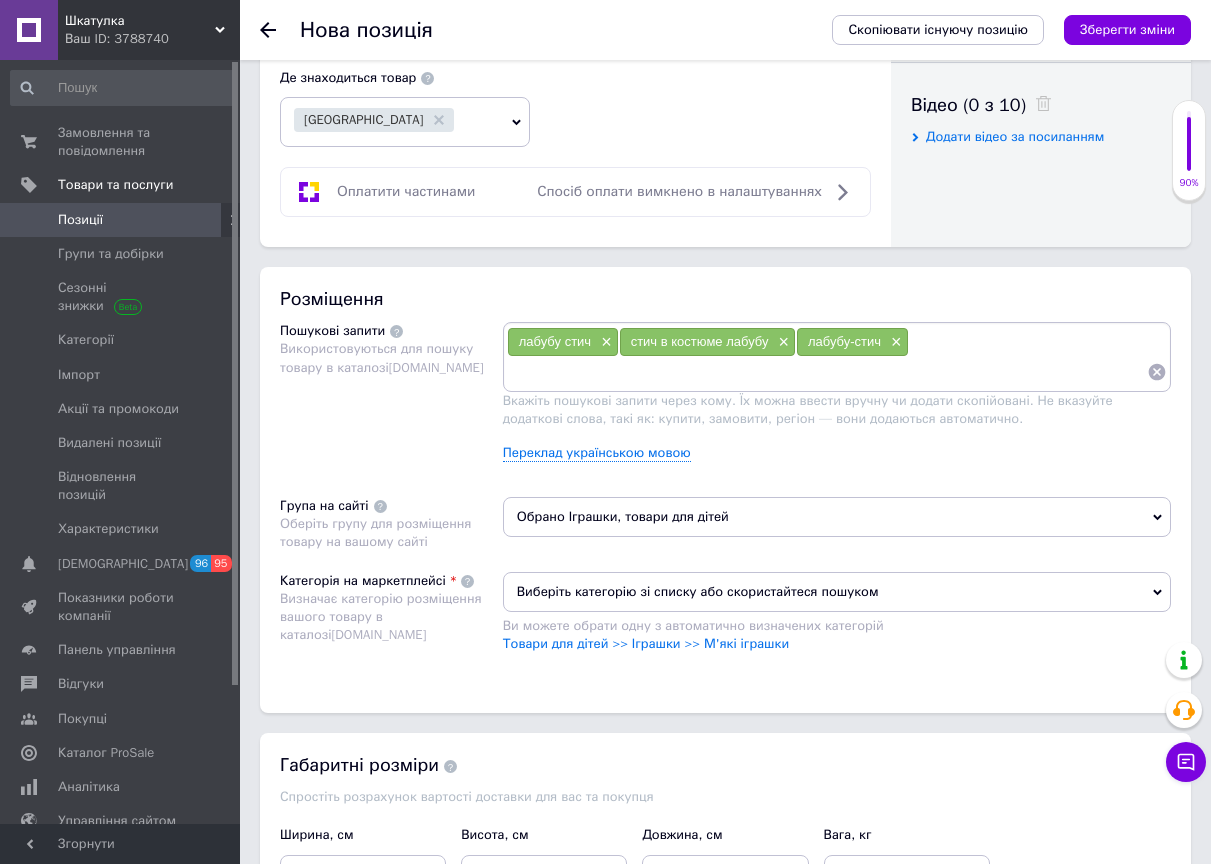 click on "Роздрібна ціна 539 ₴ $ EUR CHF GBP ¥ PLN ₸ MDL HUF KGS CNY TRY KRW lei Встановити «ціна від» Одиниця шт. Популярне комплект упаковка кв.м пара м кг пог.м послуга т а автоцистерна ампула б балон банка блістер бобіна бочка бут бухта в ват виїзд відро г г га година гр/кв.м гігакалорія д дав два місяці день доба доза є єврокуб з зміна к кВт каністра карат кв.дм кв.м кв.см кв.фут квартал кг кг/кв.м км колесо комплект коробка куб.дм куб.м л л лист м м мВт мл мм моток місяць мішок н набір номер о об'єкт од. п палетомісце пара партія пач пог.м послуга посівна одиниця птахомісце півроку пігулка" at bounding box center [575, 8] 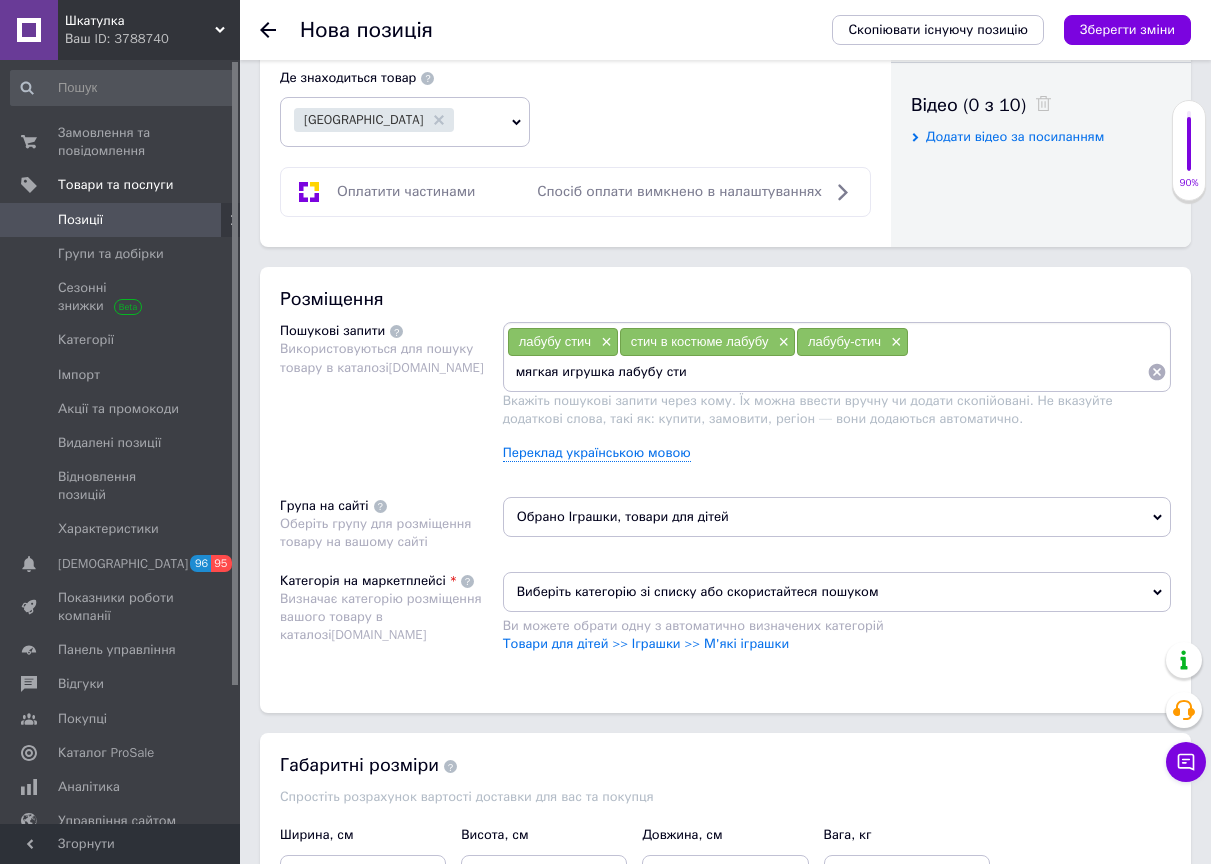 type on "мягкая игрушка лабубу стич" 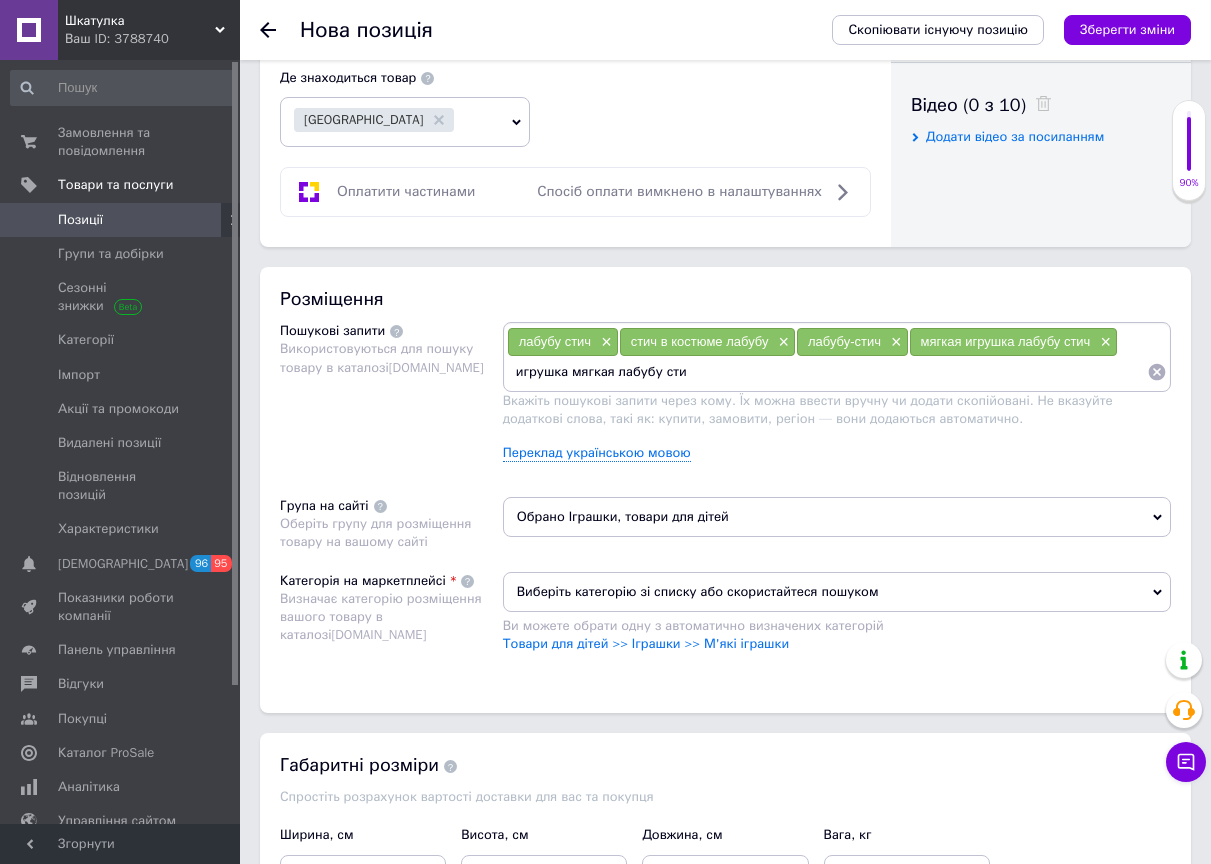 type on "игрушка мягкая лабубу стич" 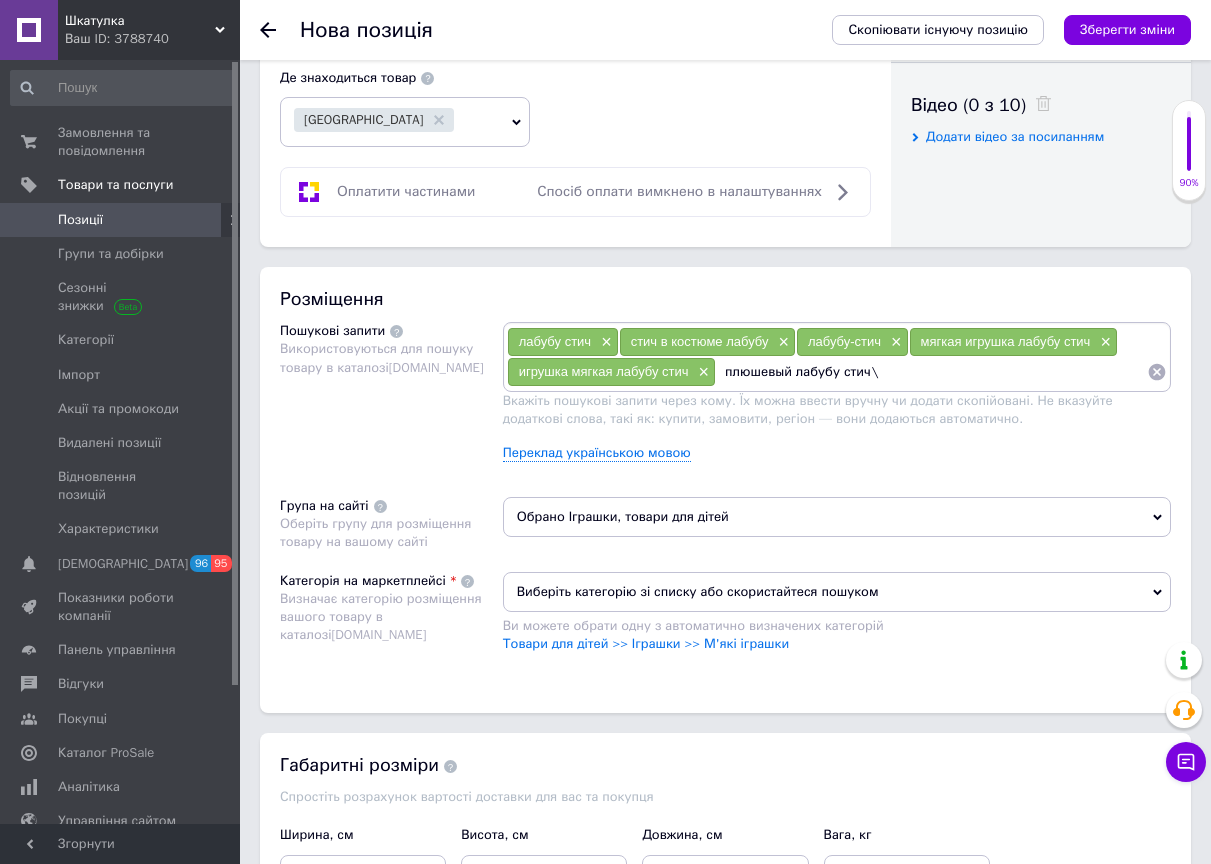 type on "плюшевый лабубу стич" 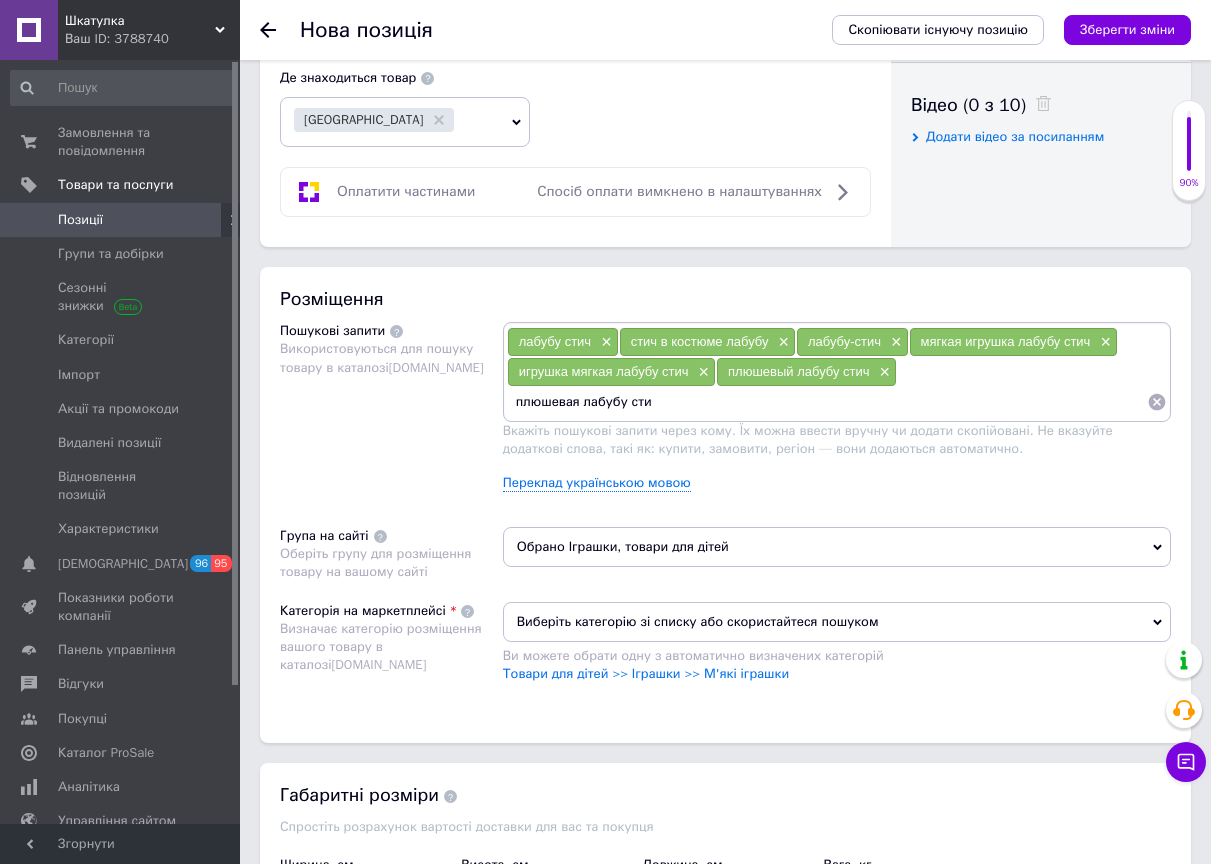 type on "плюшевая лабубу стич" 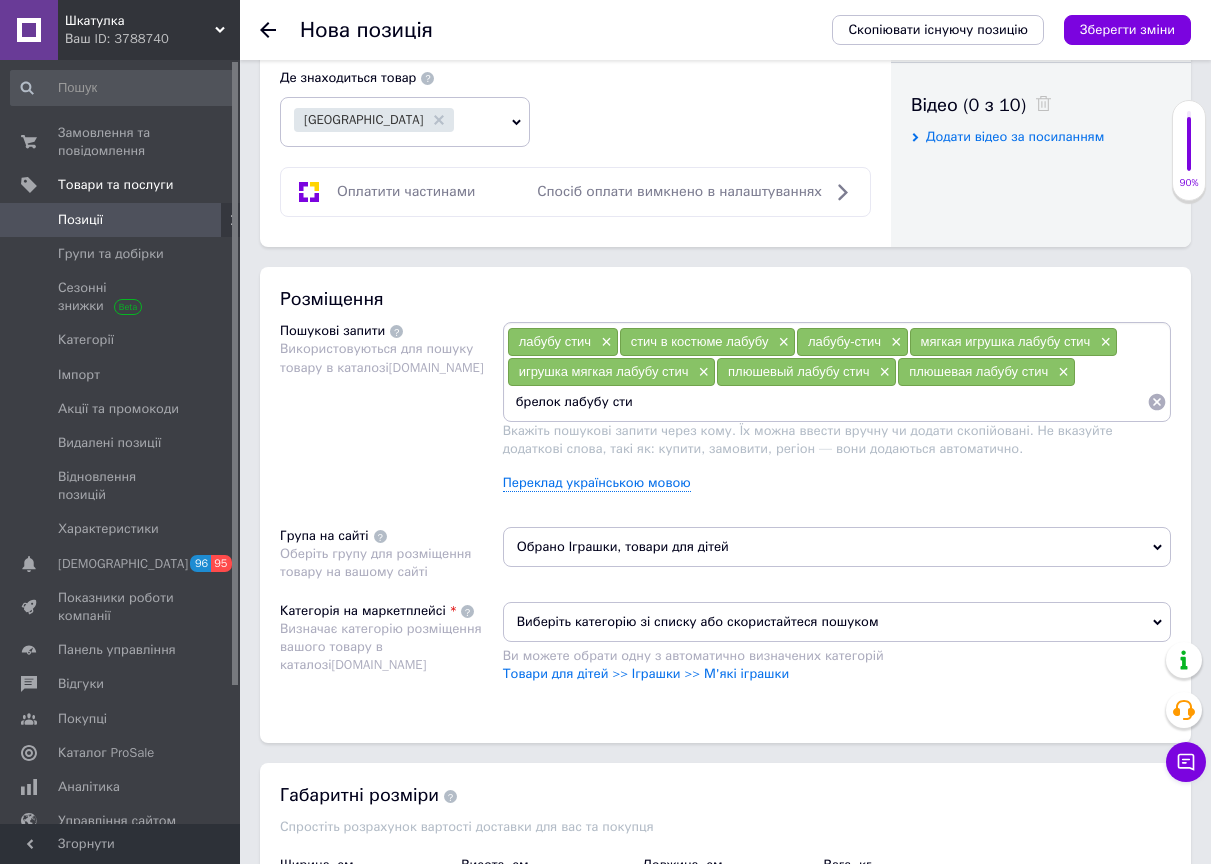 type on "[PERSON_NAME]" 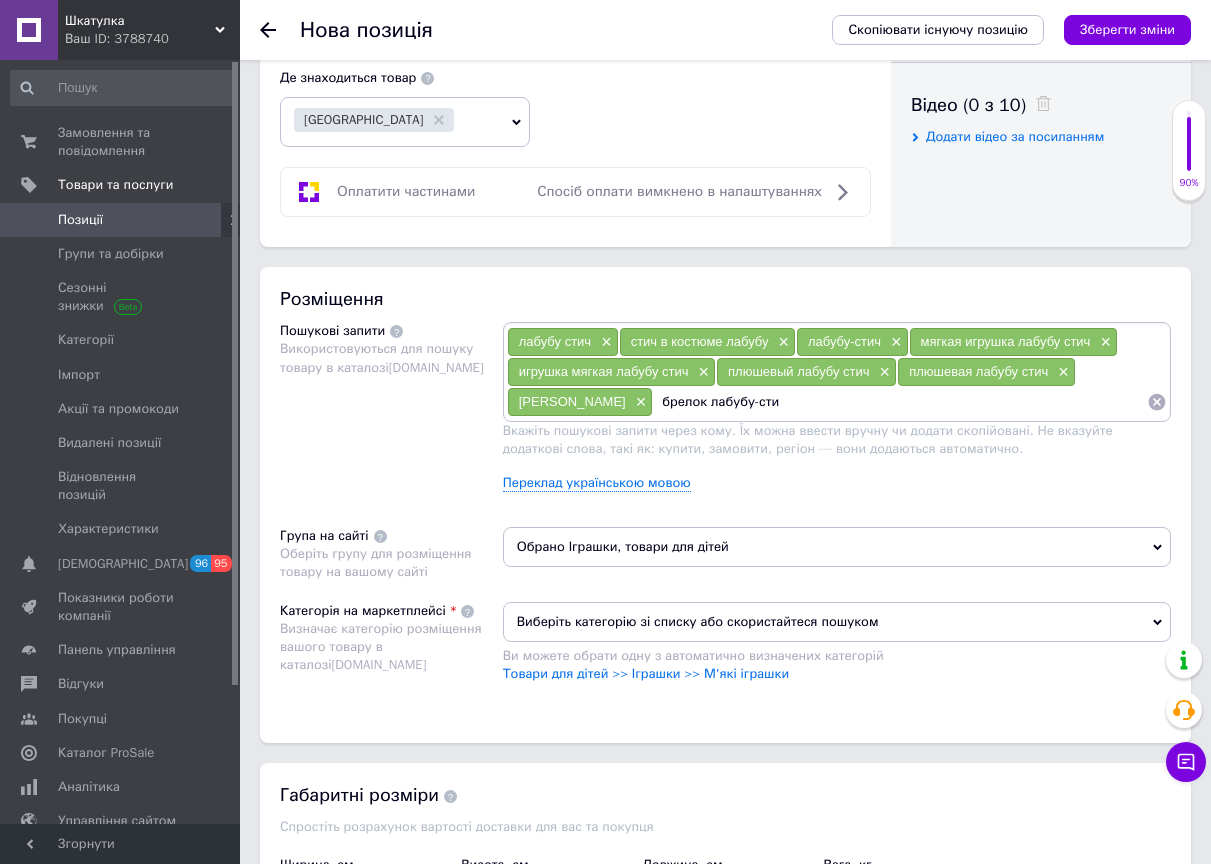type on "[PERSON_NAME]" 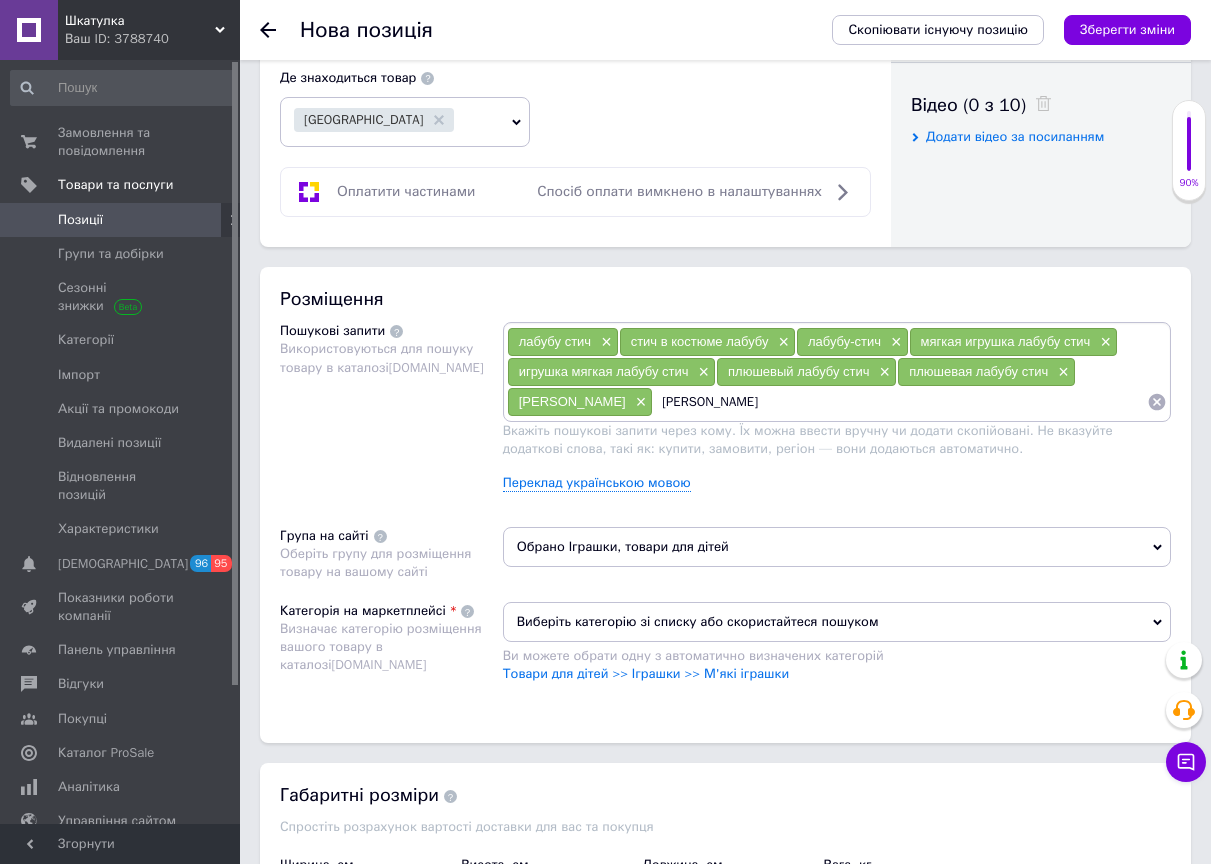 type 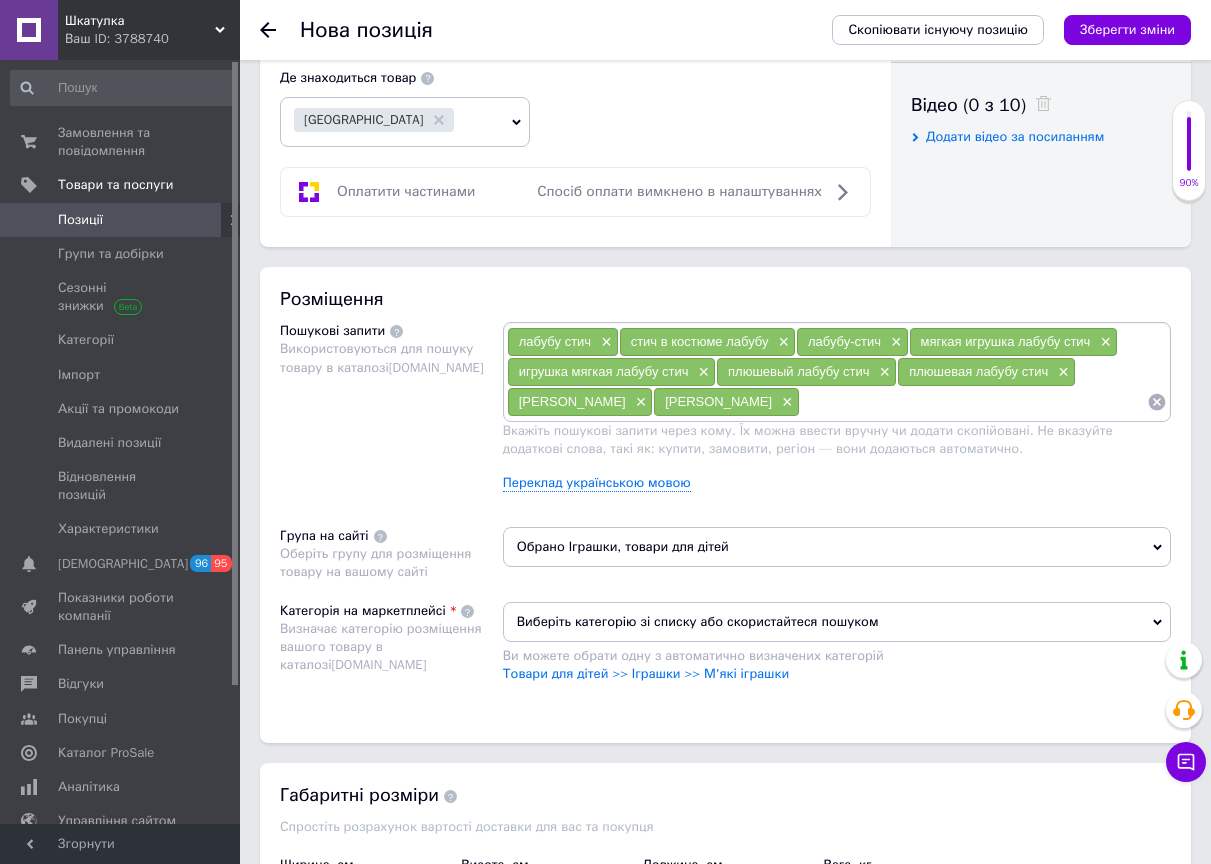 drag, startPoint x: 508, startPoint y: 339, endPoint x: 798, endPoint y: 403, distance: 296.97812 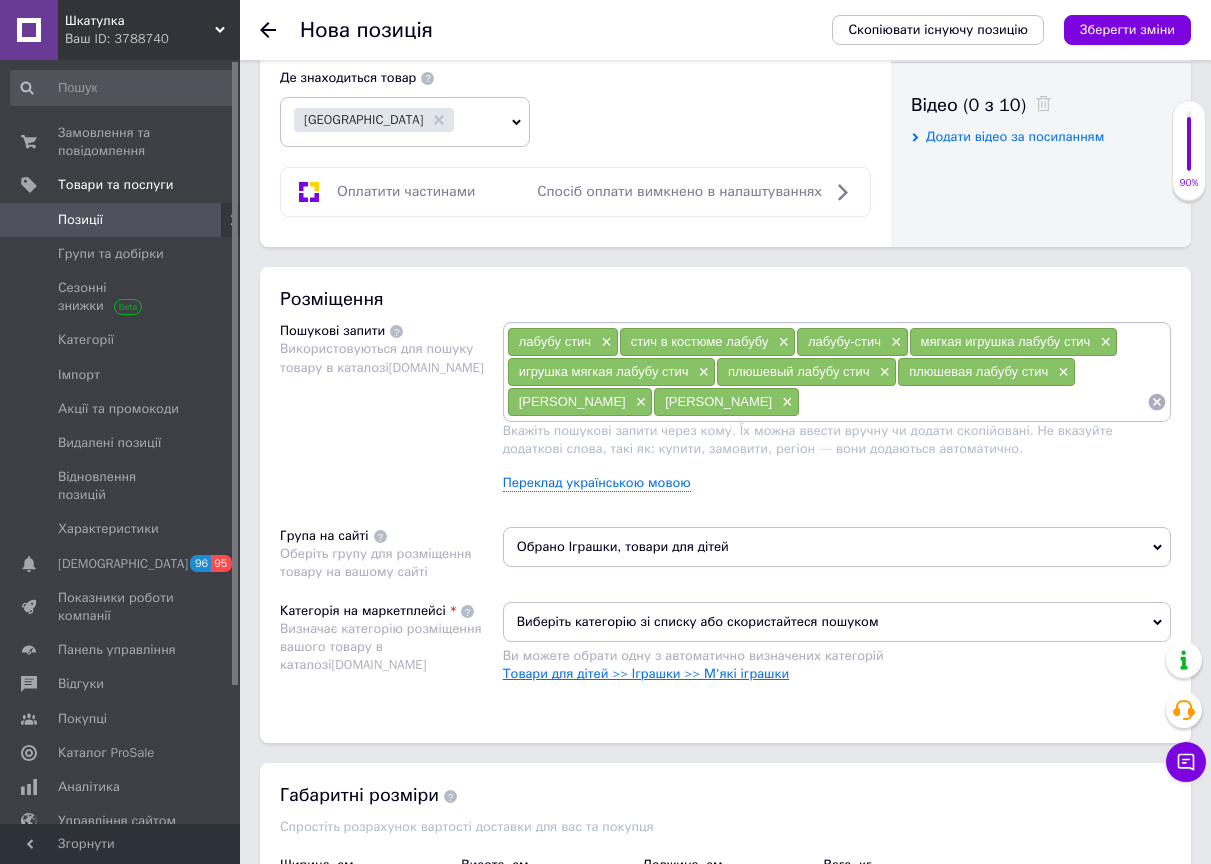 click on "Товари для дітей >> Іграшки >> М'які іграшки" at bounding box center [646, 673] 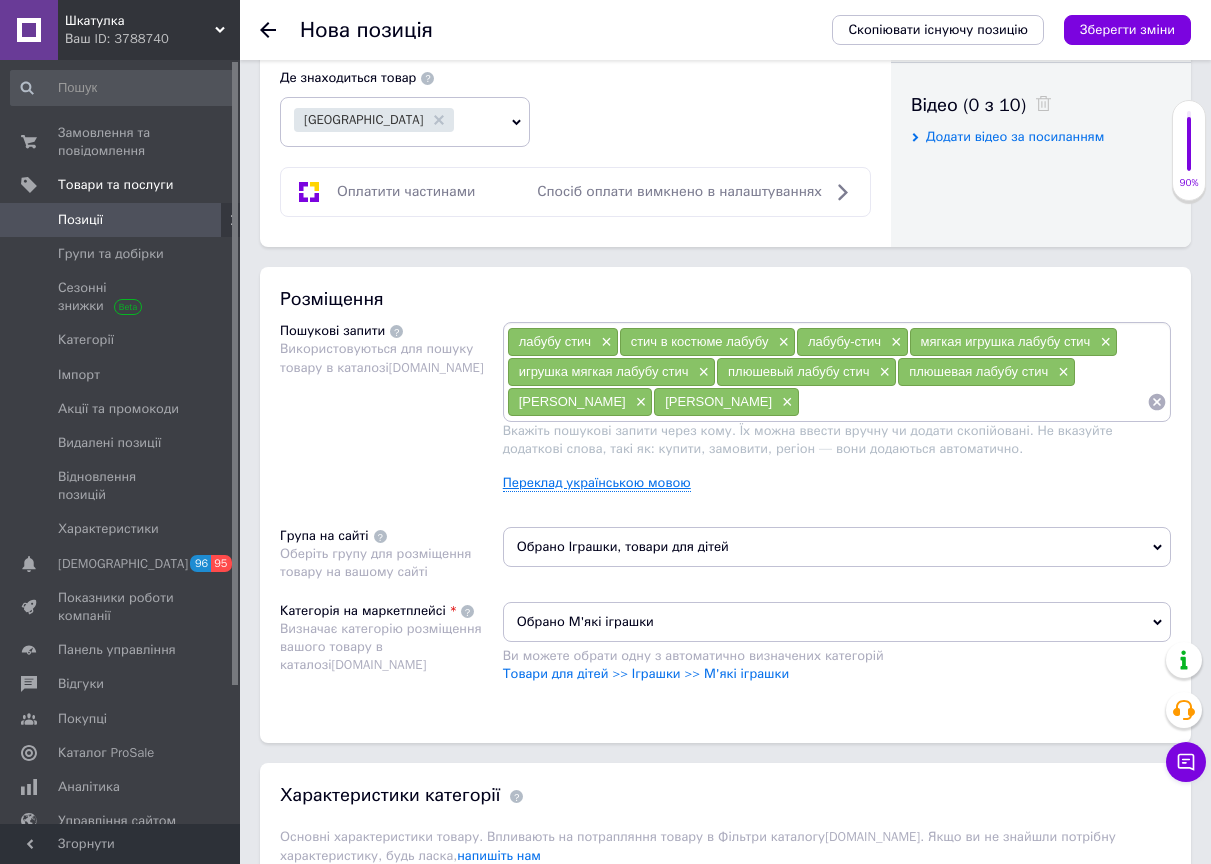 click on "Переклад українською мовою" at bounding box center (597, 483) 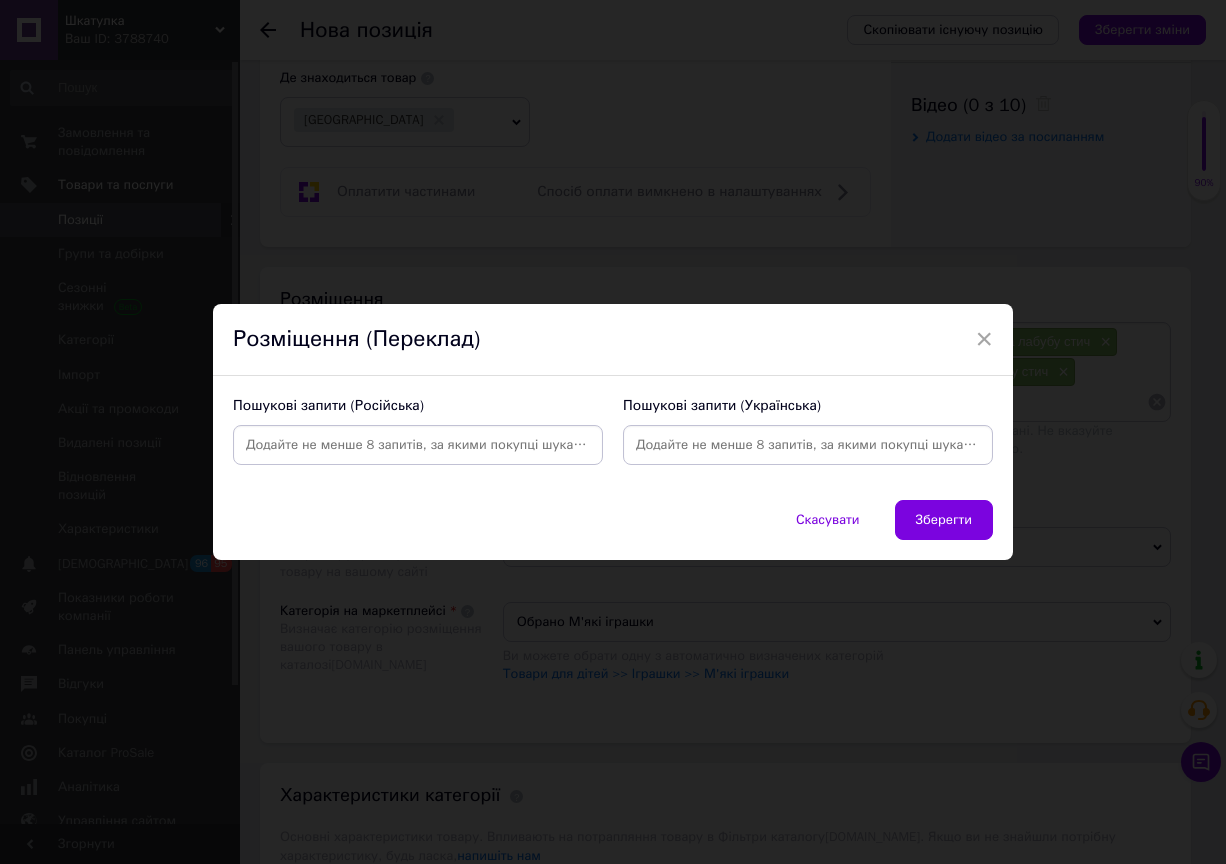 click on "× Розміщення (Переклад) Пошукові запити (Російська) Пошукові запити (Українська) Скасувати   Зберегти" at bounding box center [613, 432] 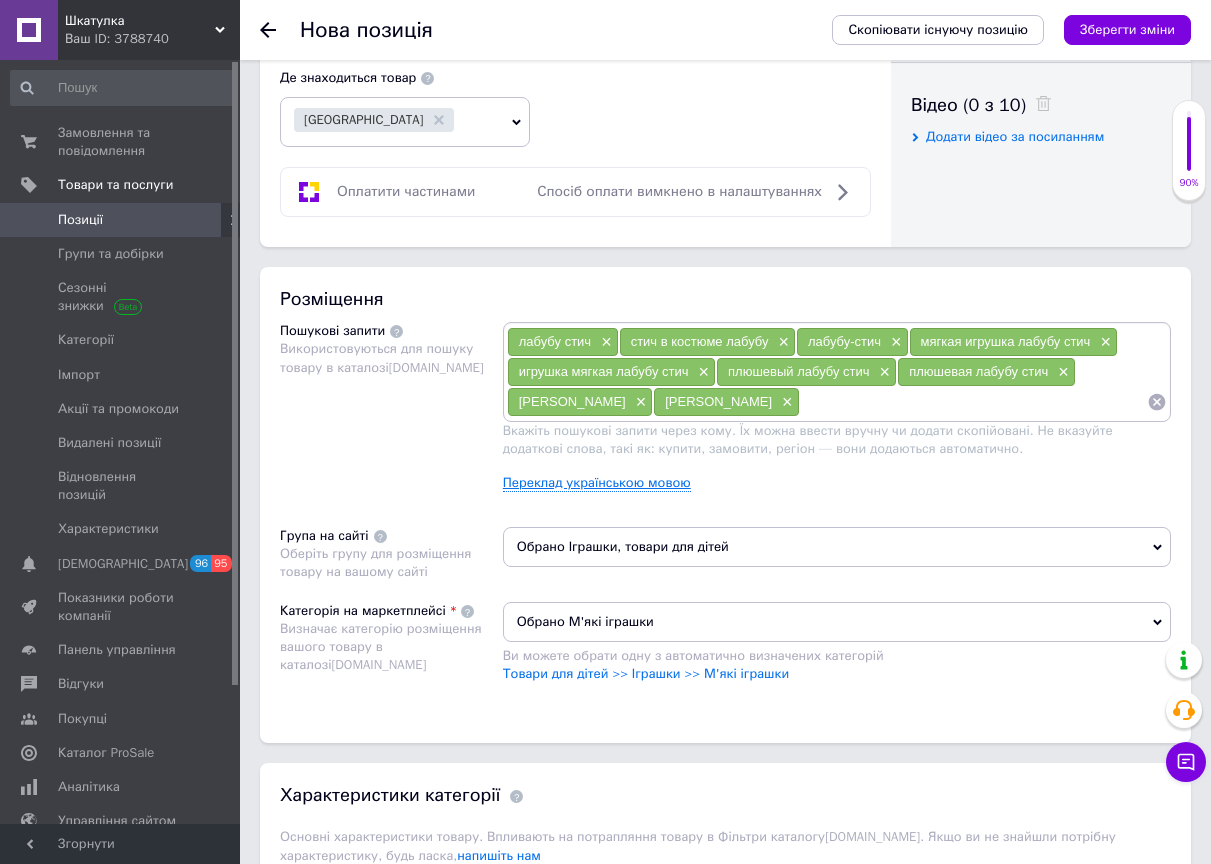 click on "Переклад українською мовою" at bounding box center (597, 483) 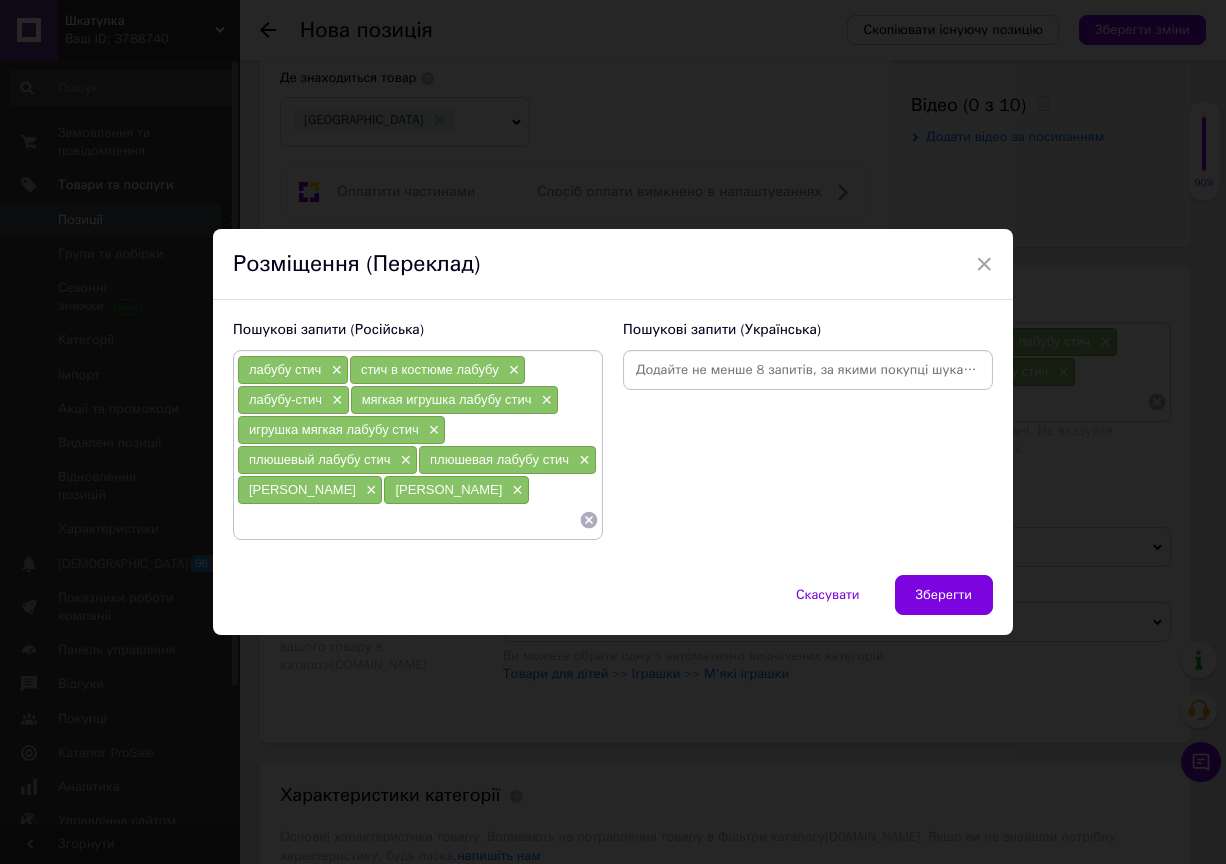 click at bounding box center [808, 370] 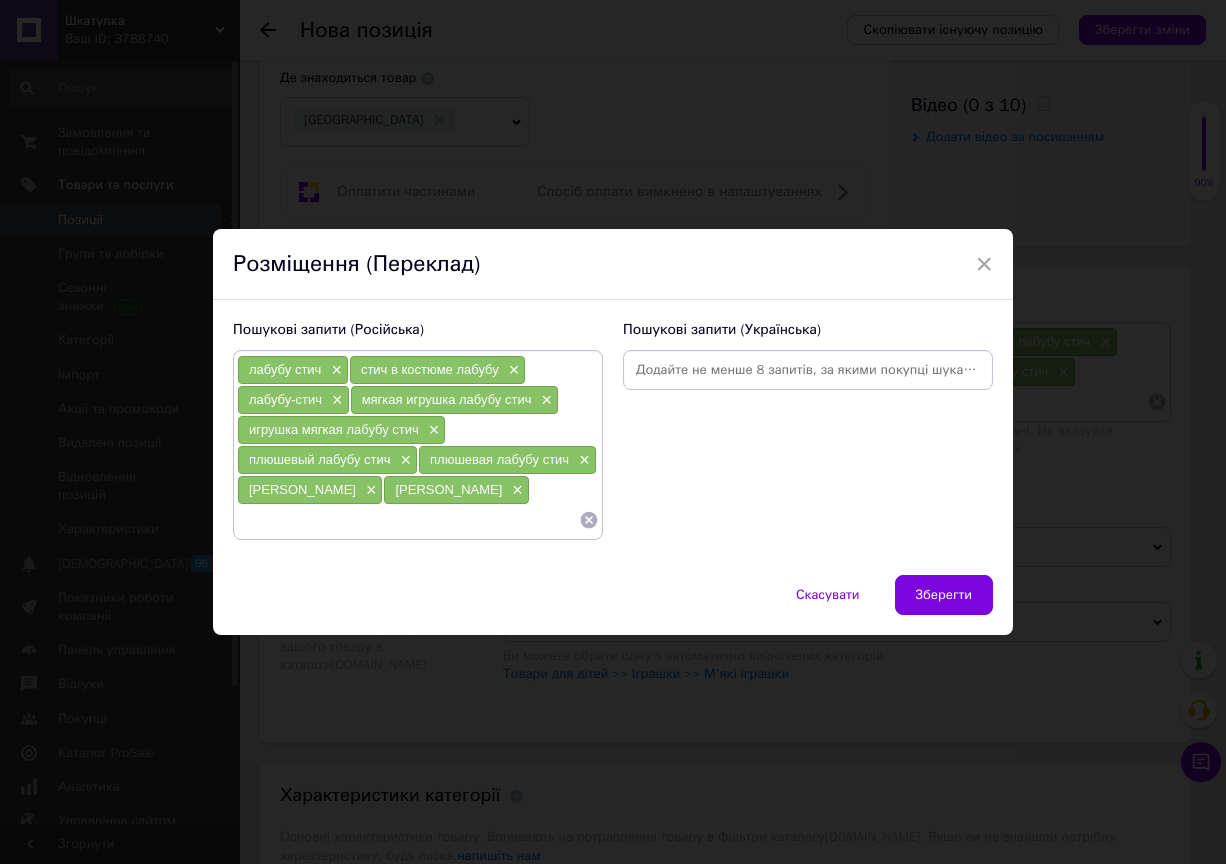click at bounding box center [808, 370] 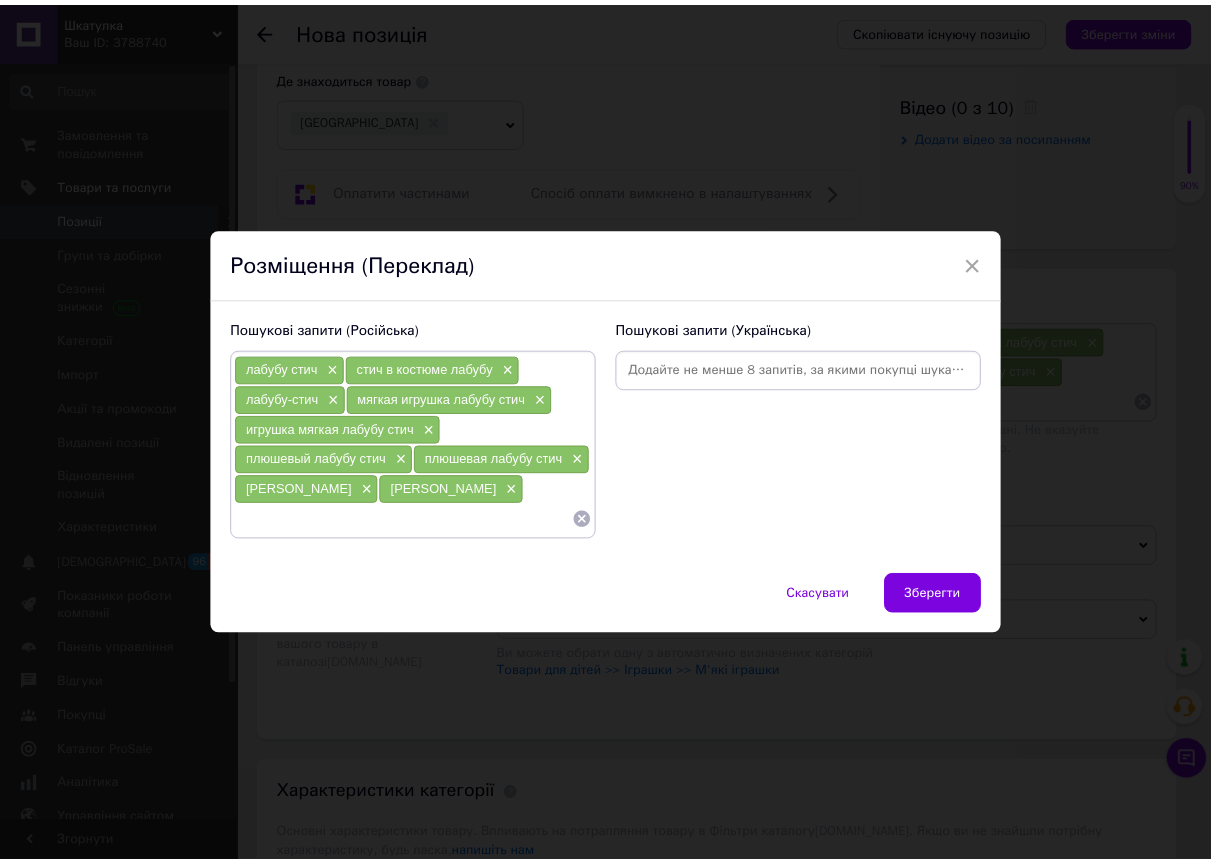 scroll, scrollTop: 0, scrollLeft: 0, axis: both 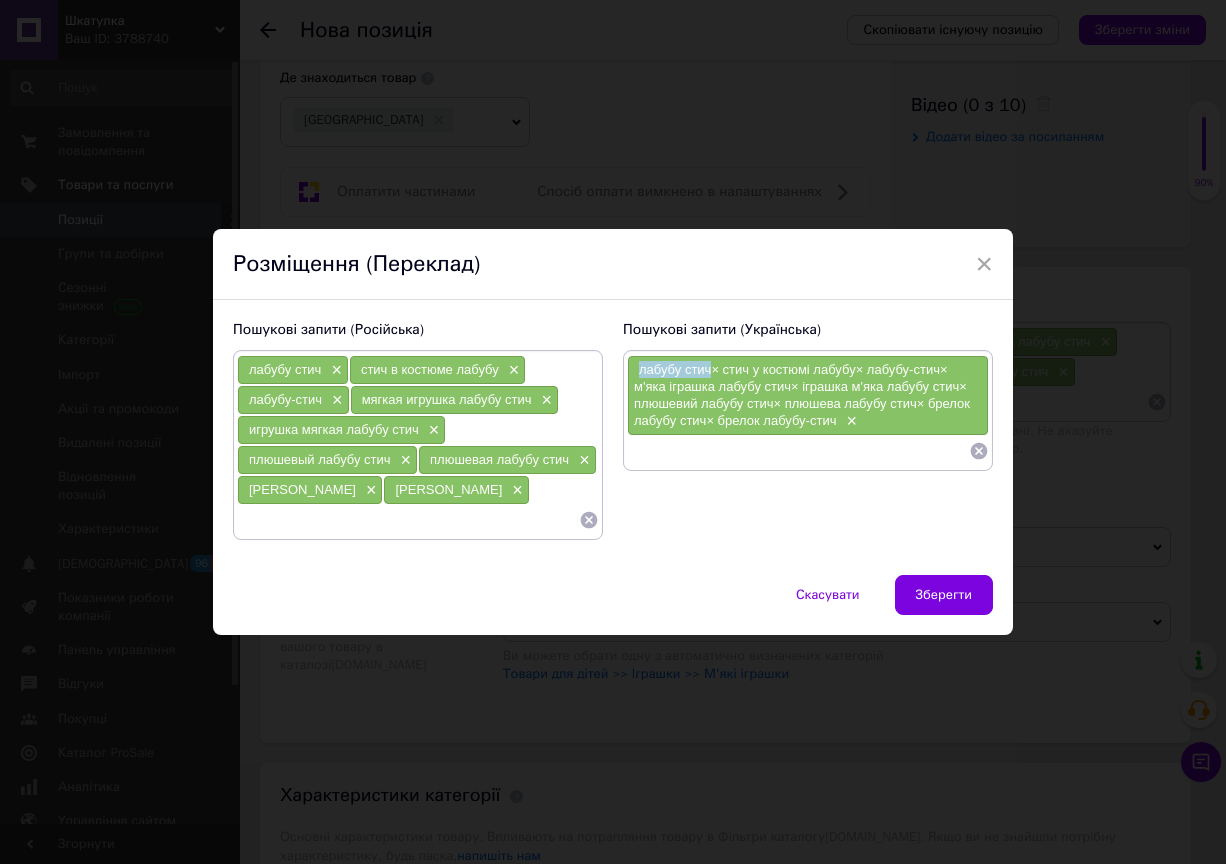 drag, startPoint x: 633, startPoint y: 364, endPoint x: 708, endPoint y: 375, distance: 75.802376 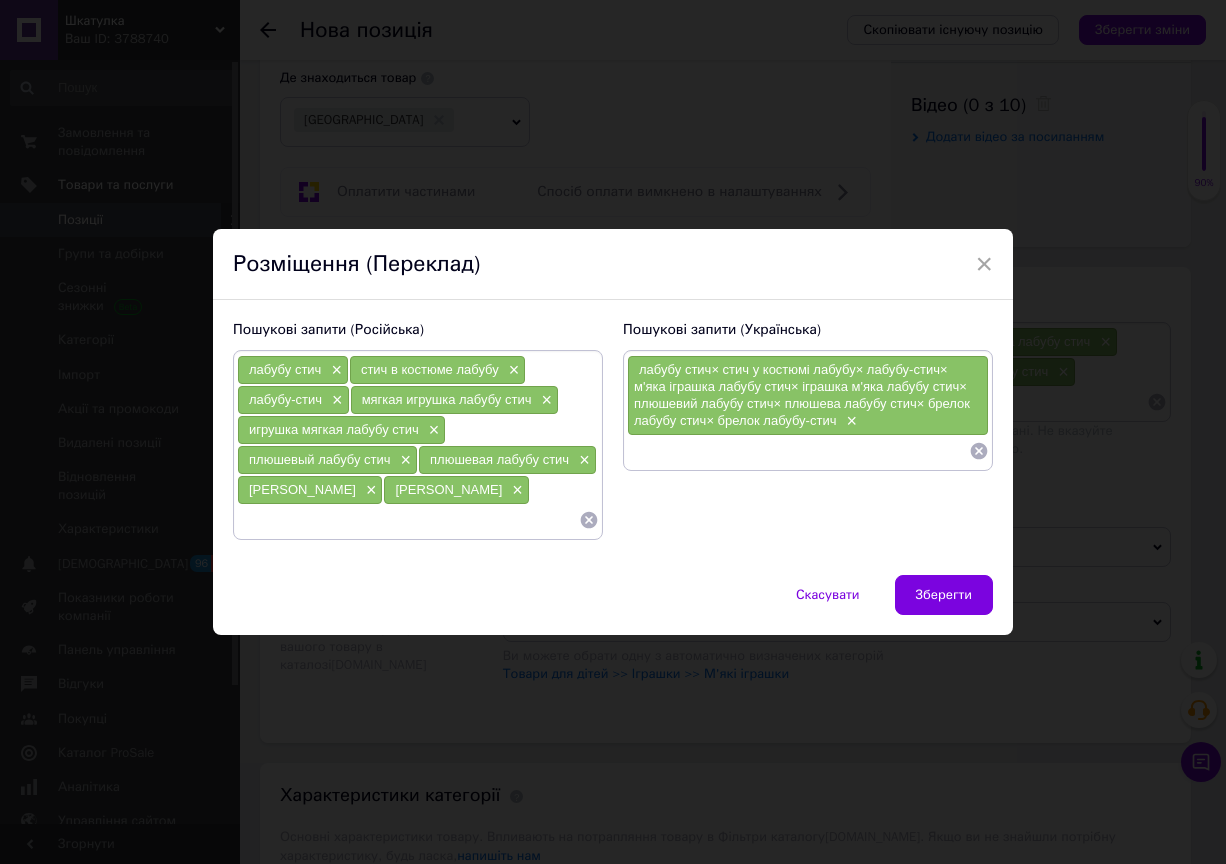 click at bounding box center (798, 451) 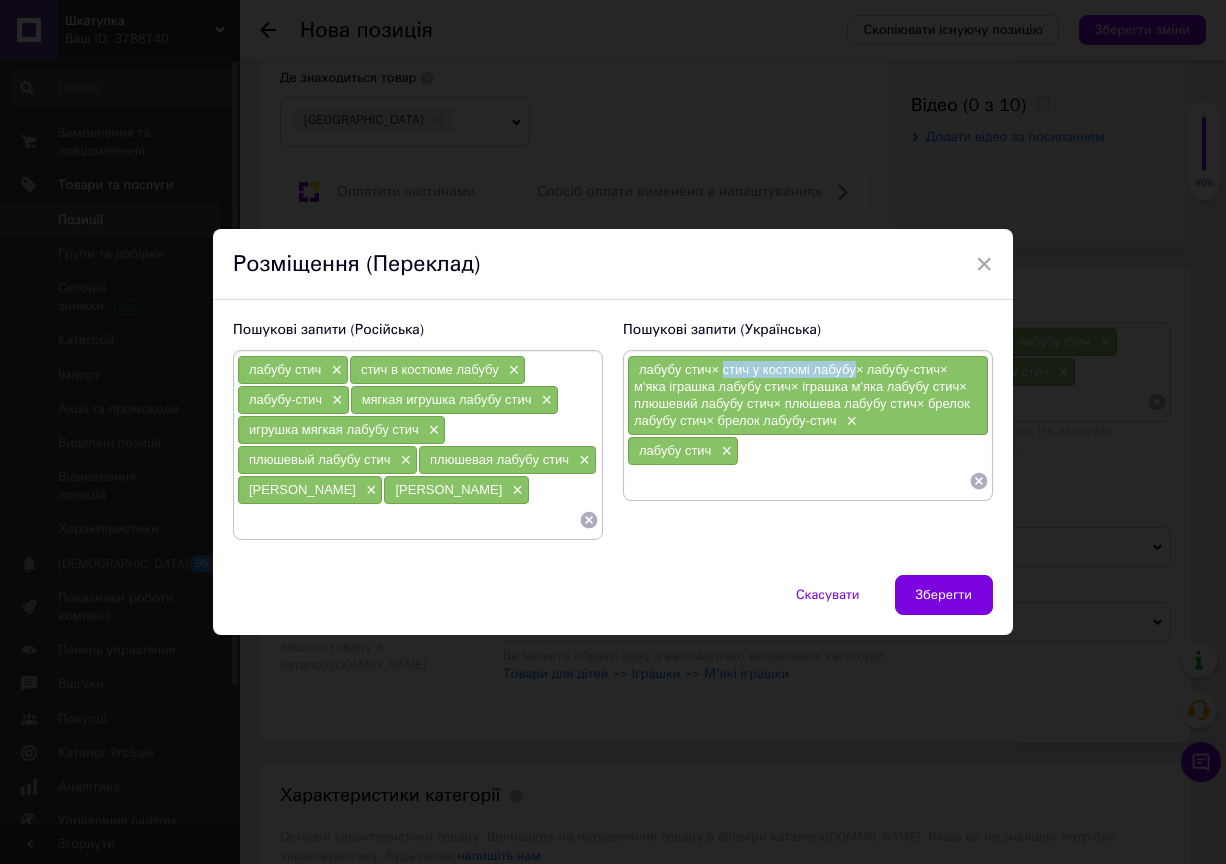drag, startPoint x: 719, startPoint y: 372, endPoint x: 851, endPoint y: 371, distance: 132.00378 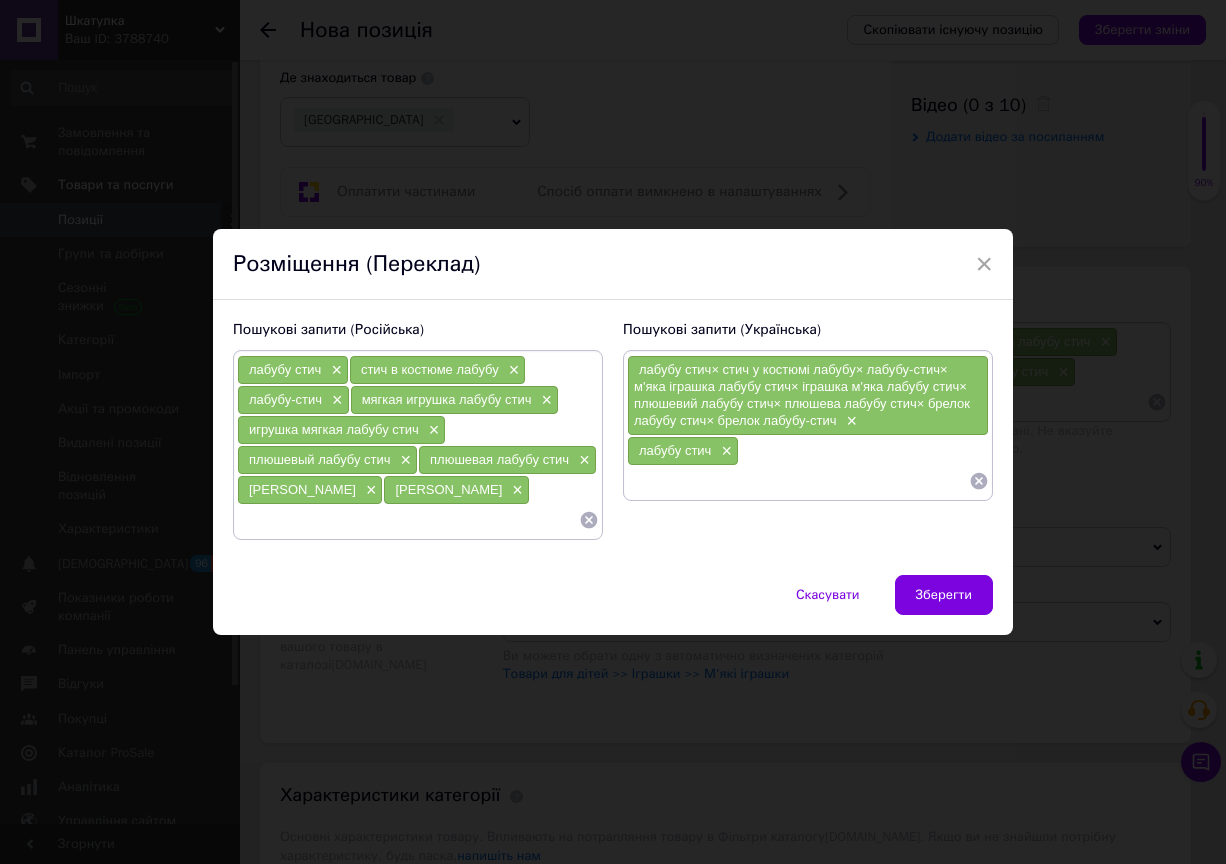 click at bounding box center (798, 481) 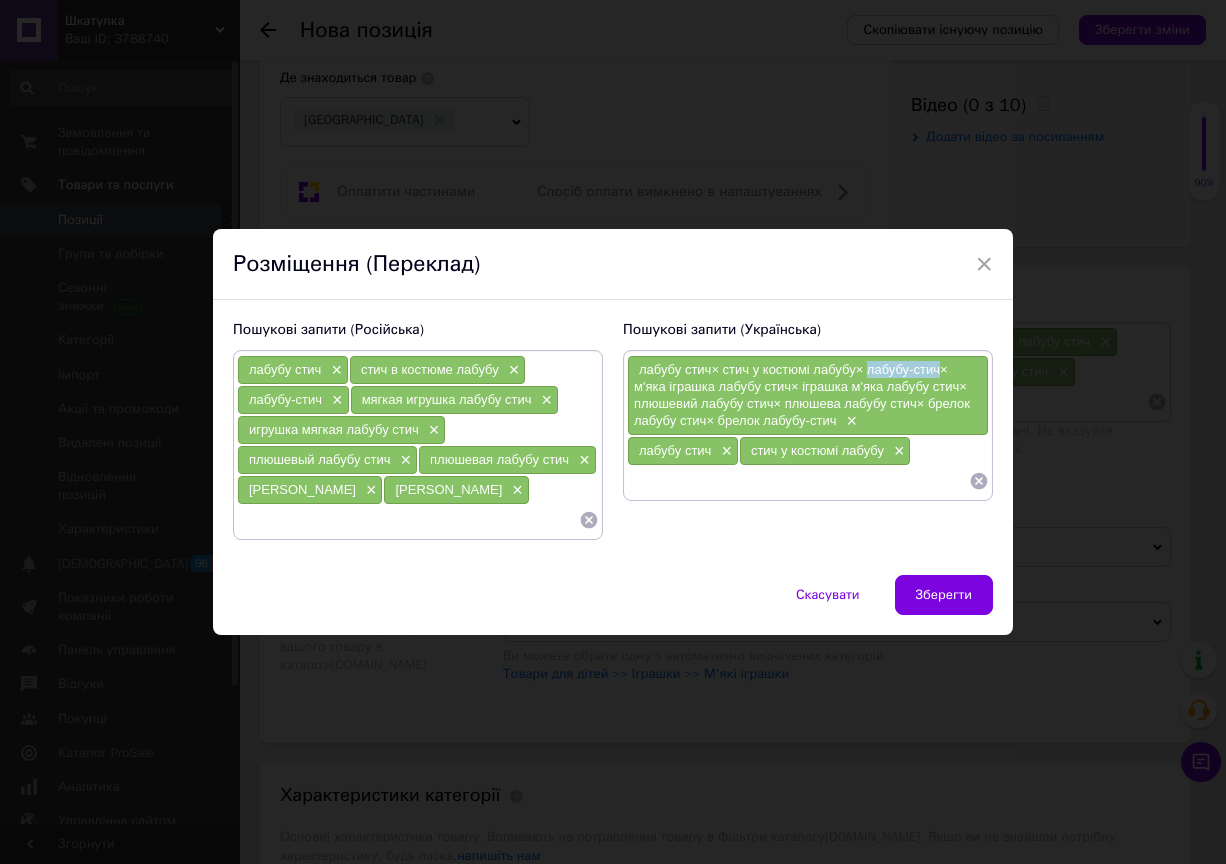 drag, startPoint x: 867, startPoint y: 368, endPoint x: 936, endPoint y: 376, distance: 69.46222 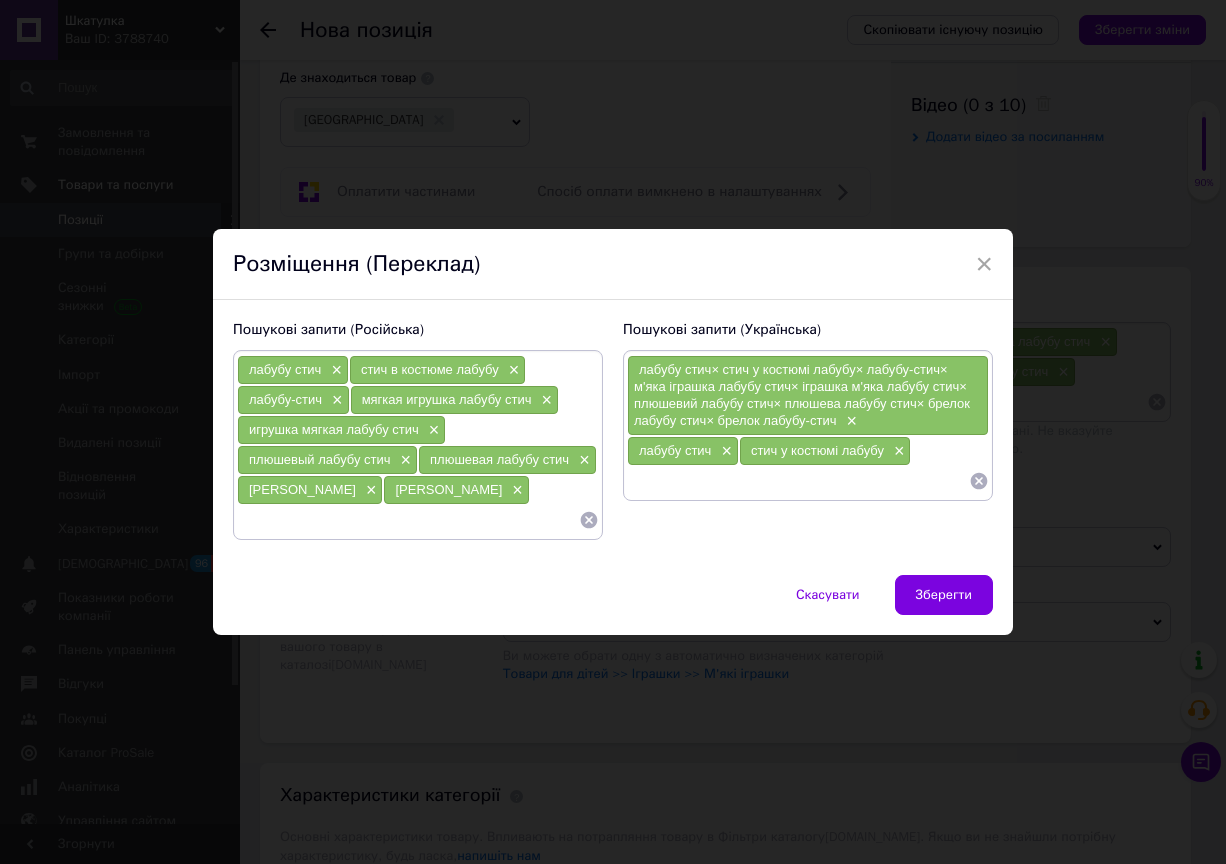 click at bounding box center [798, 481] 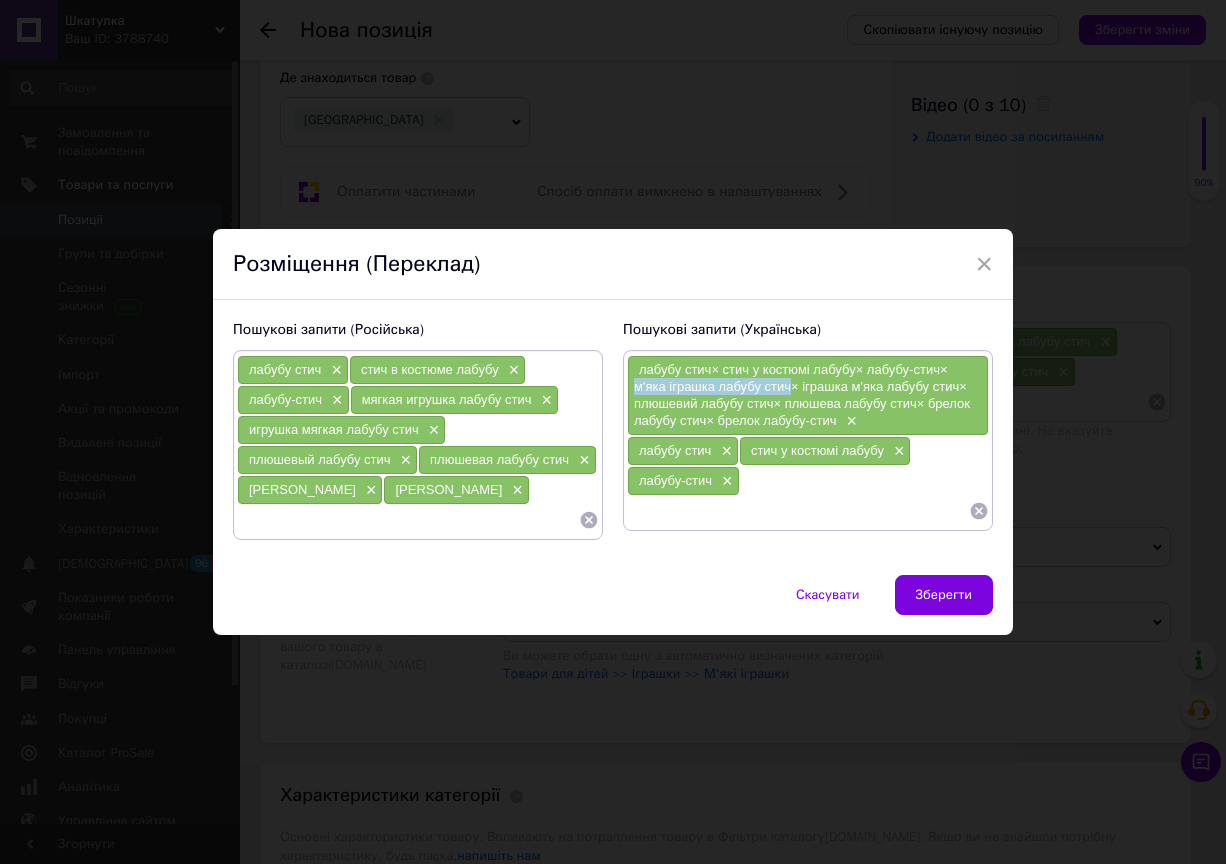 drag, startPoint x: 633, startPoint y: 388, endPoint x: 789, endPoint y: 389, distance: 156.0032 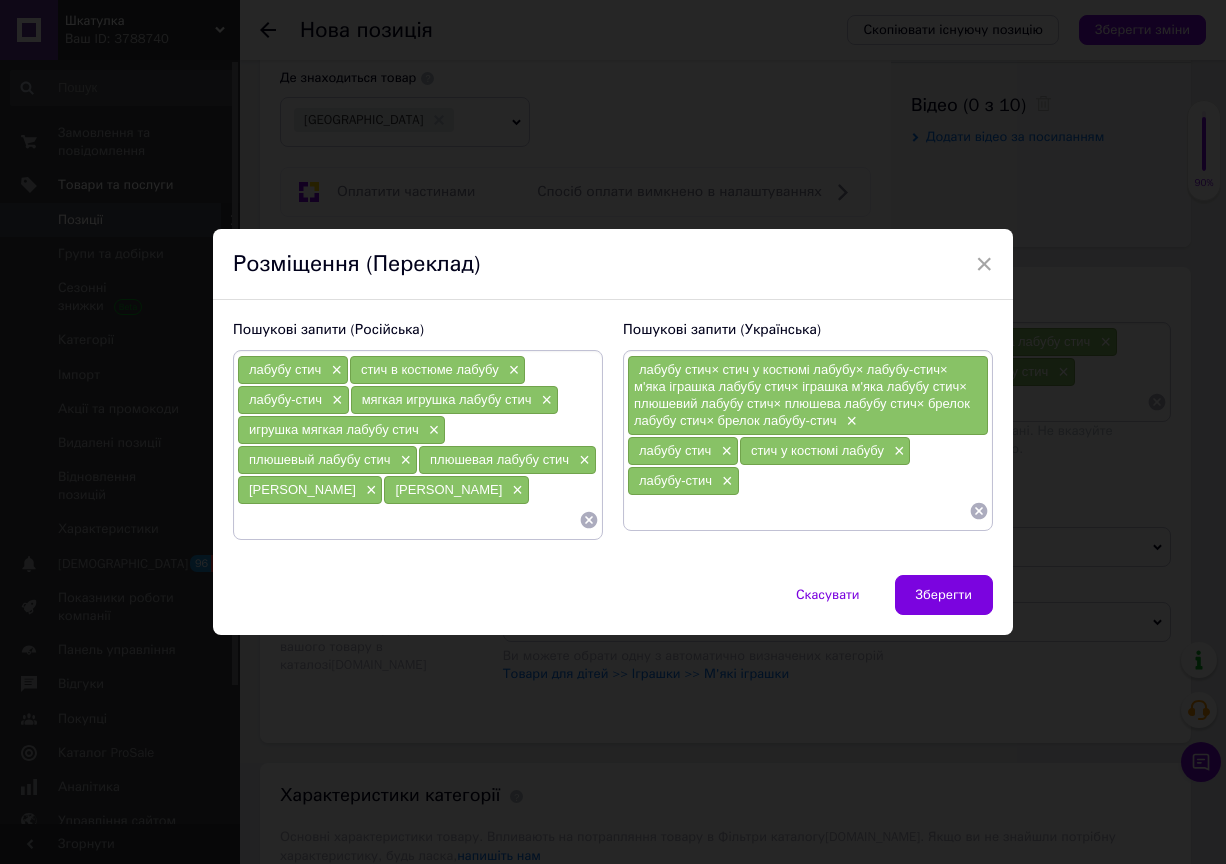 click at bounding box center [798, 511] 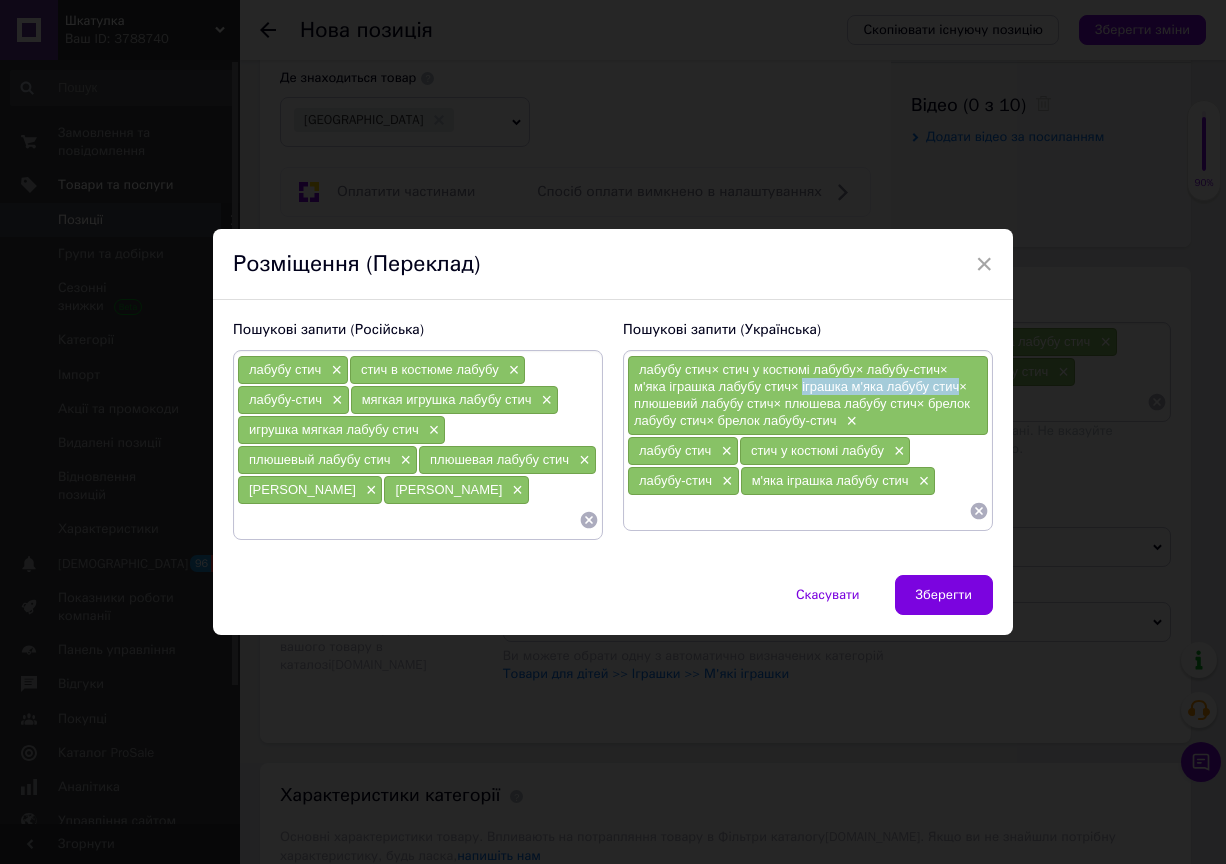 drag, startPoint x: 800, startPoint y: 388, endPoint x: 954, endPoint y: 388, distance: 154 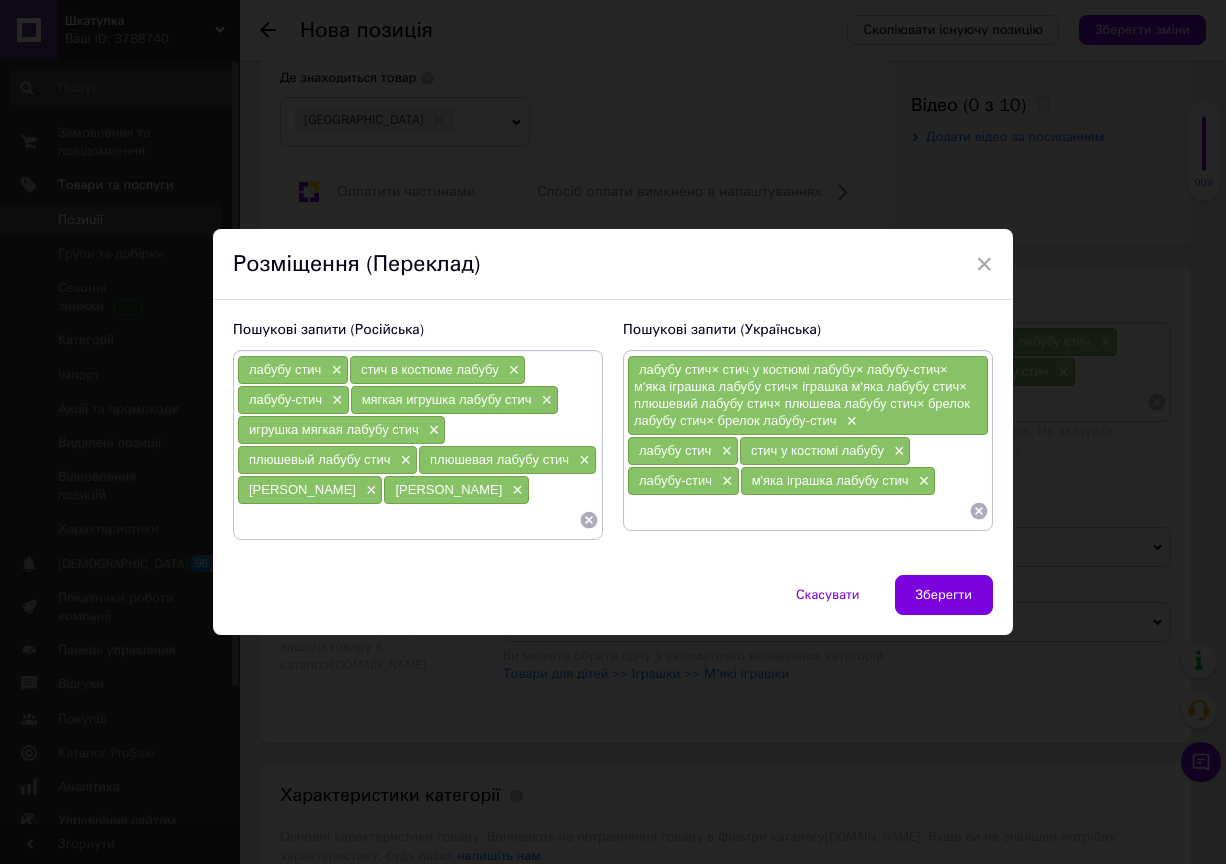 click at bounding box center [798, 511] 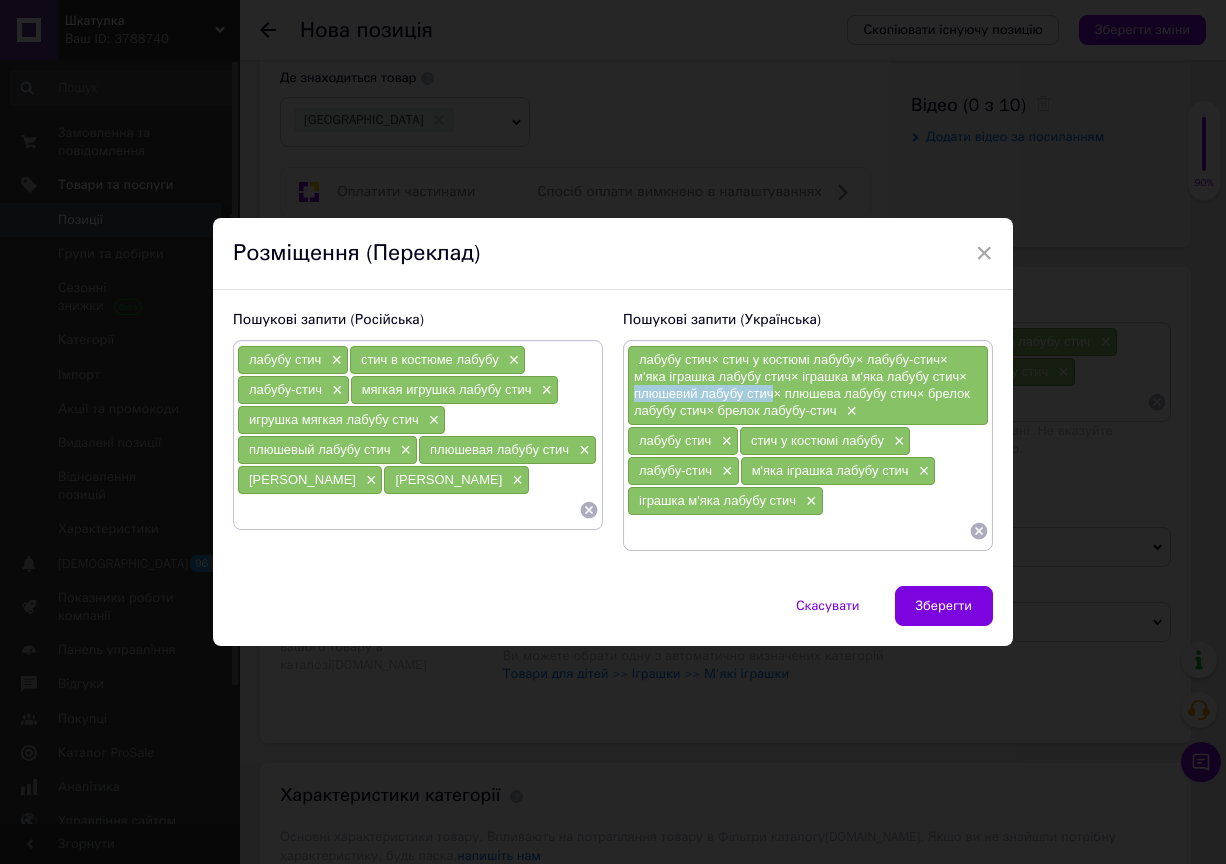 drag, startPoint x: 631, startPoint y: 395, endPoint x: 772, endPoint y: 392, distance: 141.0319 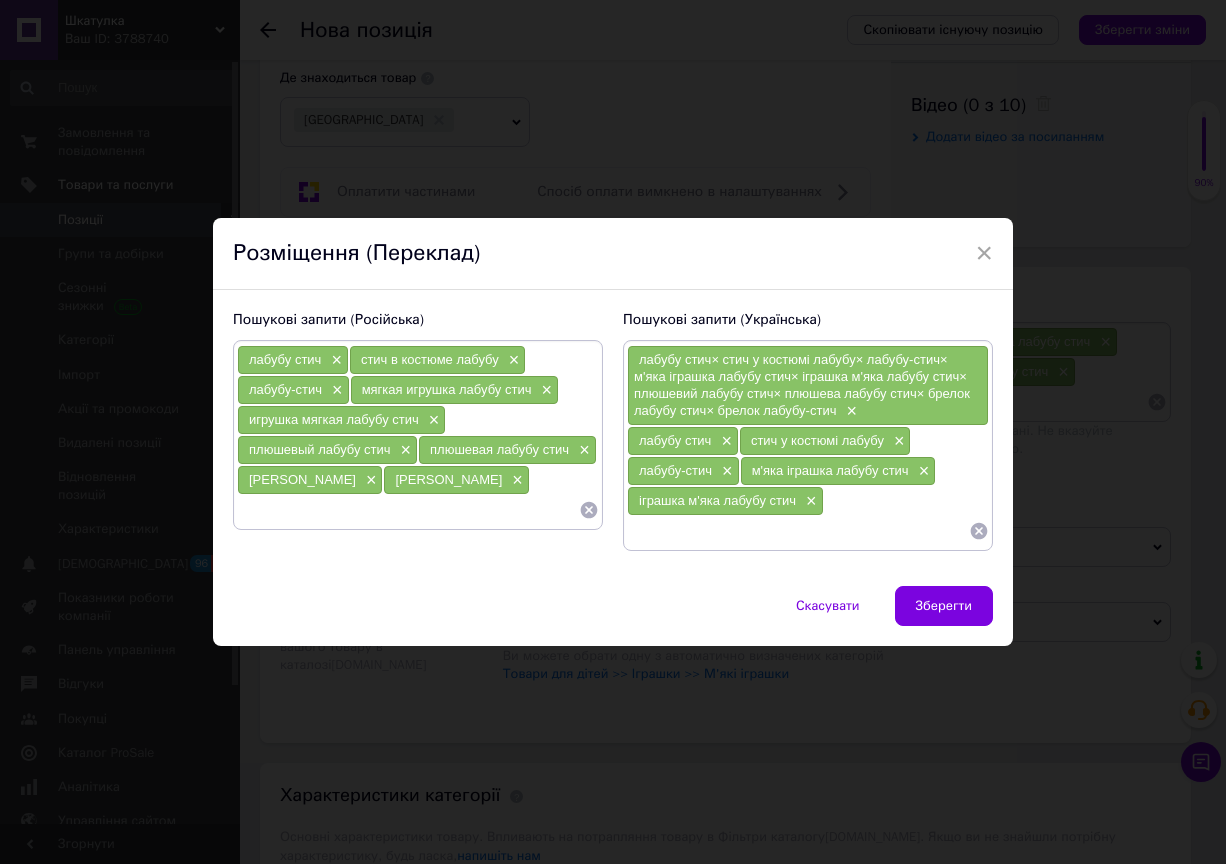 click at bounding box center (798, 531) 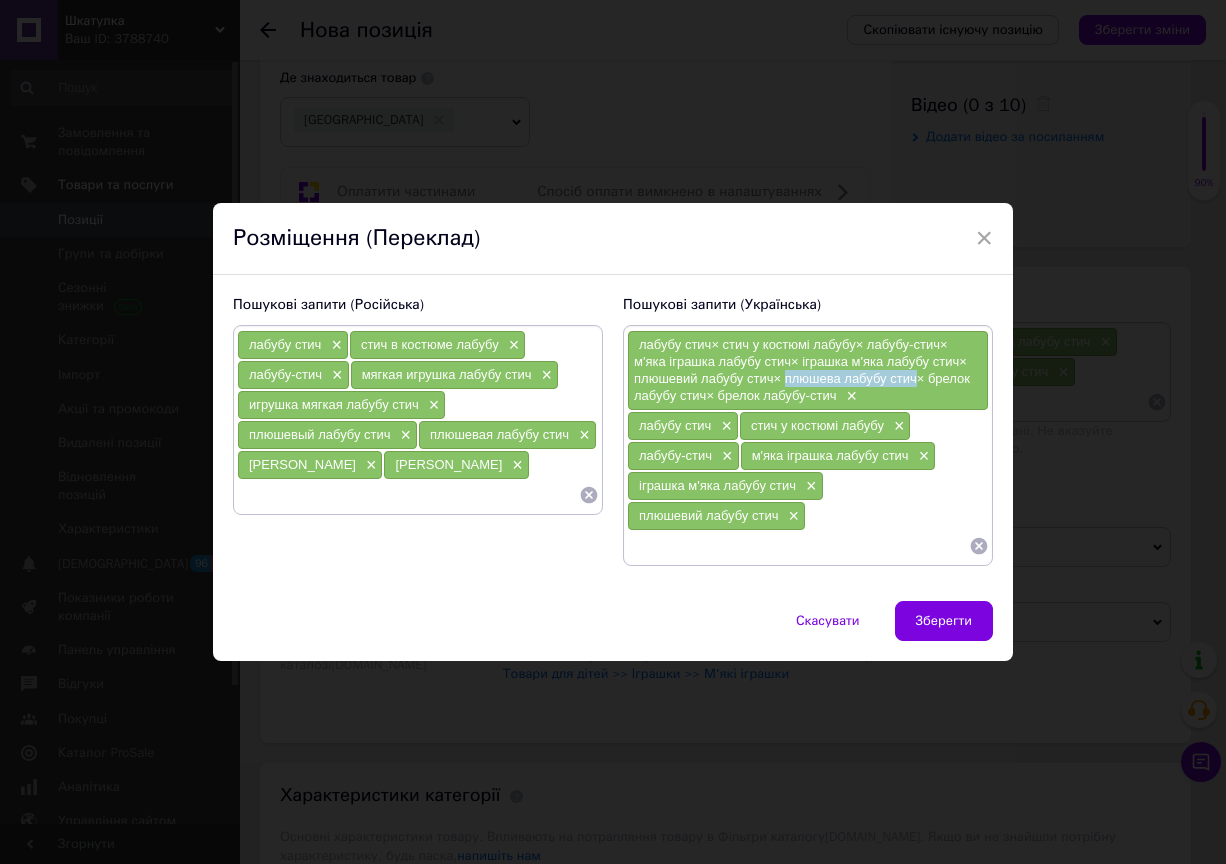 drag, startPoint x: 782, startPoint y: 380, endPoint x: 912, endPoint y: 382, distance: 130.01538 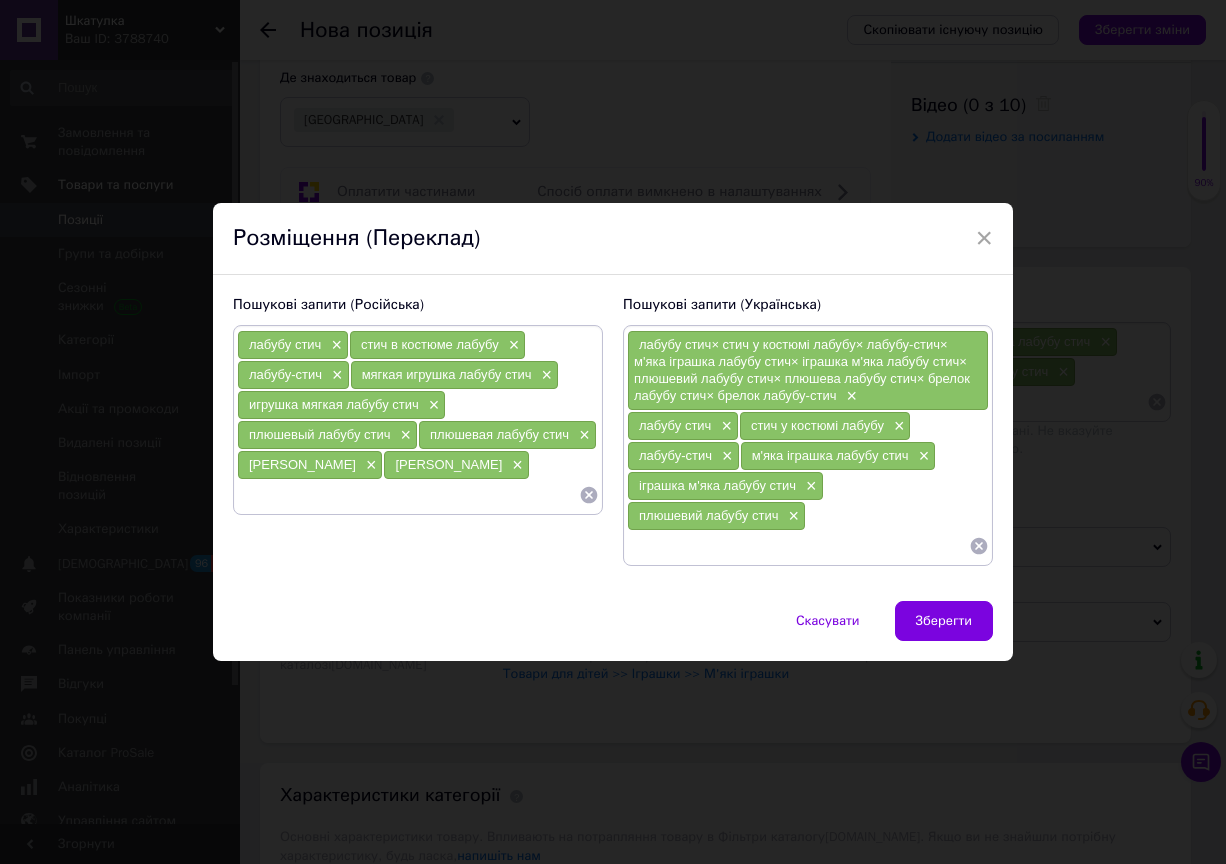 click at bounding box center [798, 546] 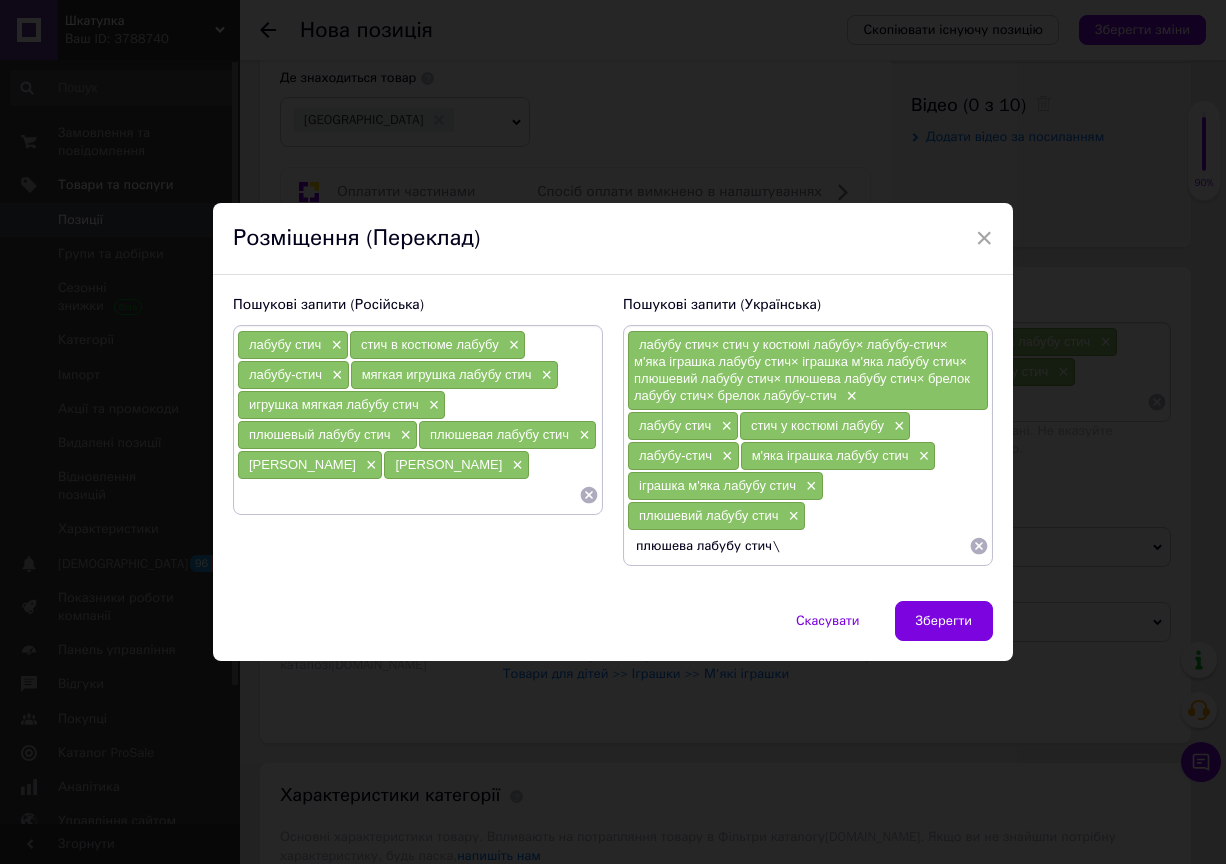 type on "плюшева лабубу стич" 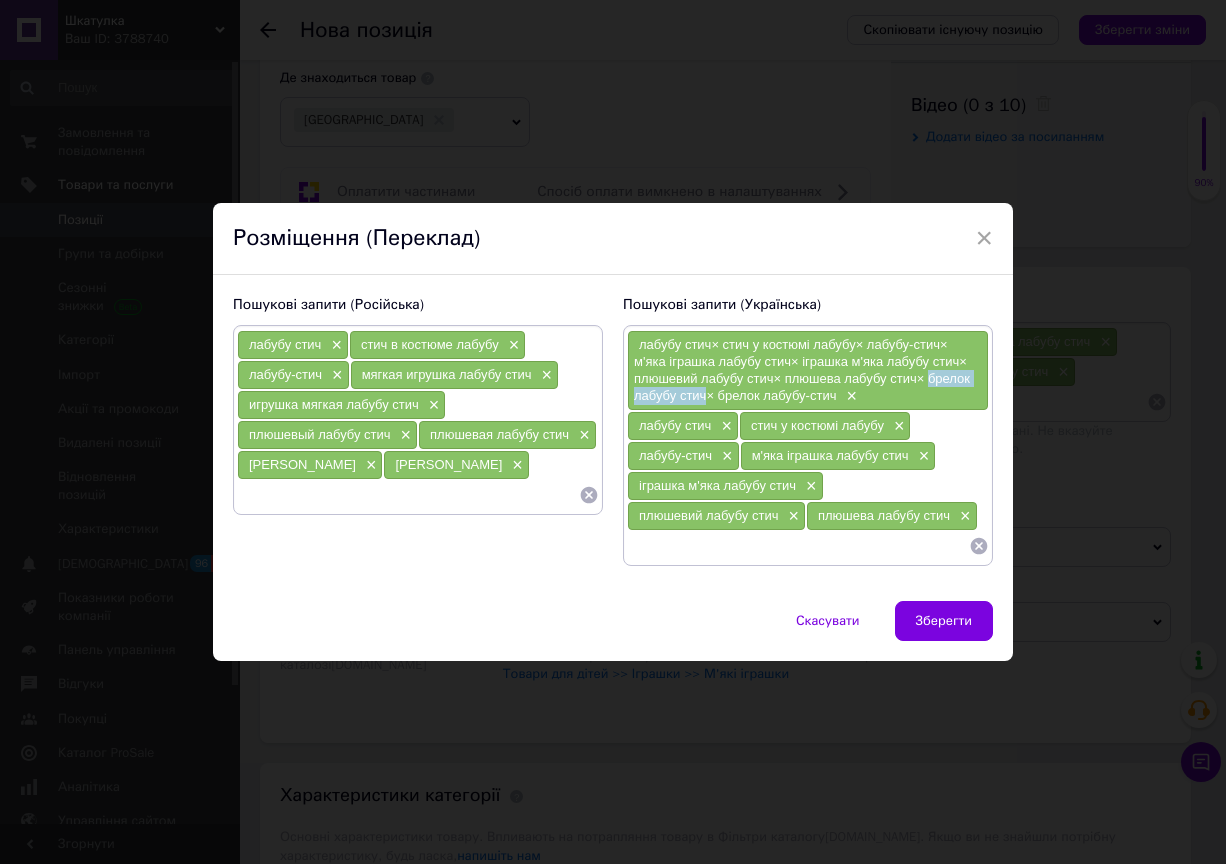 drag, startPoint x: 926, startPoint y: 379, endPoint x: 701, endPoint y: 405, distance: 226.49724 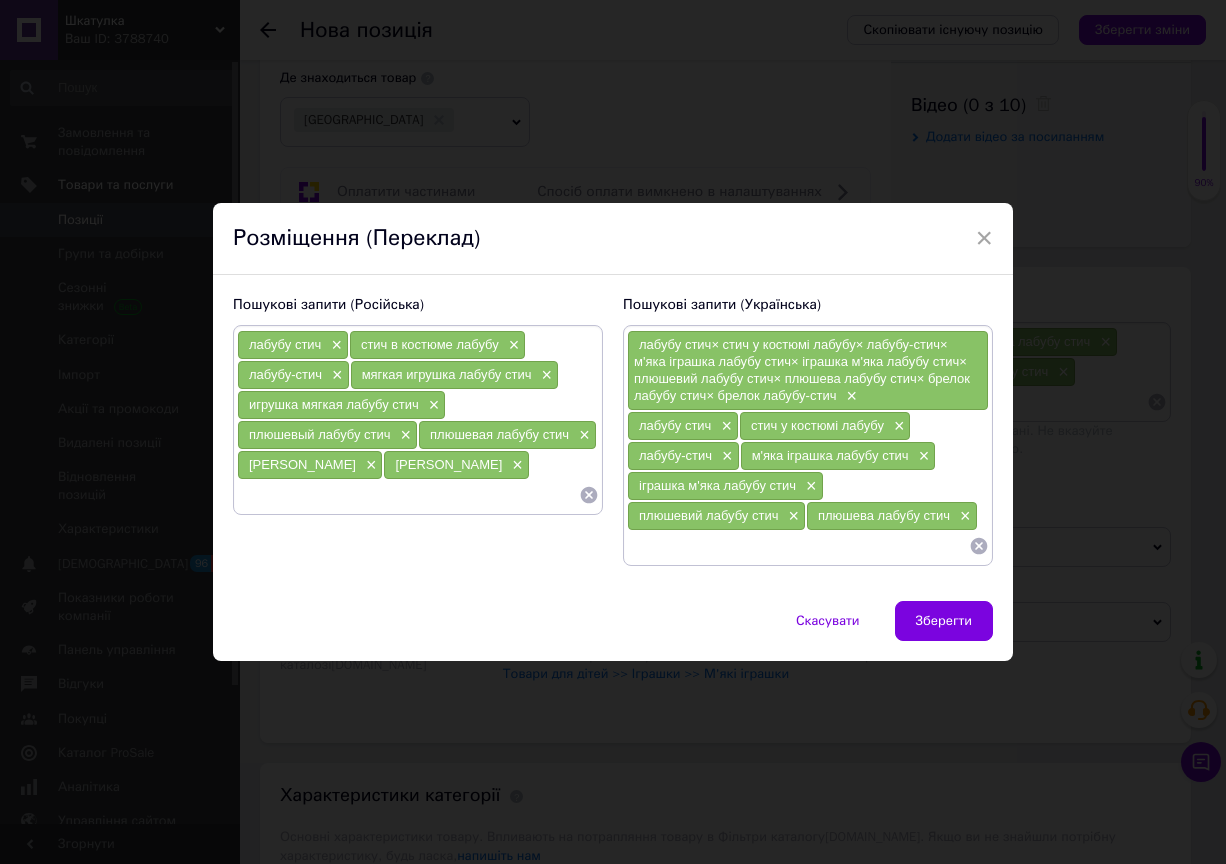 click at bounding box center [798, 546] 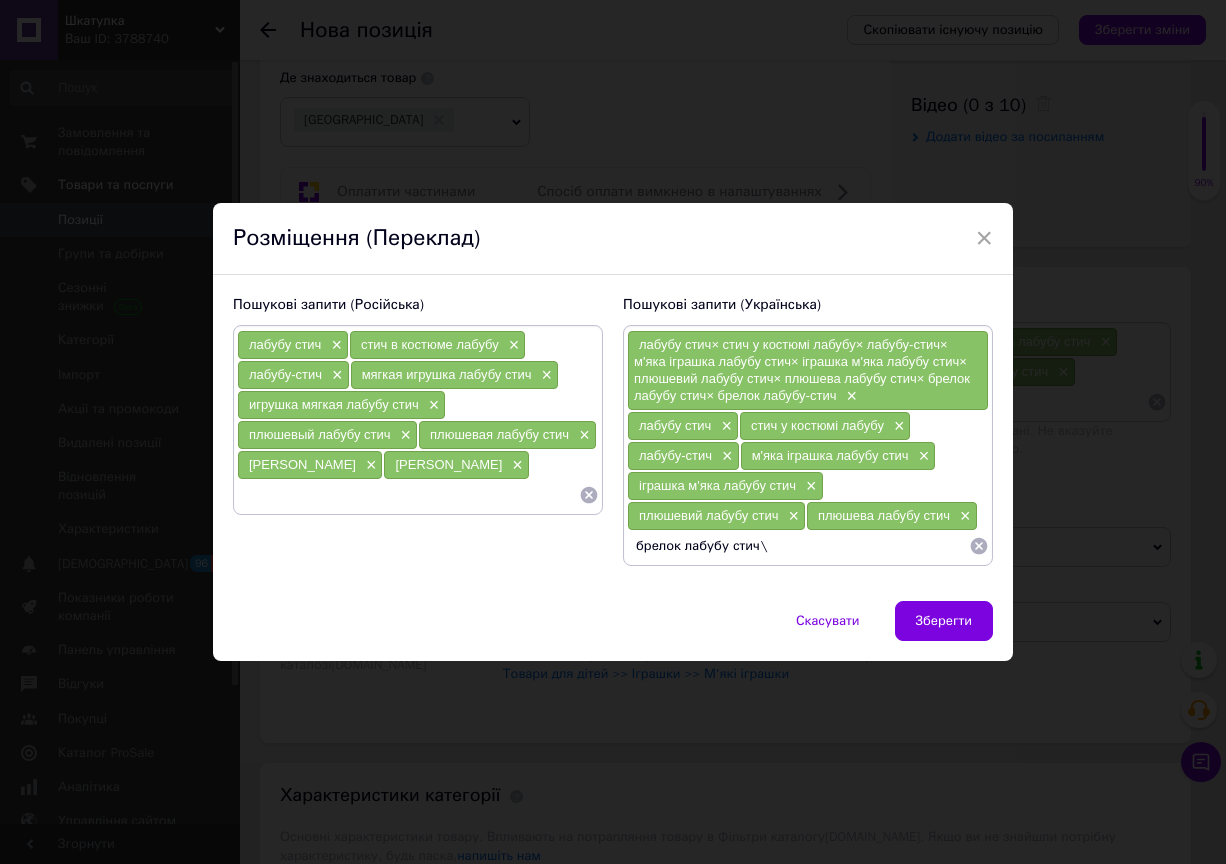 type on "[PERSON_NAME]" 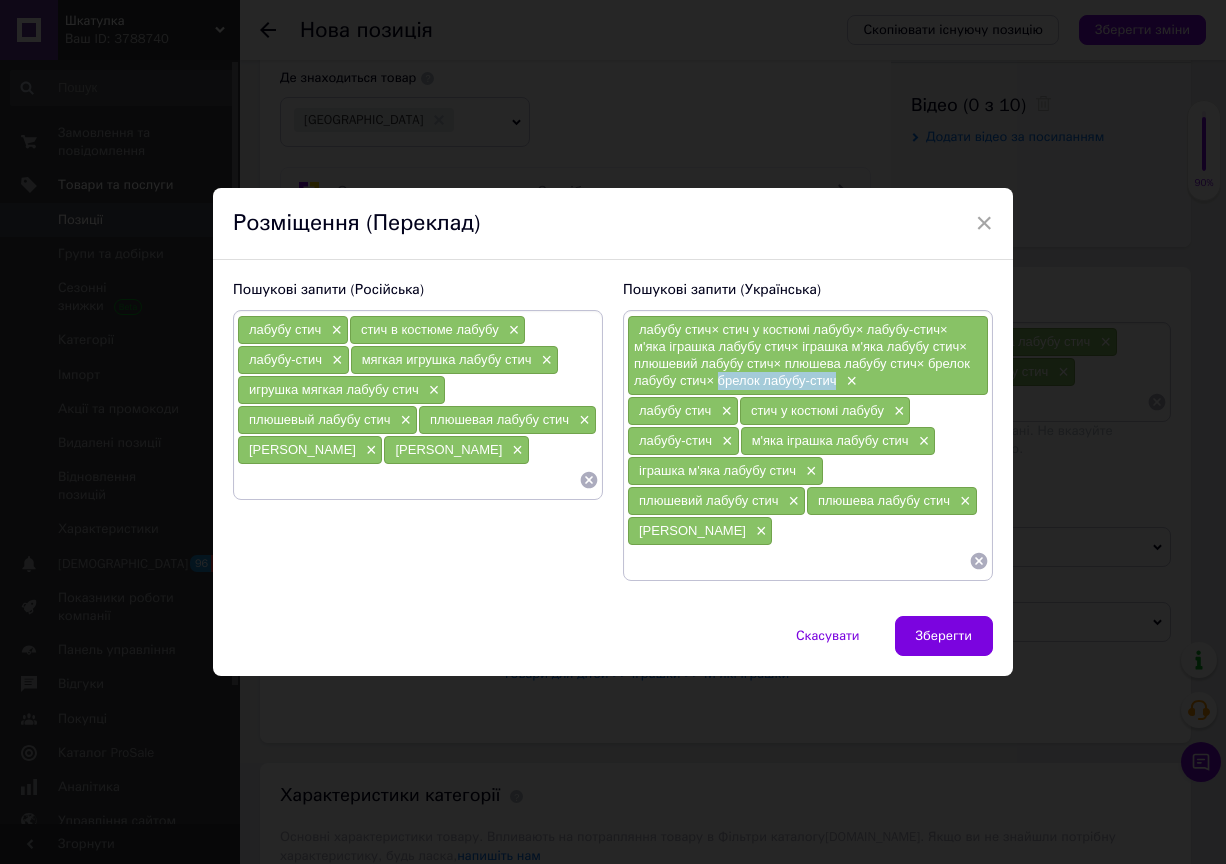drag, startPoint x: 716, startPoint y: 377, endPoint x: 833, endPoint y: 383, distance: 117.15375 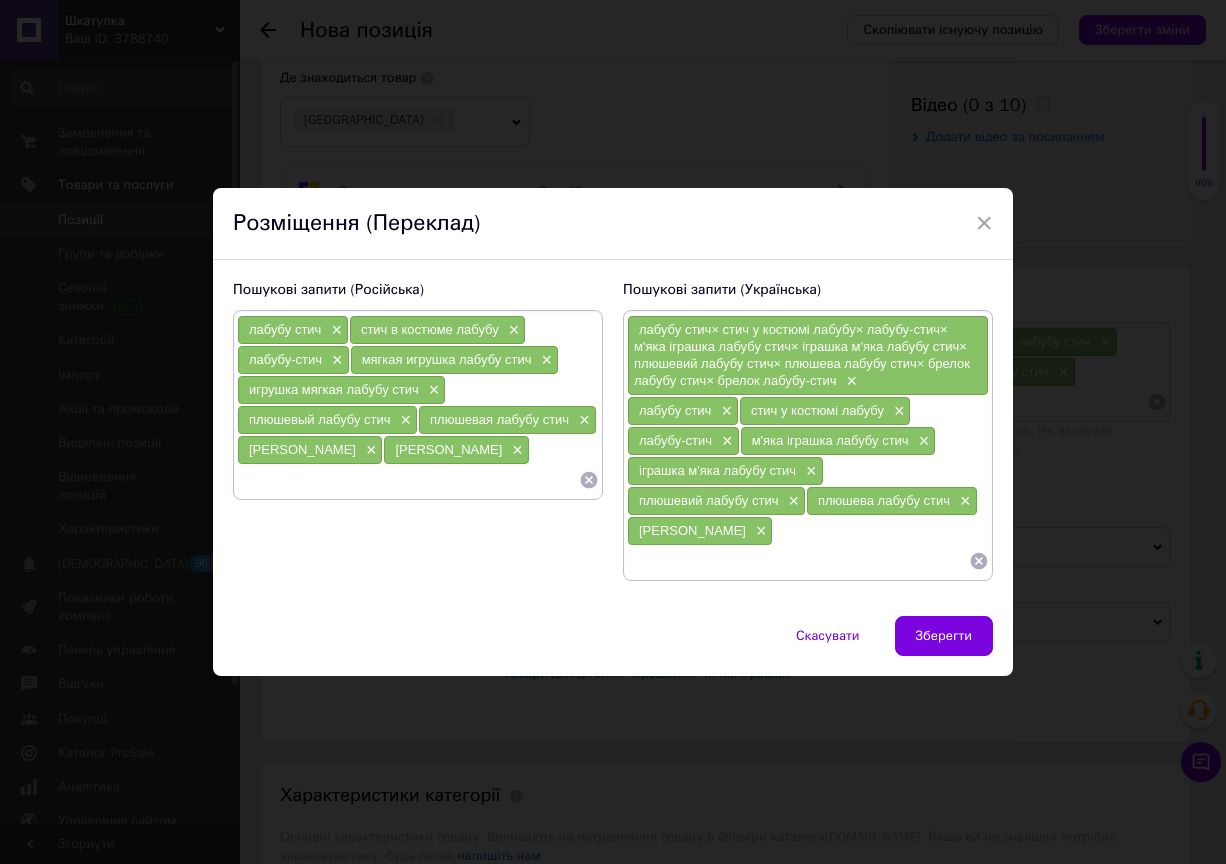 click at bounding box center (798, 561) 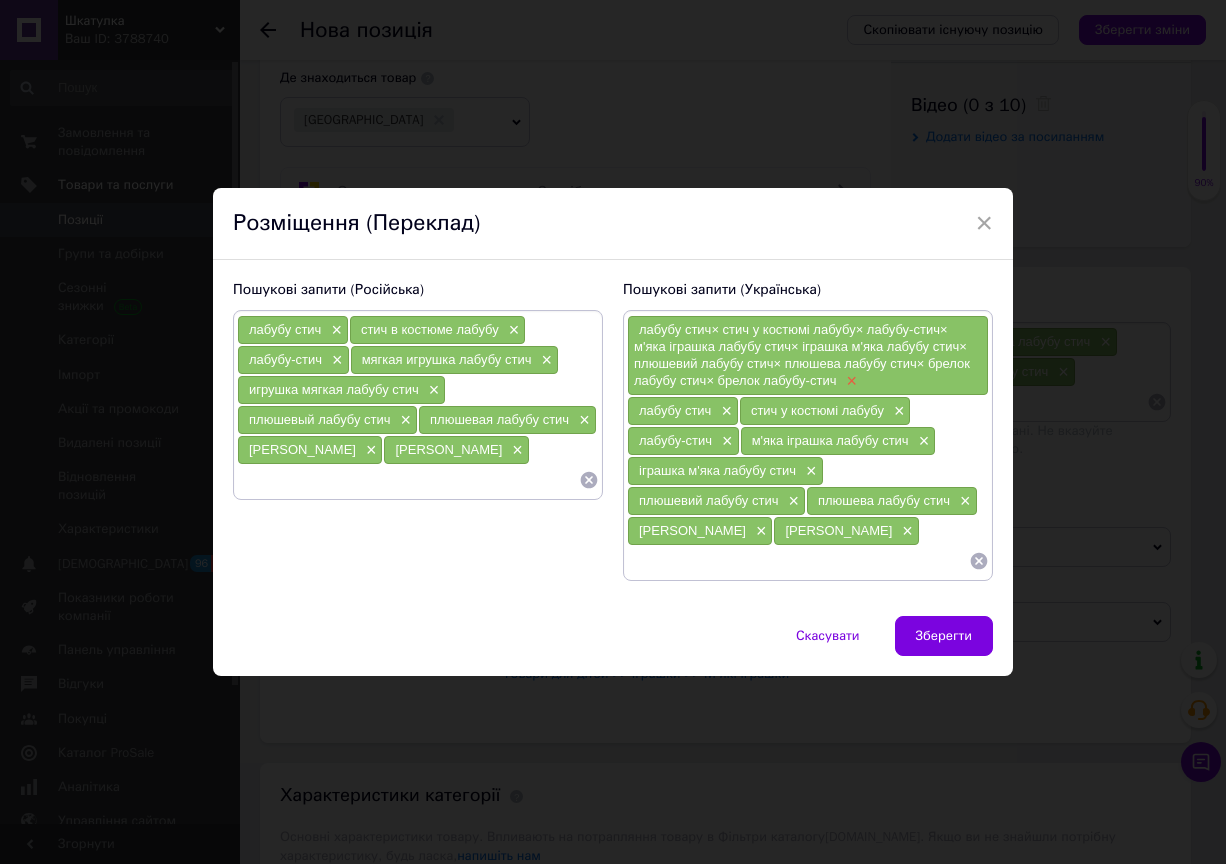 click on "×" at bounding box center [849, 381] 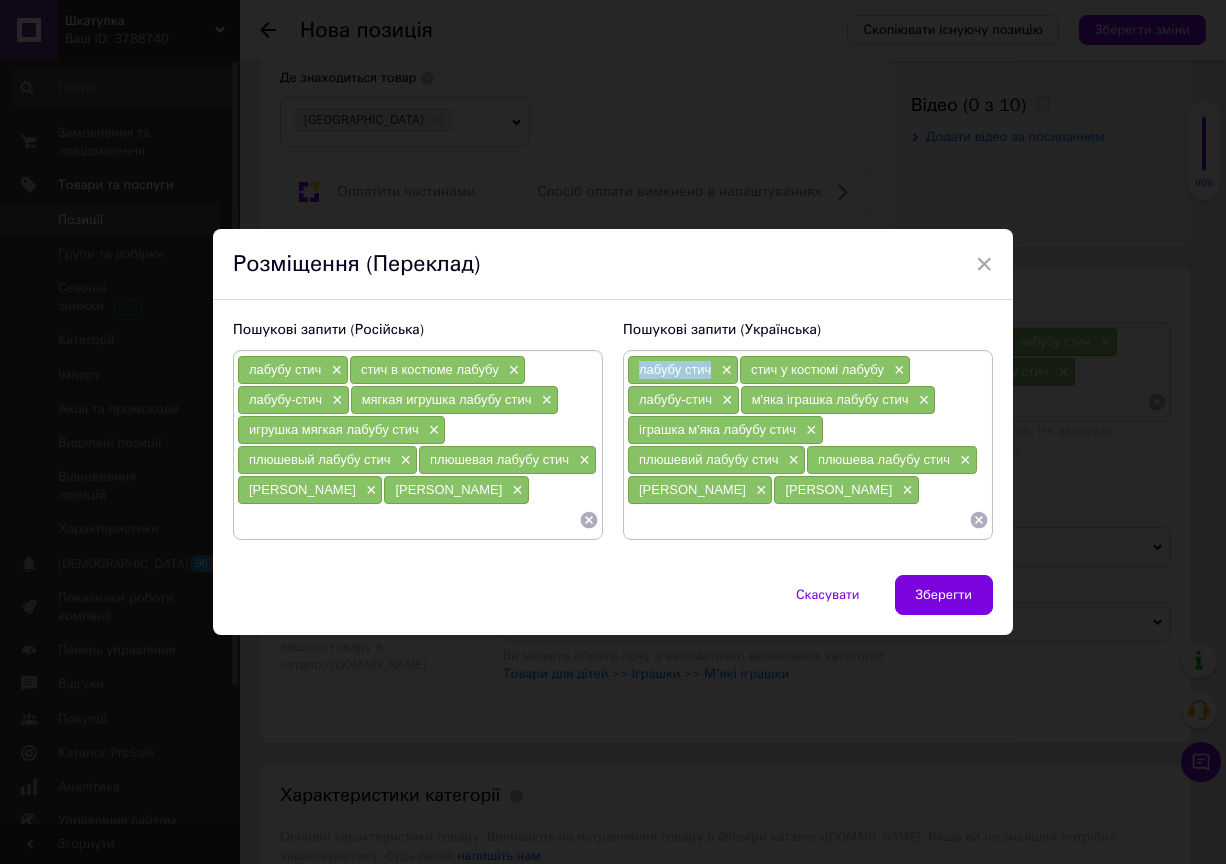drag, startPoint x: 626, startPoint y: 373, endPoint x: 711, endPoint y: 375, distance: 85.02353 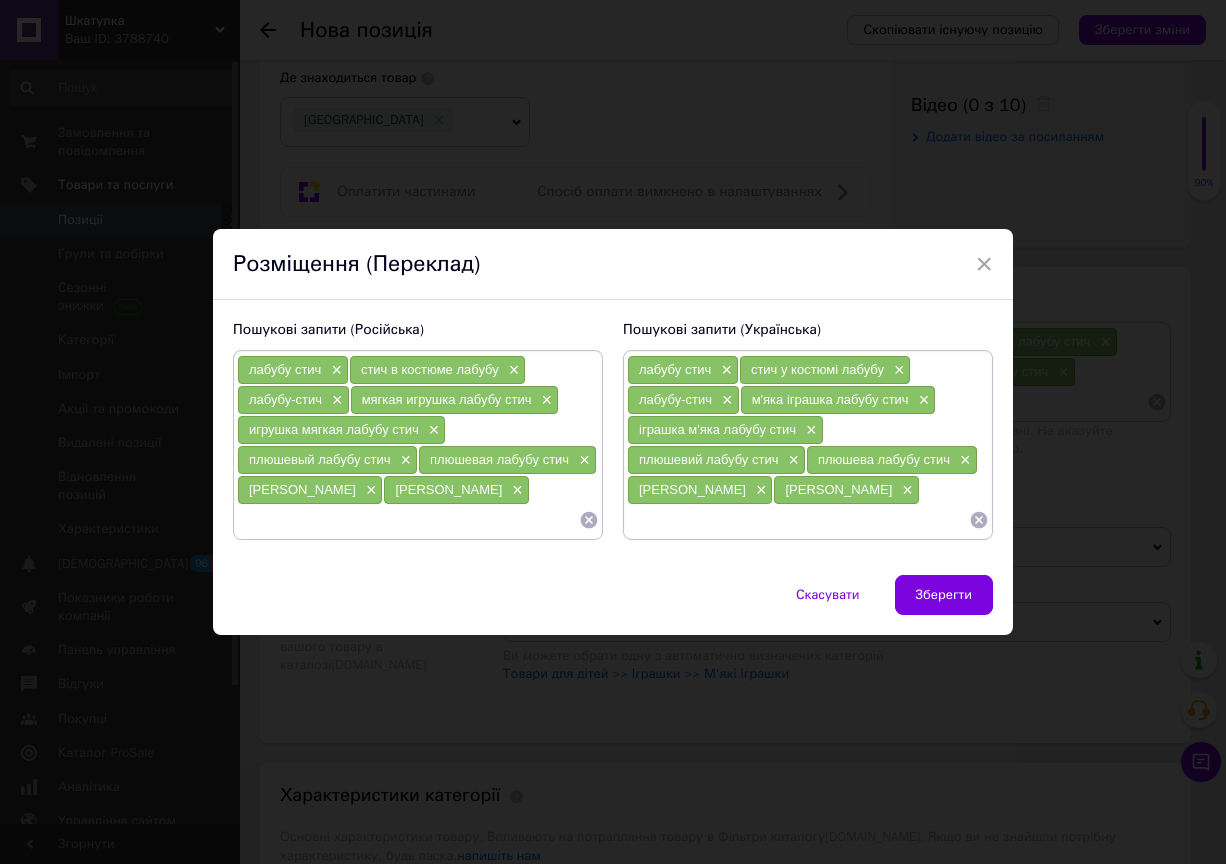 click at bounding box center [798, 520] 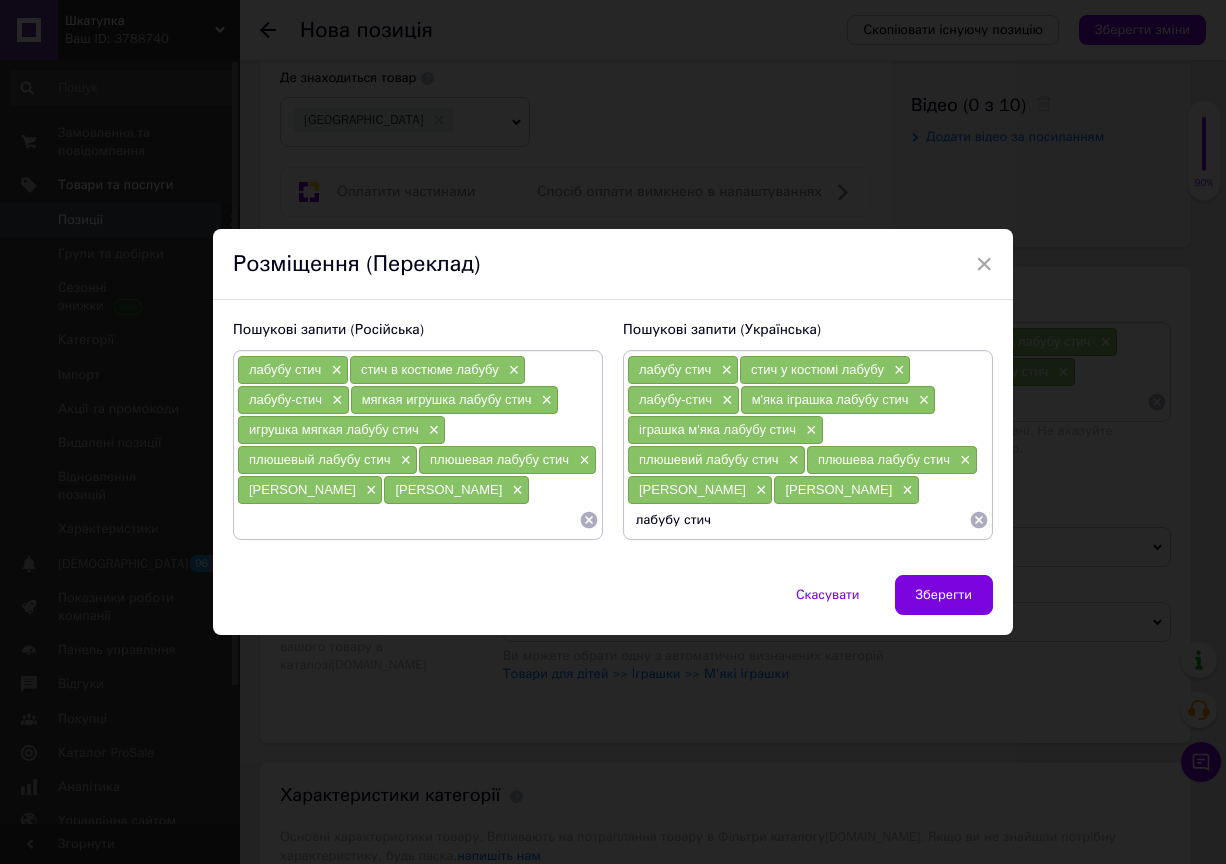 click on "лабубу стич" at bounding box center (798, 520) 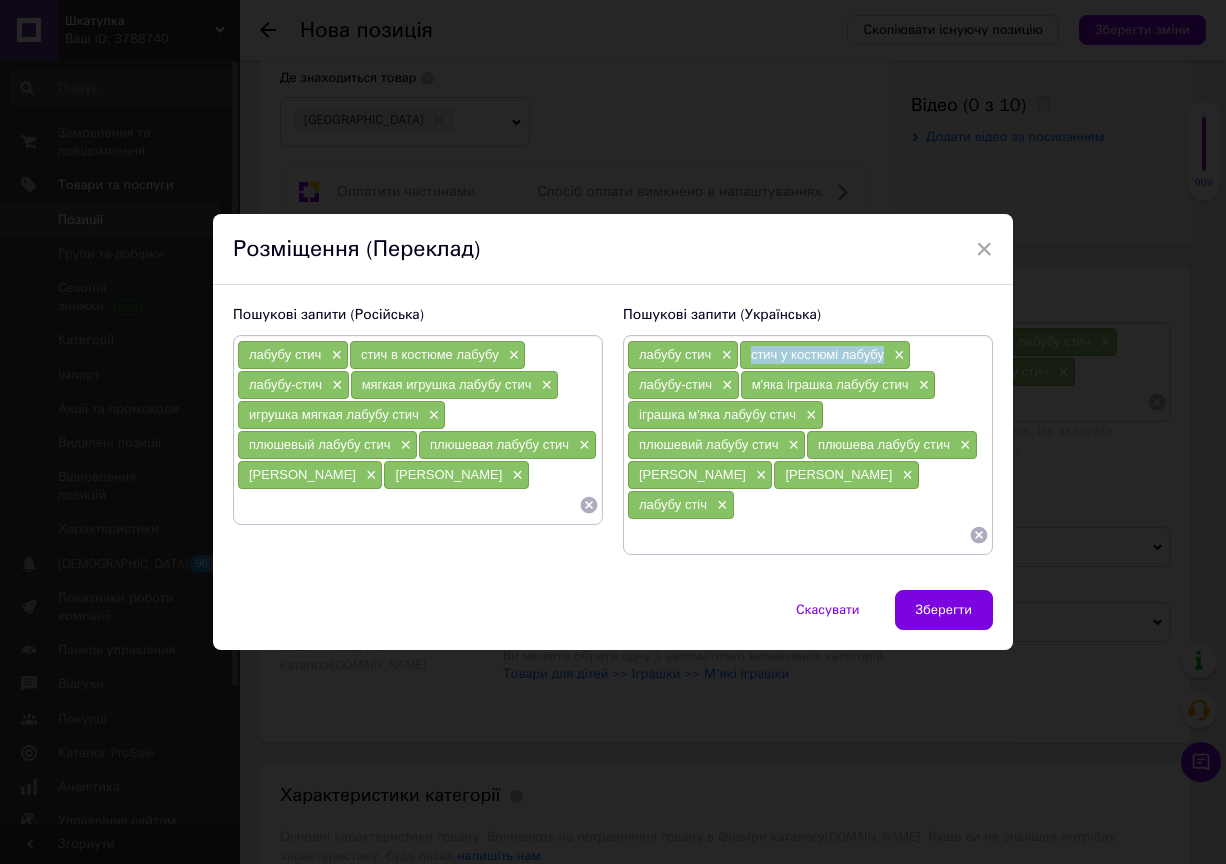 drag, startPoint x: 742, startPoint y: 357, endPoint x: 880, endPoint y: 357, distance: 138 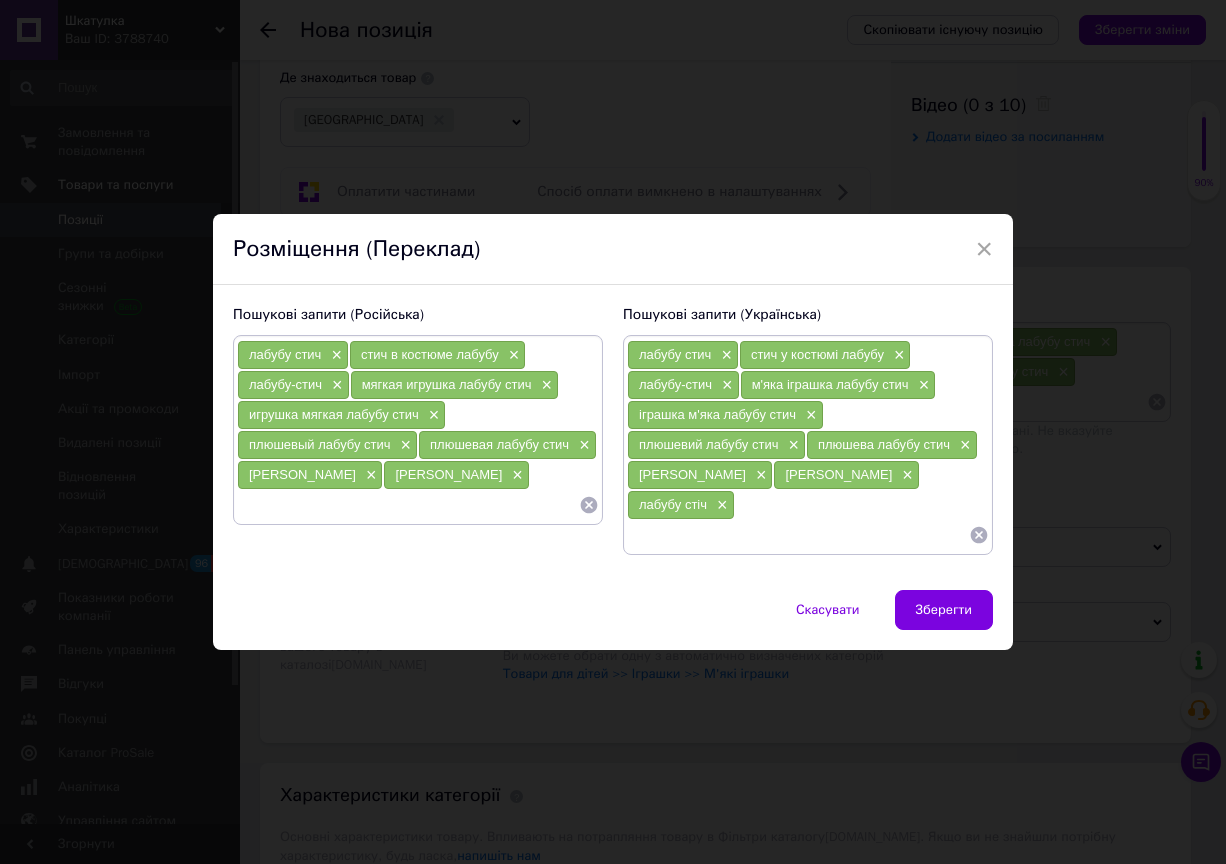 click at bounding box center [798, 535] 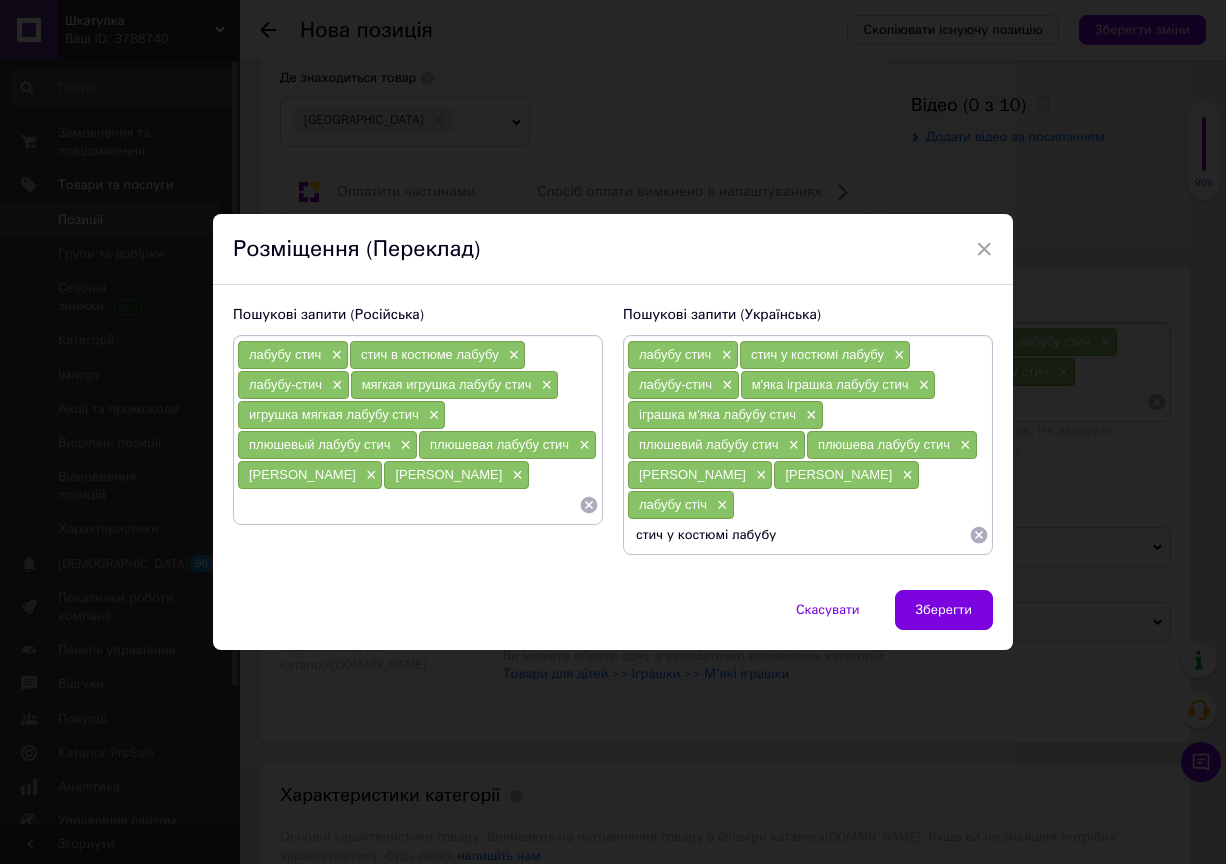 click on "стич у костюмі лабубу" at bounding box center [798, 535] 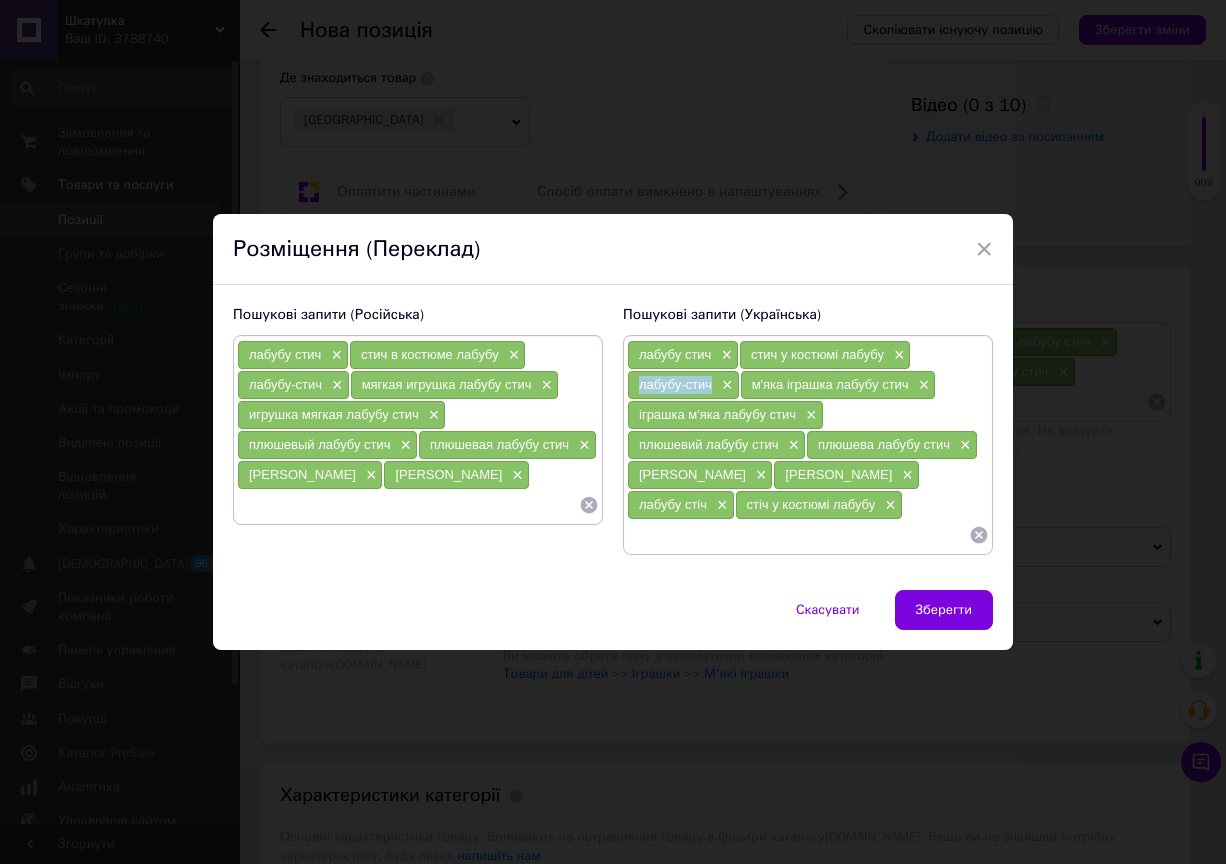 drag, startPoint x: 635, startPoint y: 382, endPoint x: 710, endPoint y: 382, distance: 75 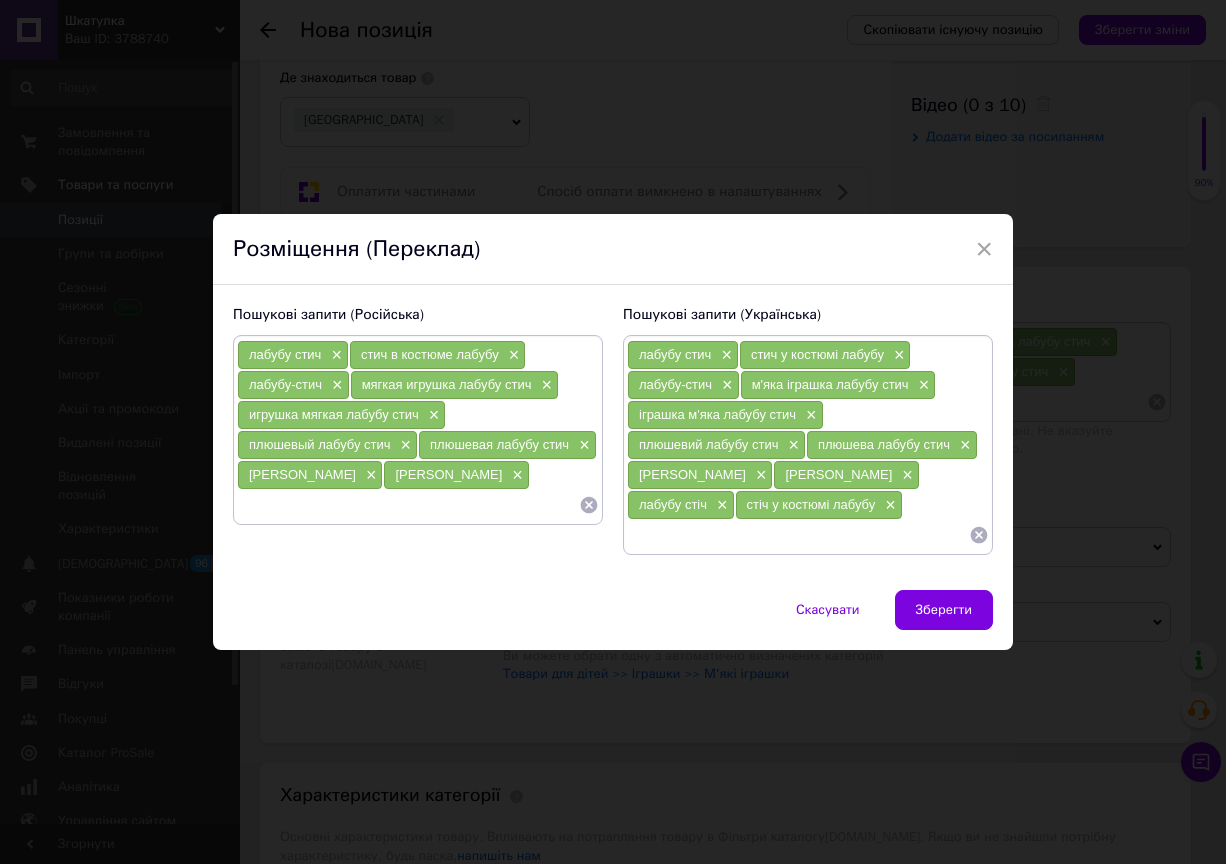 click at bounding box center (798, 535) 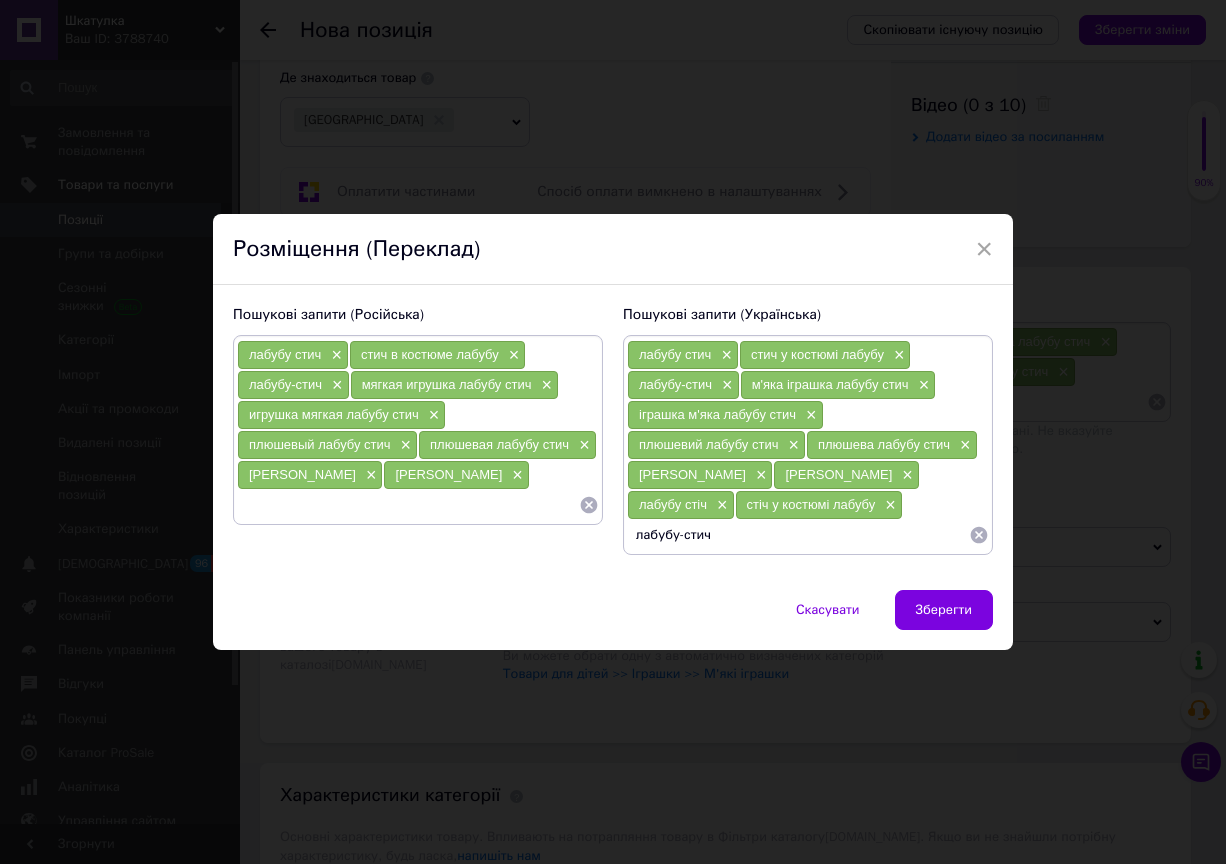 click on "лабубу-стич" at bounding box center [798, 535] 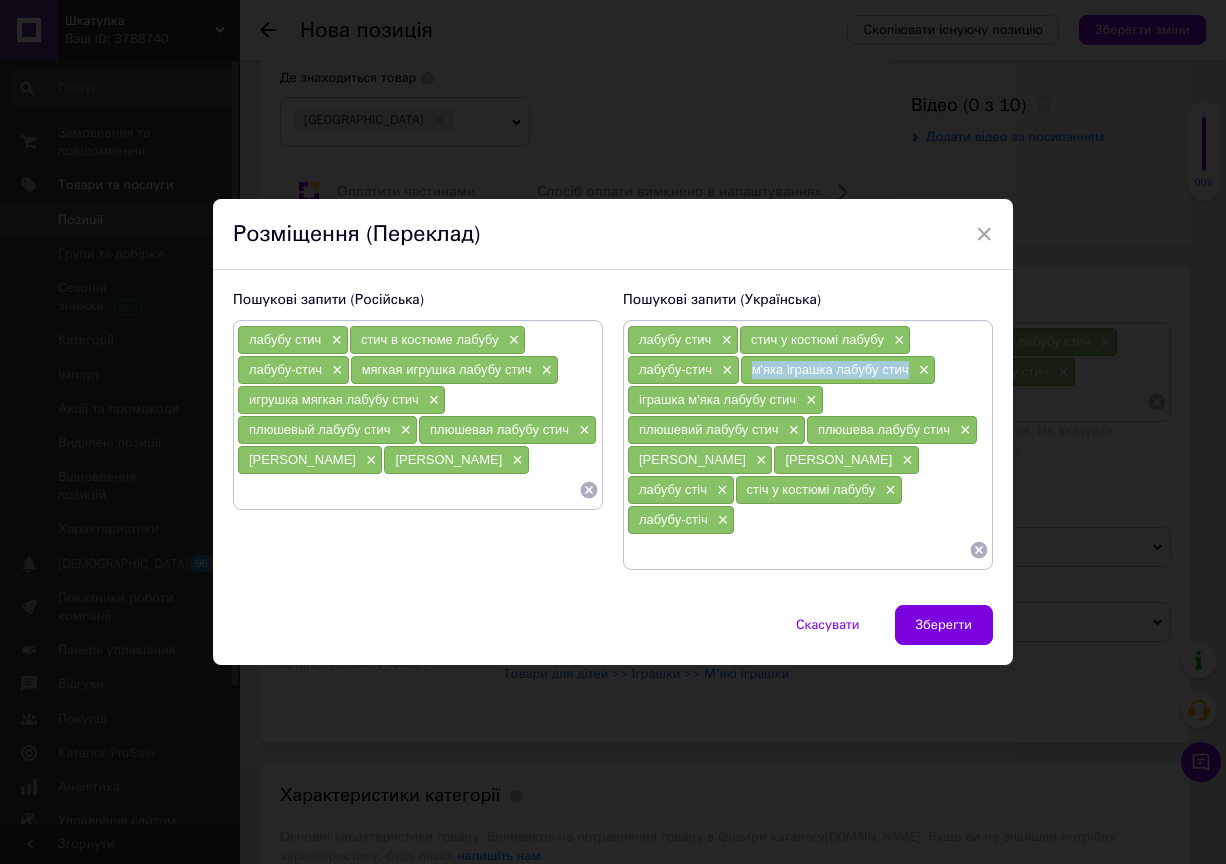 drag, startPoint x: 744, startPoint y: 367, endPoint x: 908, endPoint y: 376, distance: 164.24677 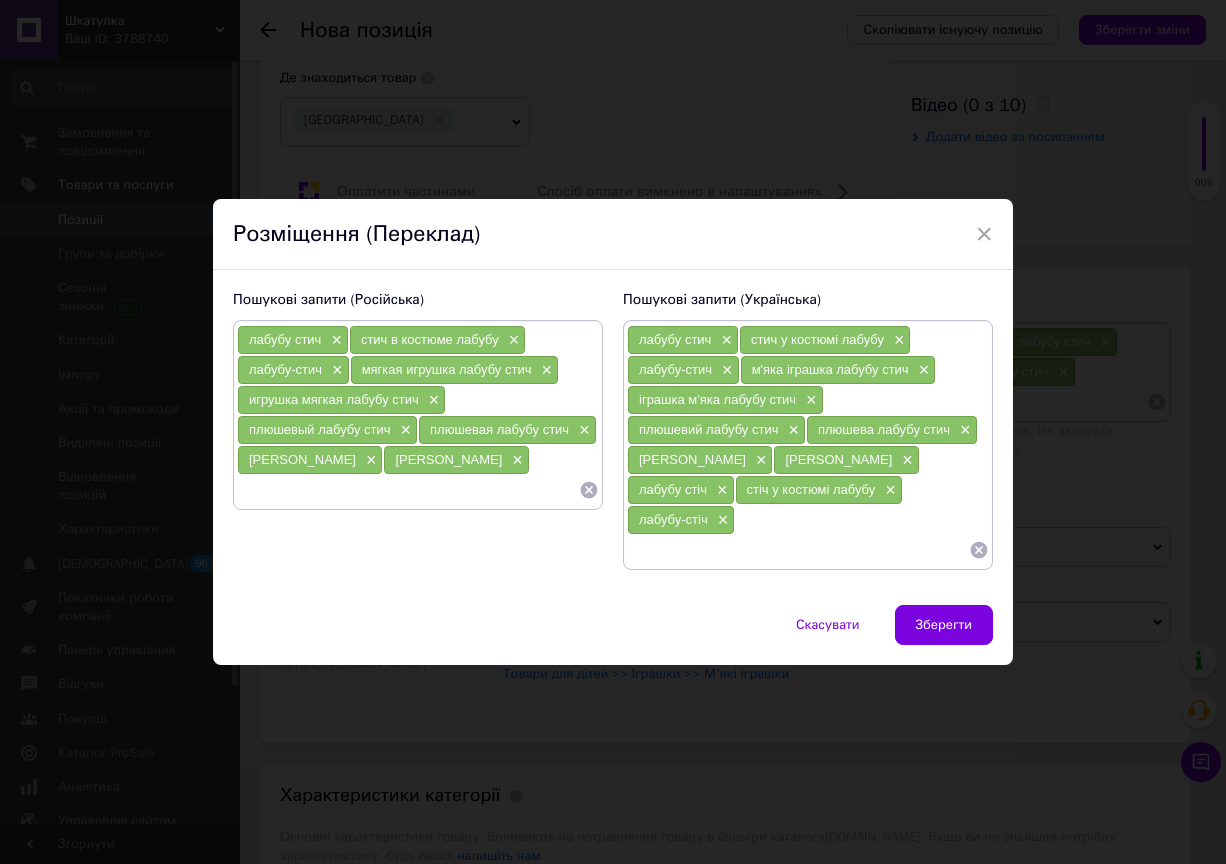 click at bounding box center [798, 550] 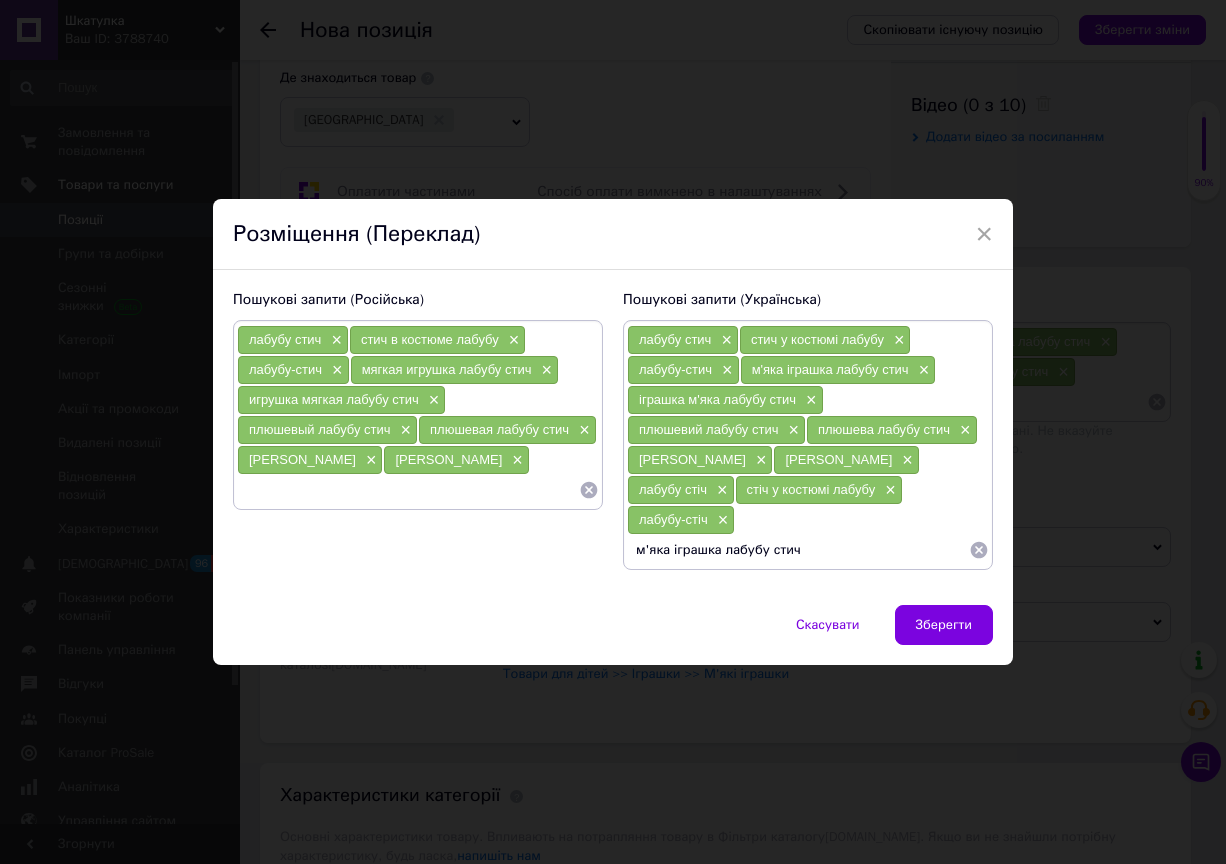 drag, startPoint x: 784, startPoint y: 557, endPoint x: 774, endPoint y: 556, distance: 10.049875 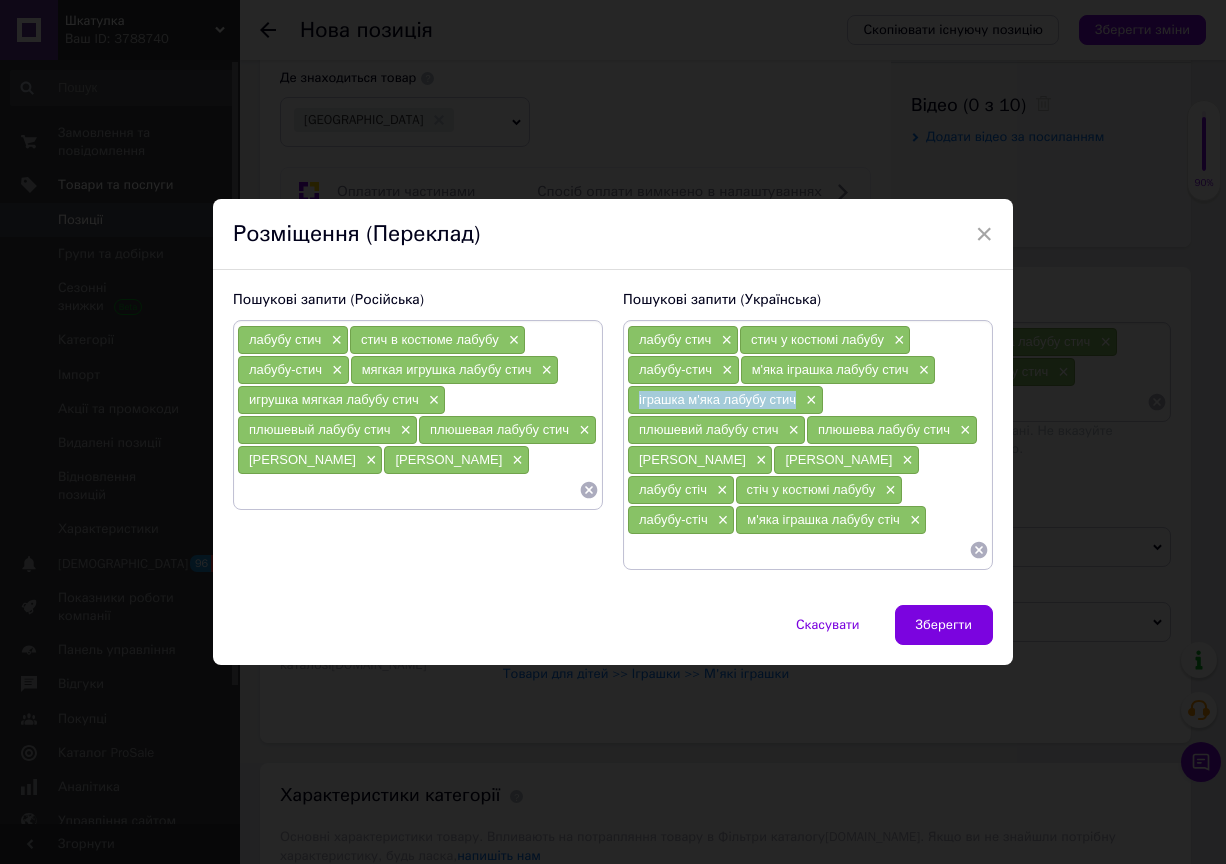 drag, startPoint x: 629, startPoint y: 399, endPoint x: 792, endPoint y: 400, distance: 163.00307 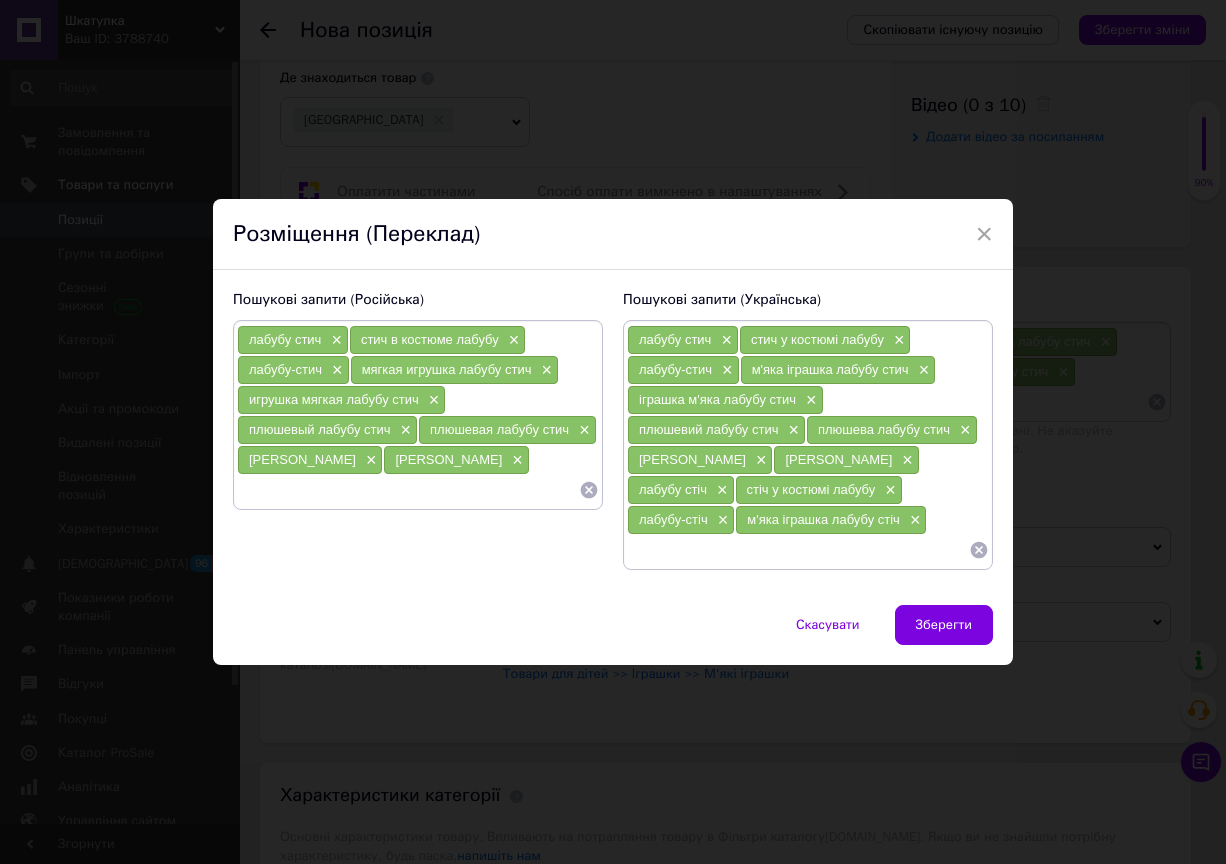 click on "лабубу стич × стич у костюмі лабубу × лабубу-стич × м'яка іграшка лабубу стич × іграшка м'яка лабубу стич × плюшевий лабубу стич × плюшева лабубу стич × брелок лабубу стич × брелок лабубу-стич × лабубу стіч × стіч у костюмі лабубу × лабубу-стіч × м'яка іграшка лабубу стіч ×" at bounding box center (808, 445) 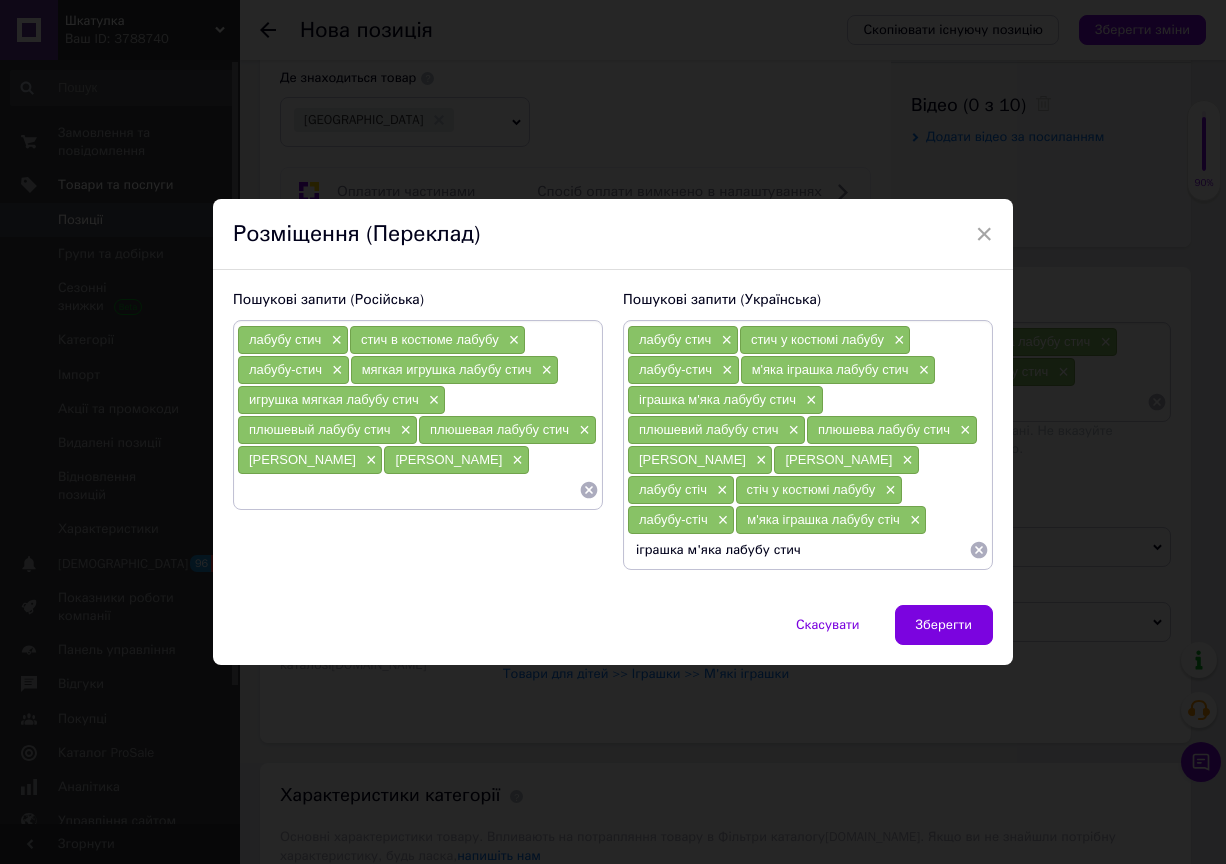 click on "іграшка м'яка лабубу стич" at bounding box center (798, 550) 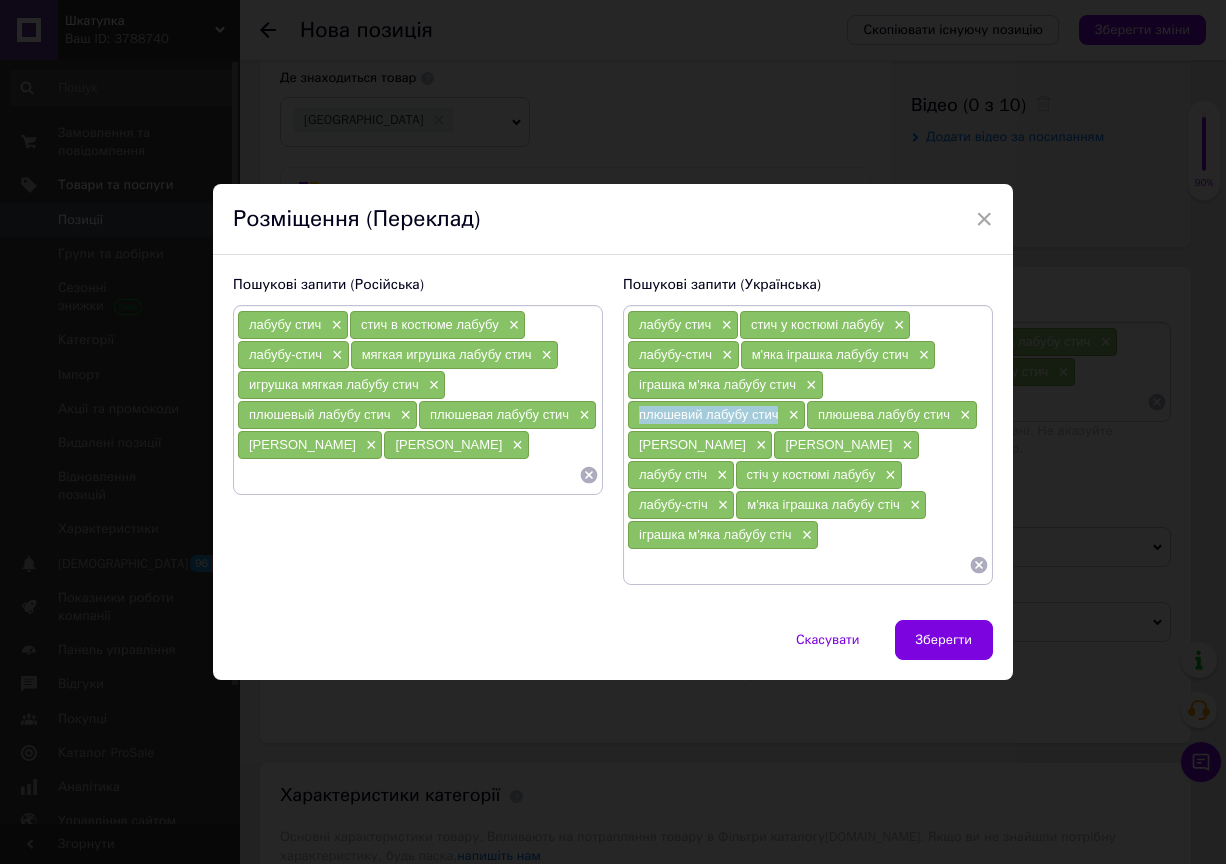 drag, startPoint x: 683, startPoint y: 415, endPoint x: 773, endPoint y: 414, distance: 90.005554 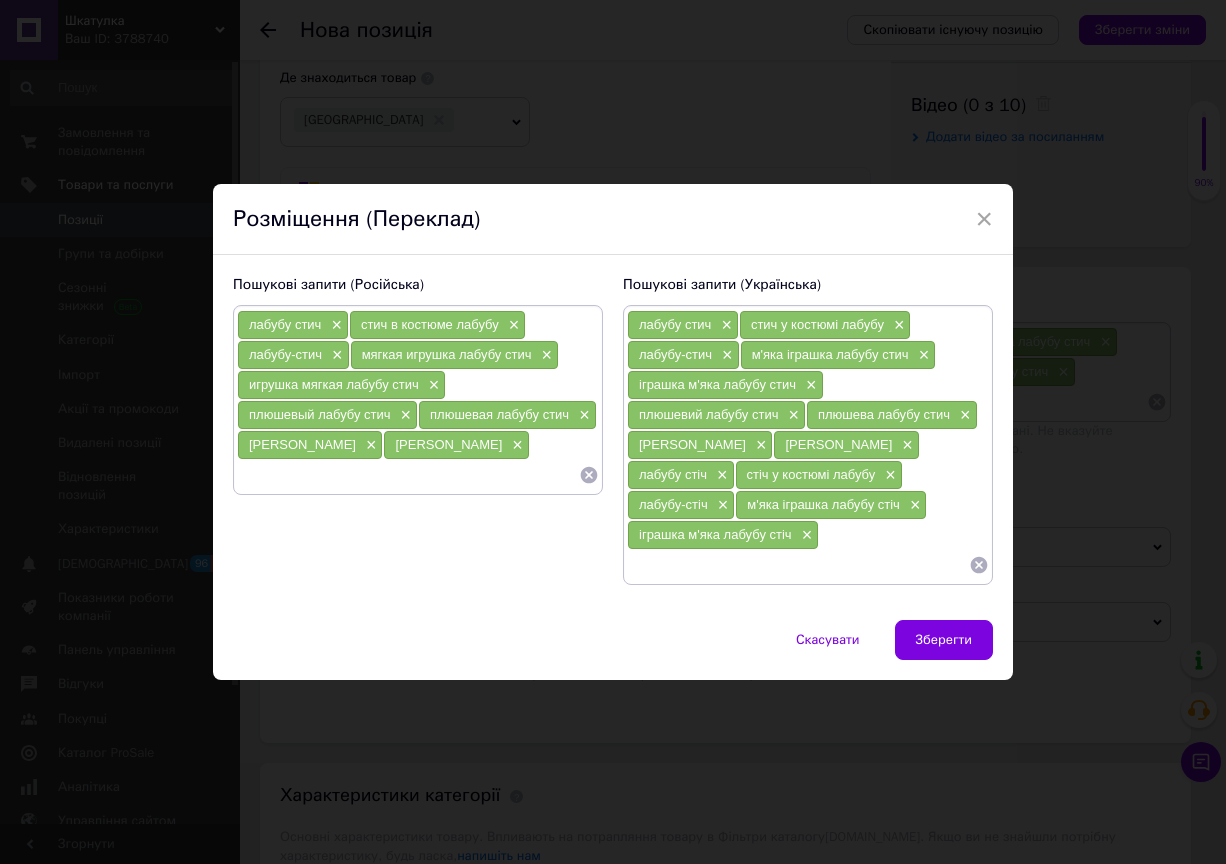 drag, startPoint x: 710, startPoint y: 555, endPoint x: 730, endPoint y: 558, distance: 20.22375 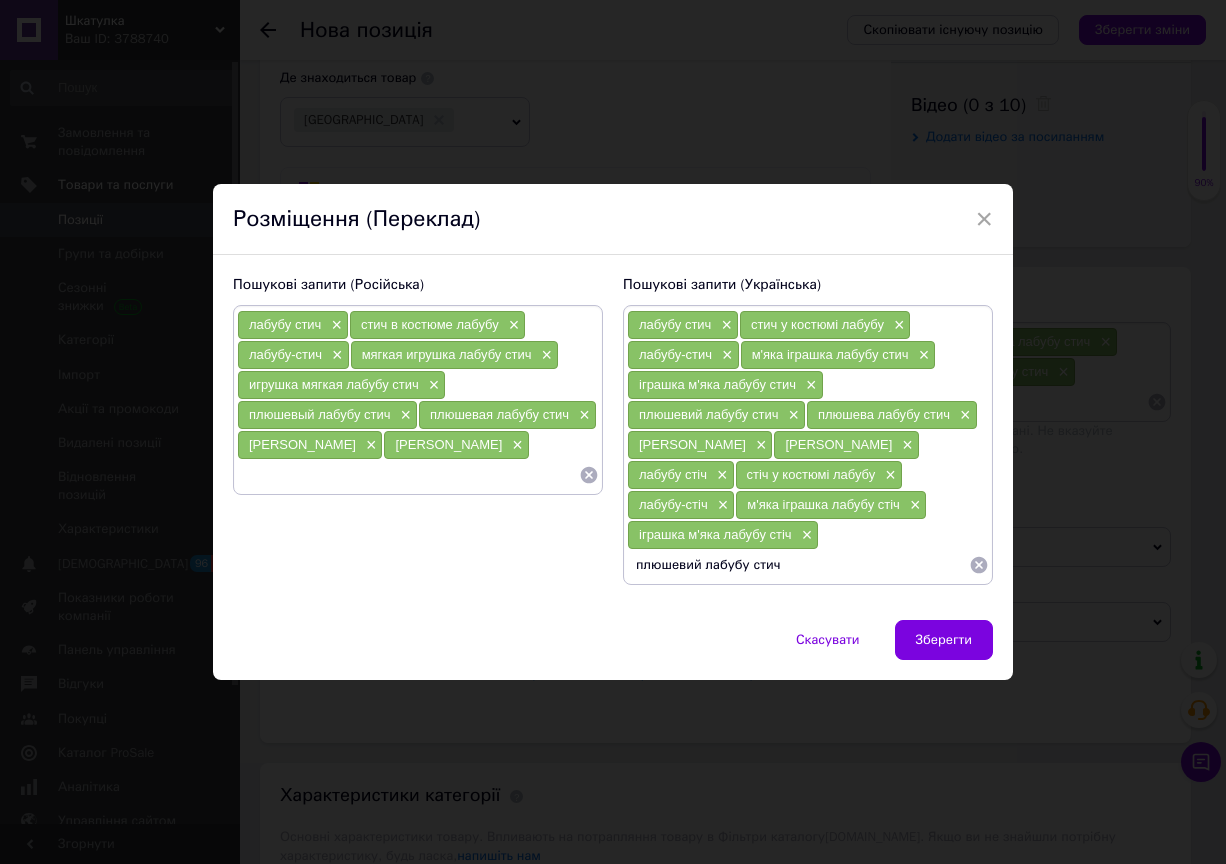 click on "плюшевий лабубу стич" at bounding box center (798, 565) 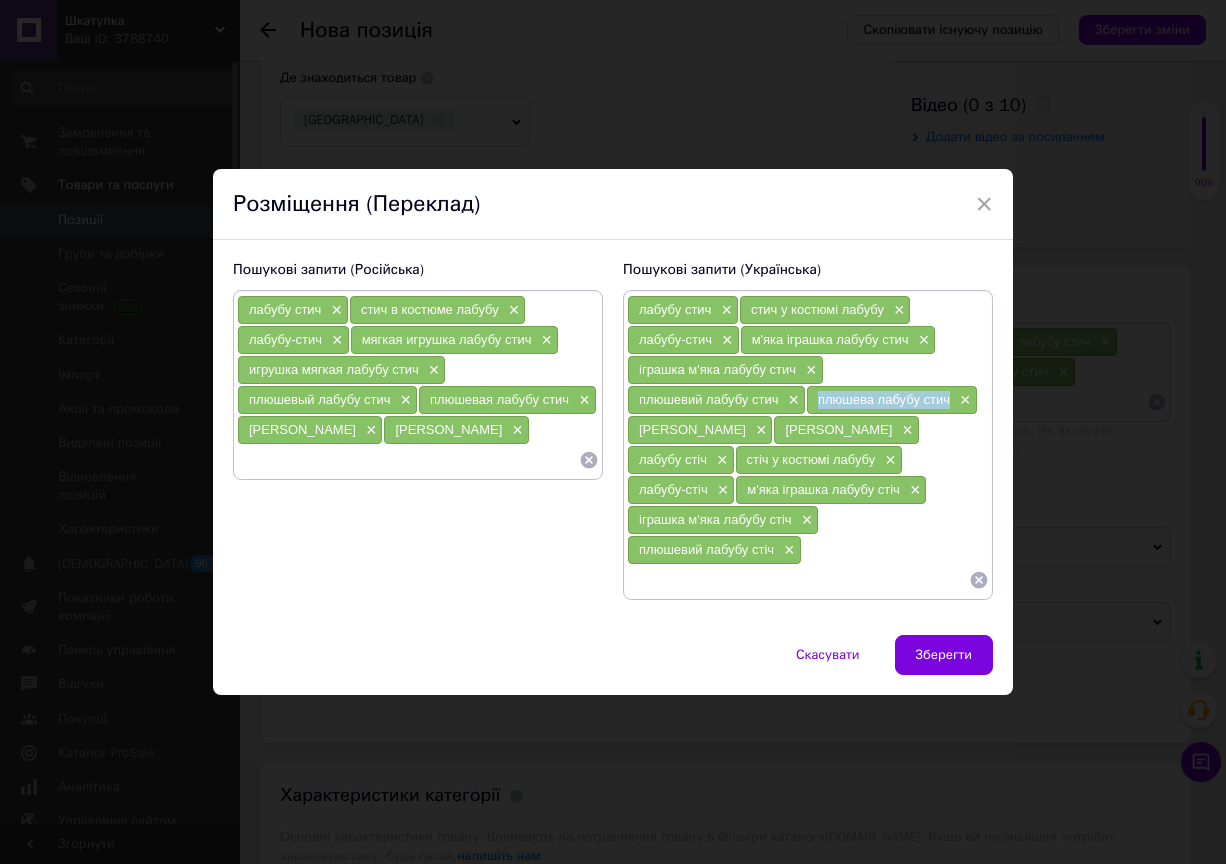 drag, startPoint x: 808, startPoint y: 401, endPoint x: 949, endPoint y: 401, distance: 141 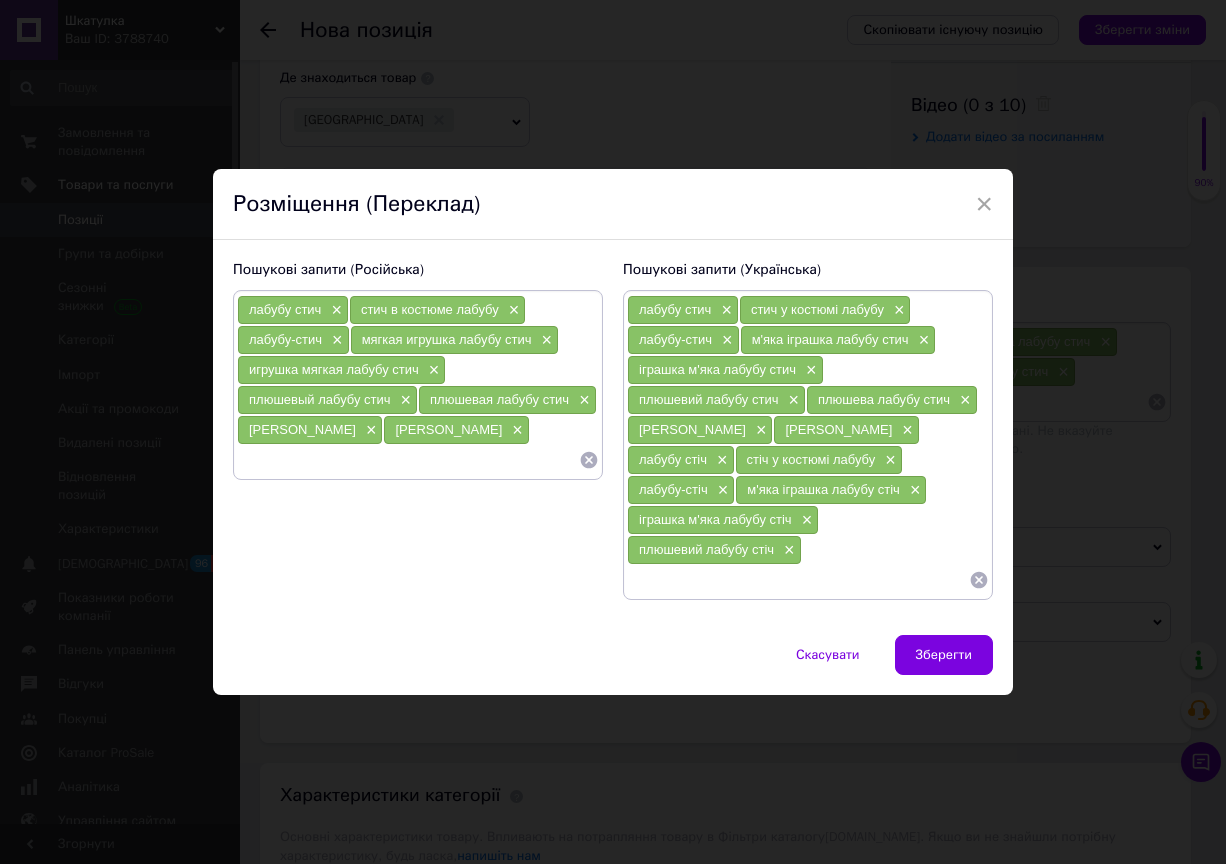 click at bounding box center [798, 580] 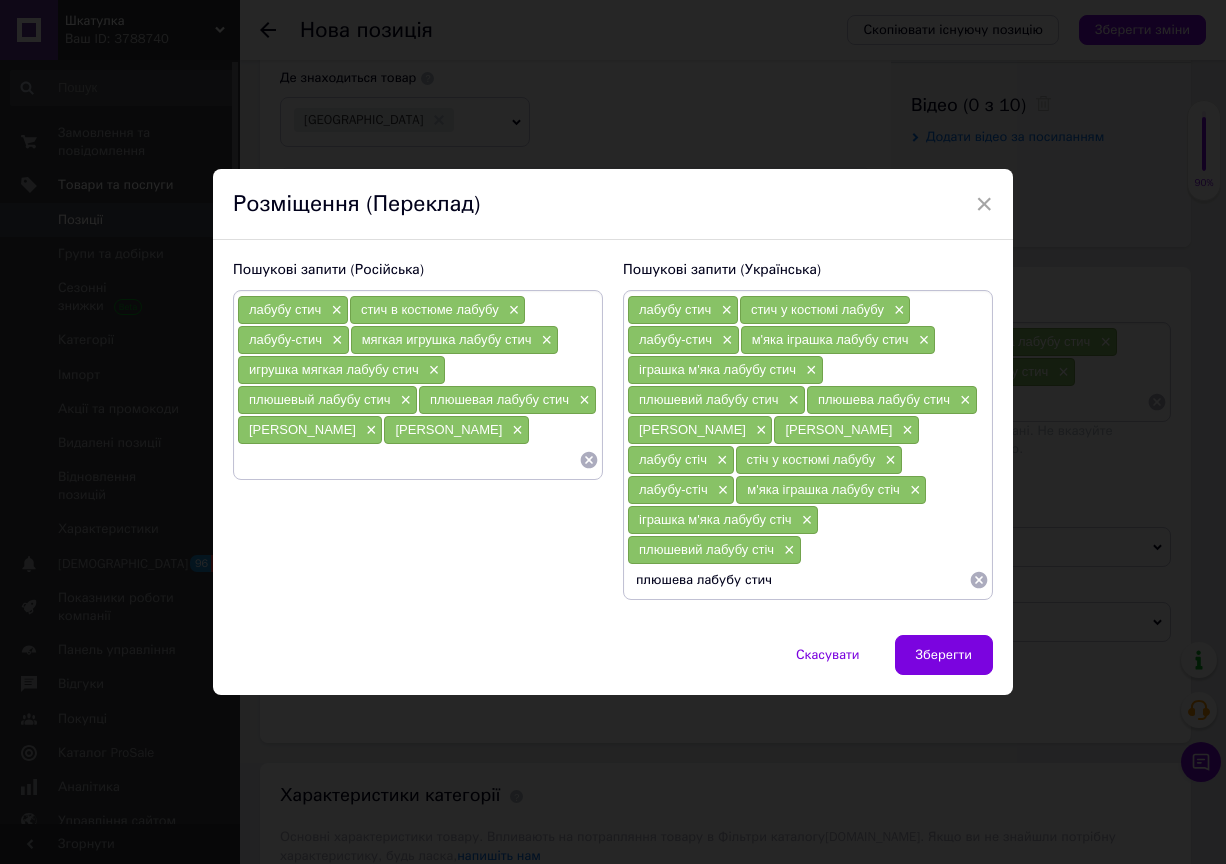 click on "плюшева лабубу стич" at bounding box center [798, 580] 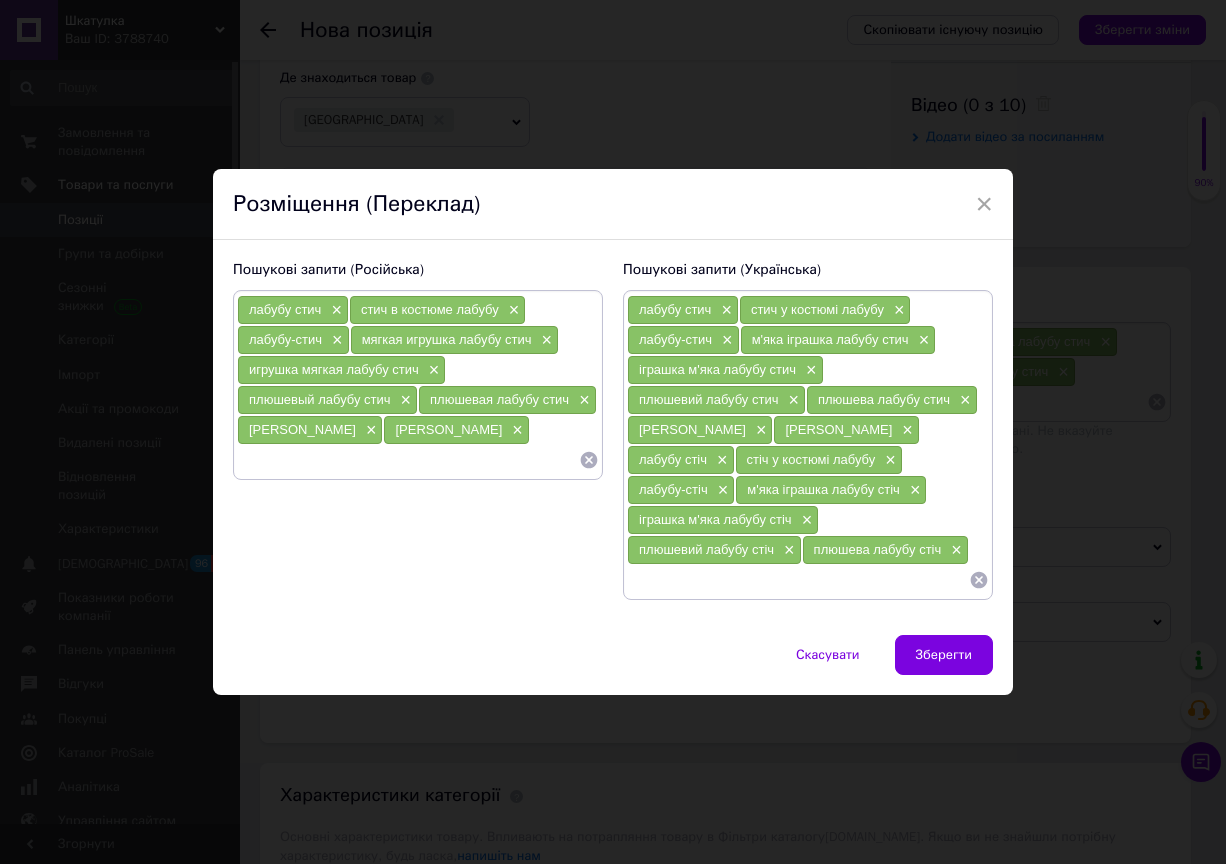 drag, startPoint x: 634, startPoint y: 426, endPoint x: 756, endPoint y: 439, distance: 122.69067 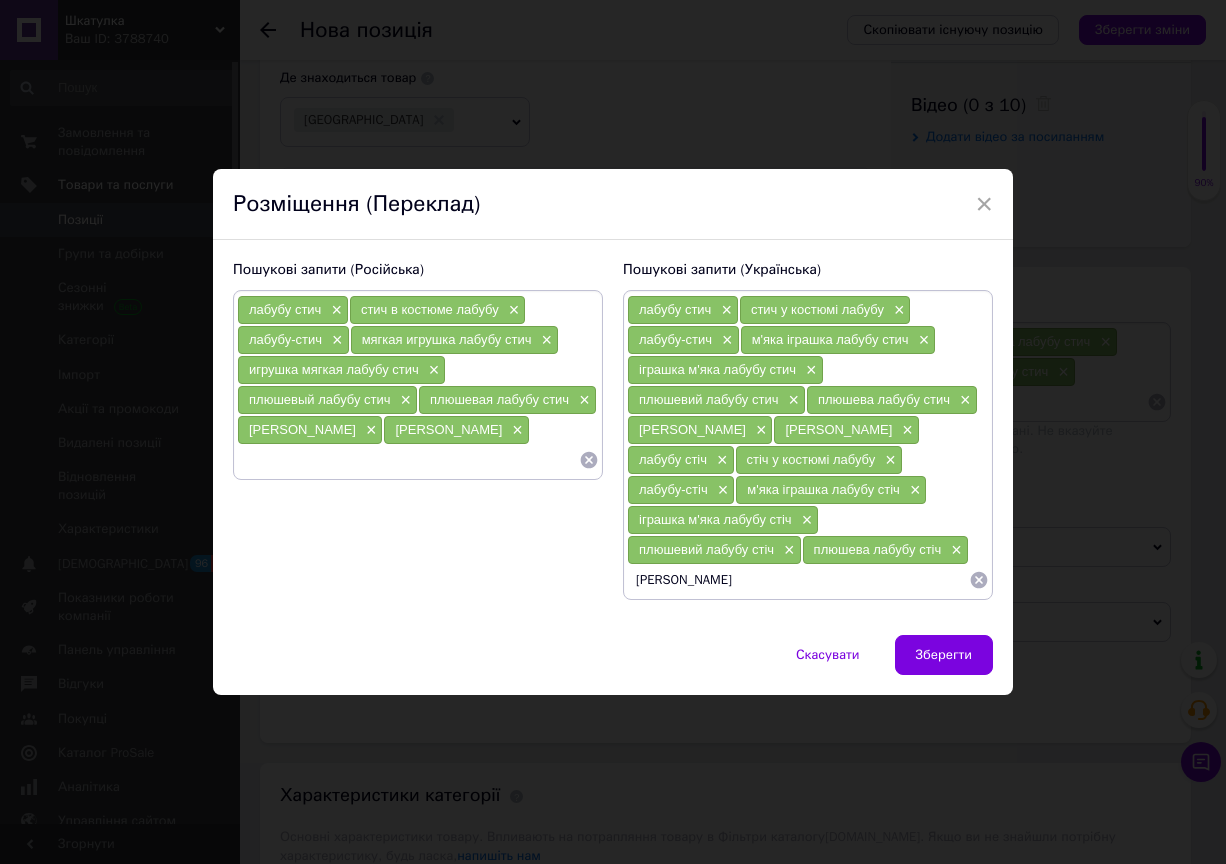 click on "[PERSON_NAME]" at bounding box center (798, 580) 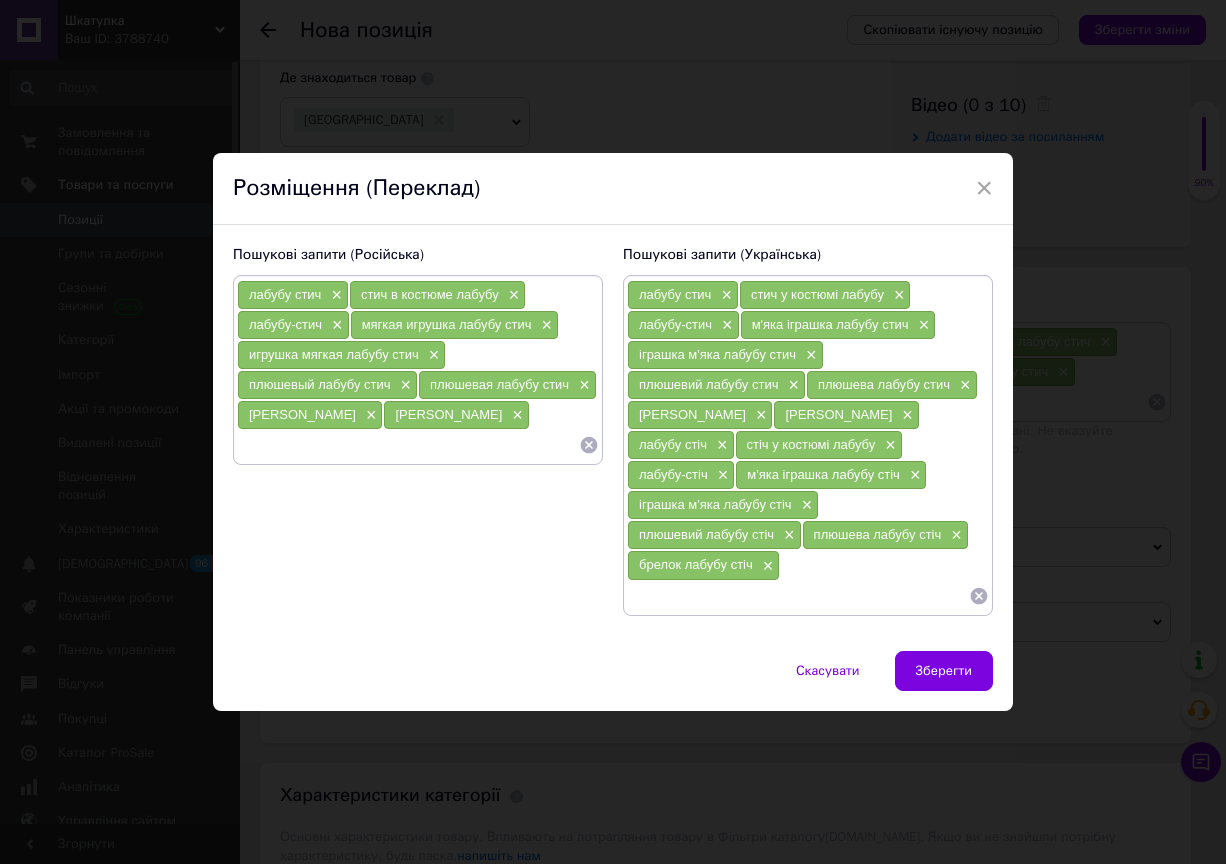 drag, startPoint x: 787, startPoint y: 416, endPoint x: 915, endPoint y: 417, distance: 128.0039 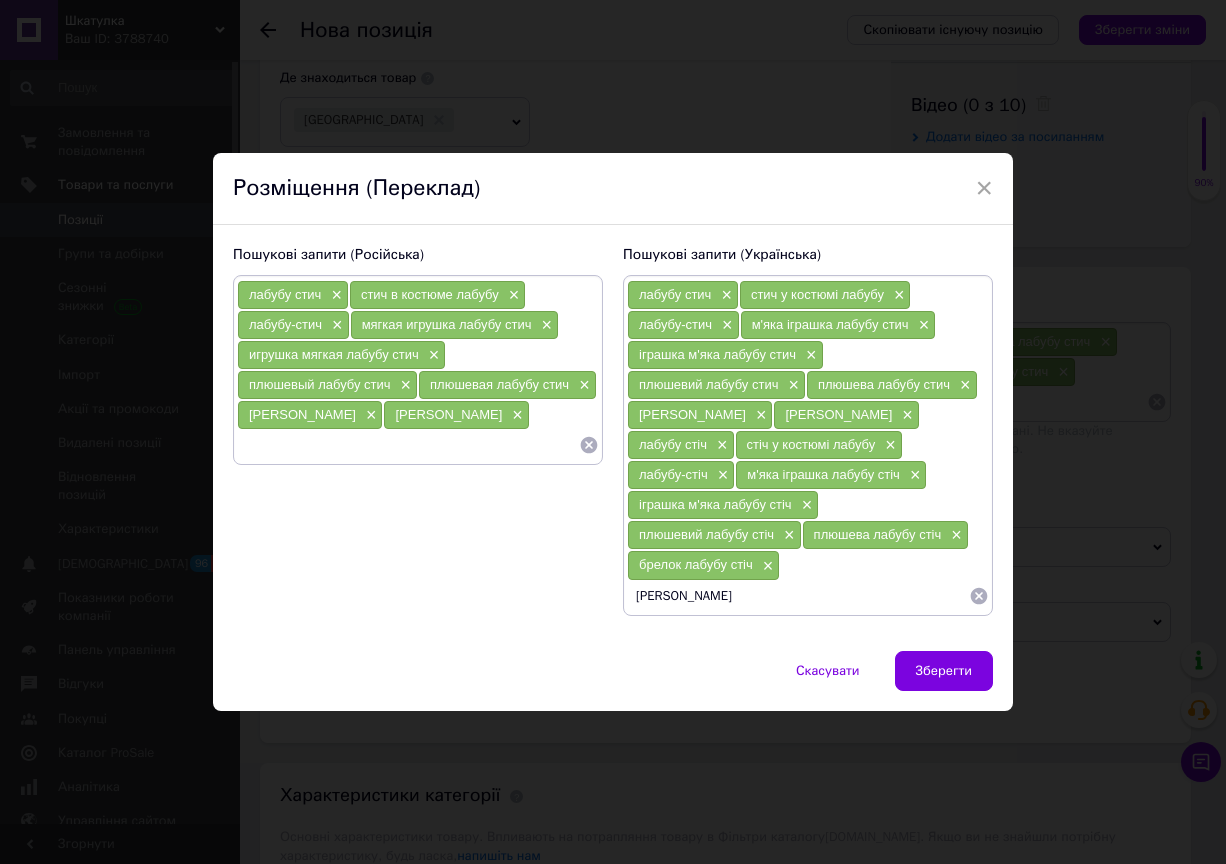 click on "[PERSON_NAME]" at bounding box center [798, 596] 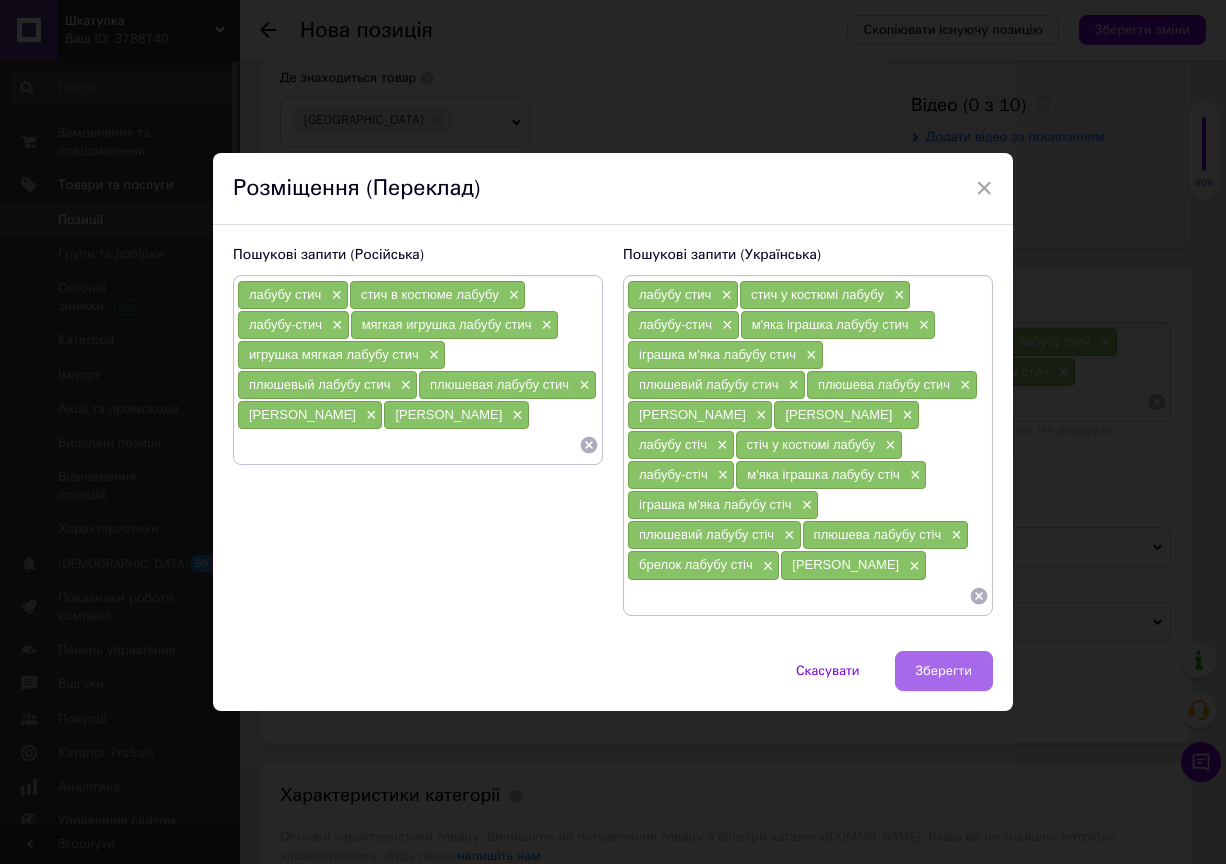 click on "Зберегти" at bounding box center [944, 671] 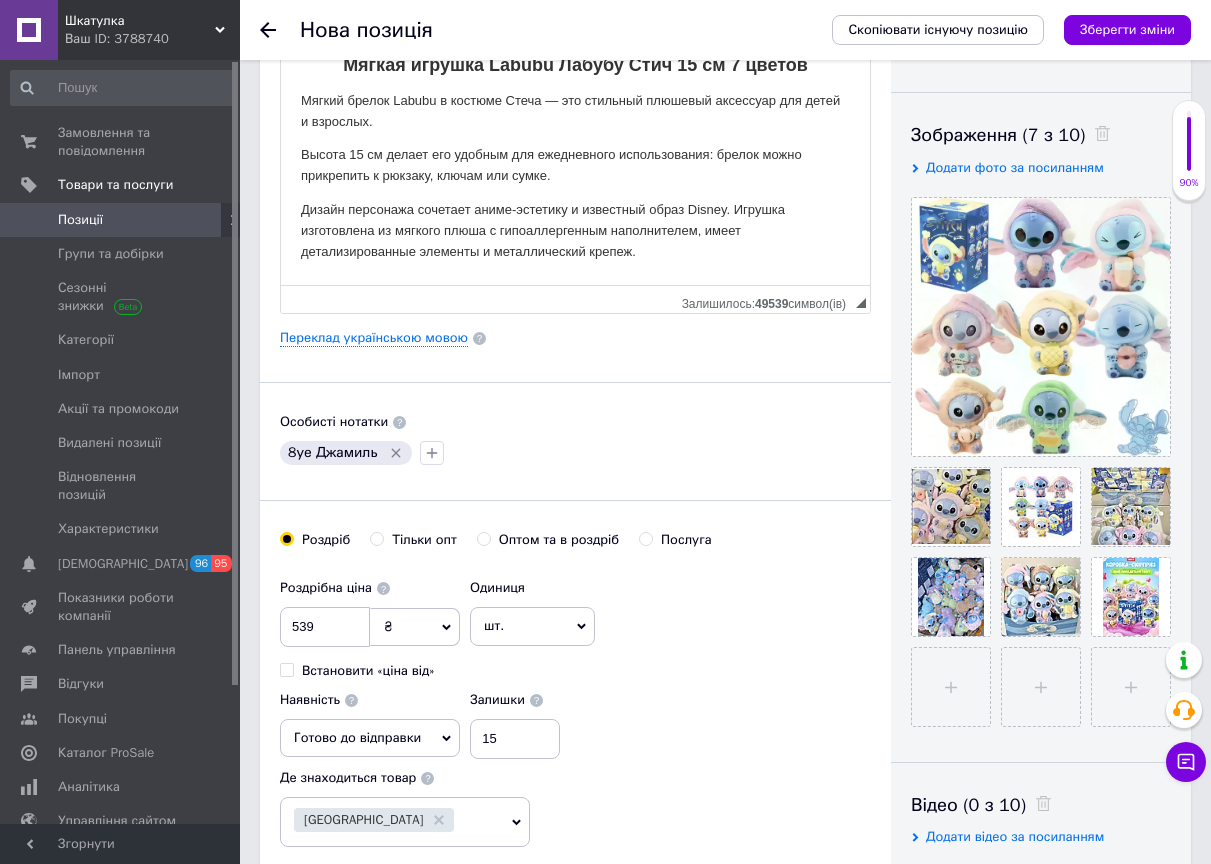 scroll, scrollTop: 0, scrollLeft: 0, axis: both 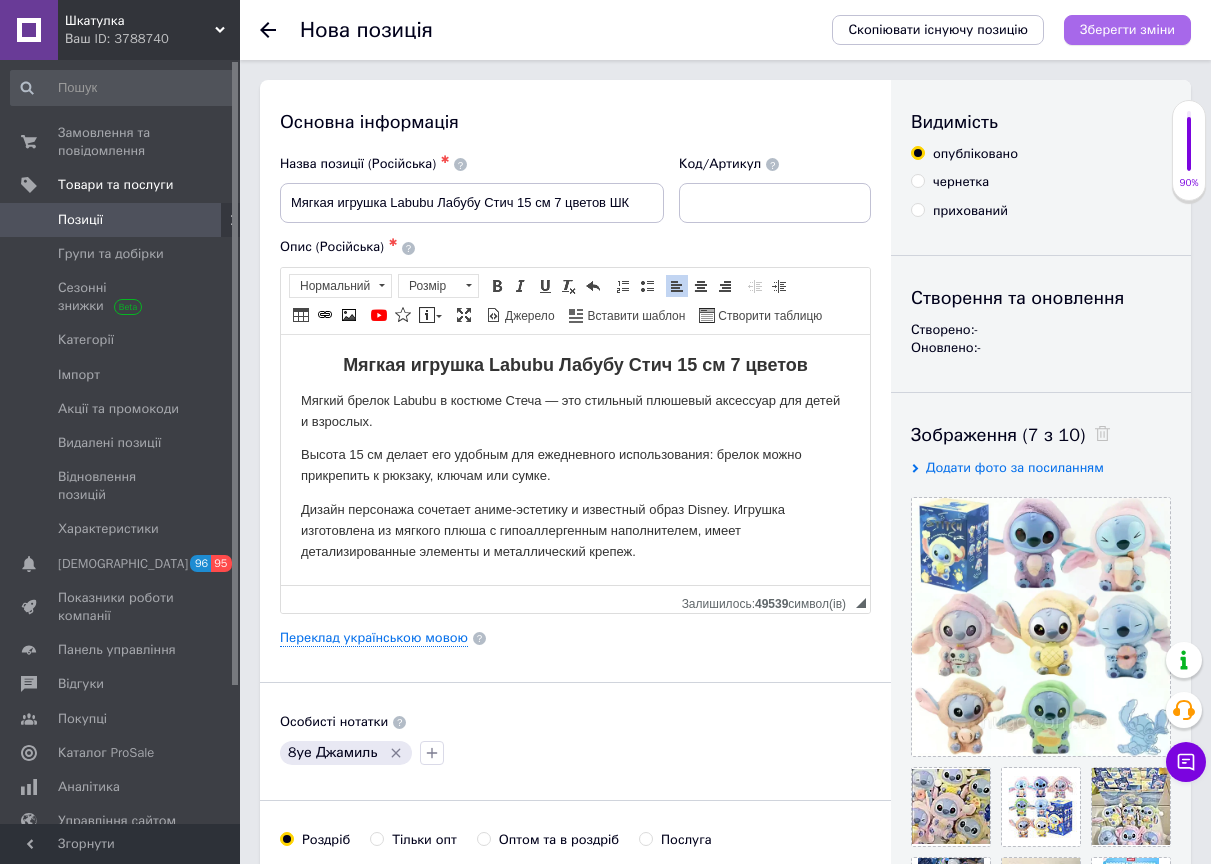 click on "Зберегти зміни" at bounding box center [1127, 29] 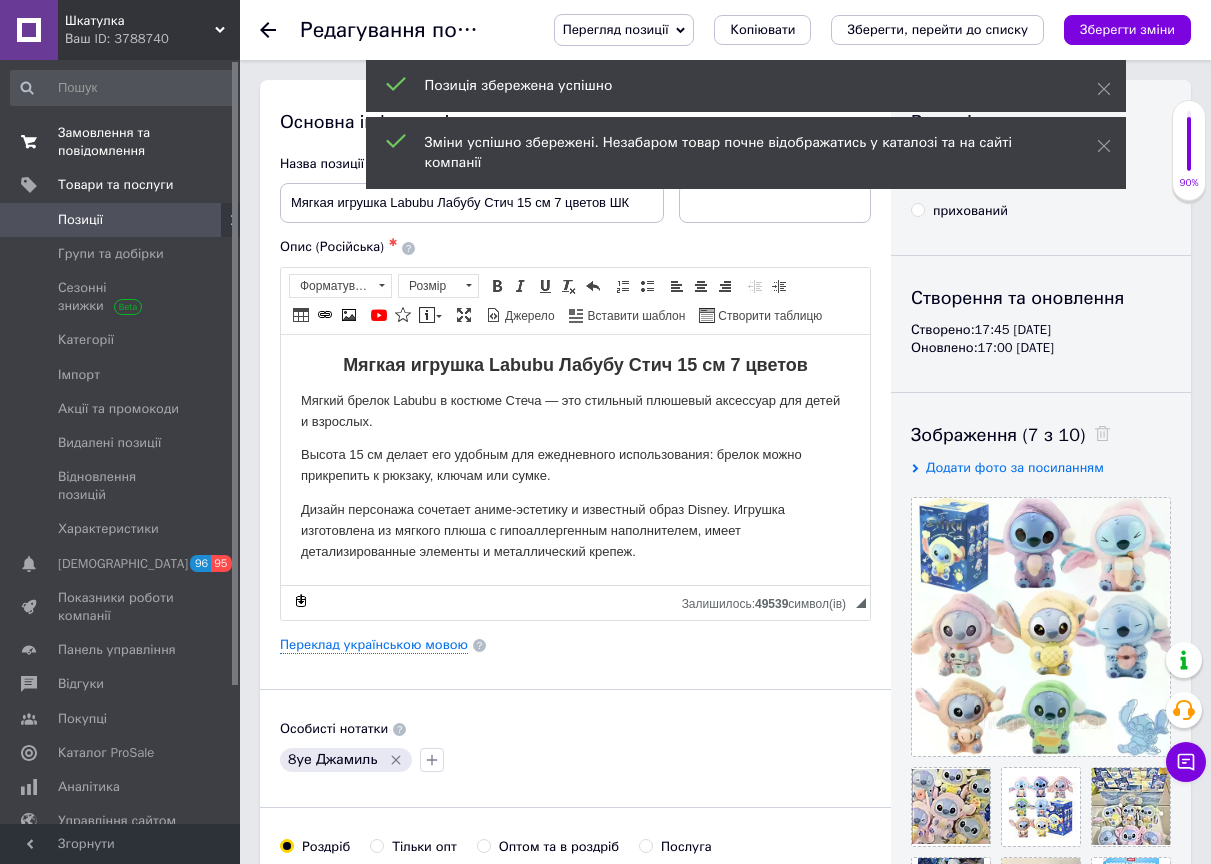 scroll, scrollTop: 0, scrollLeft: 0, axis: both 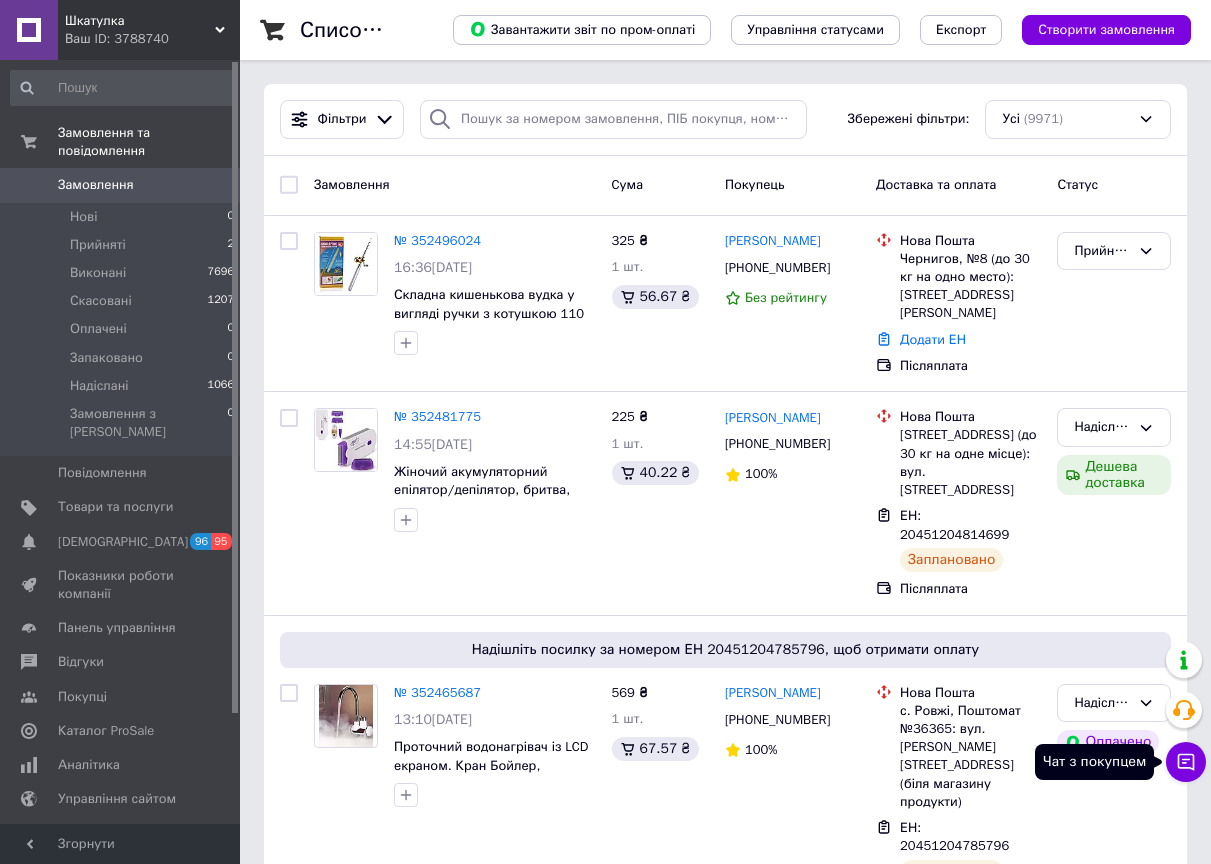 click 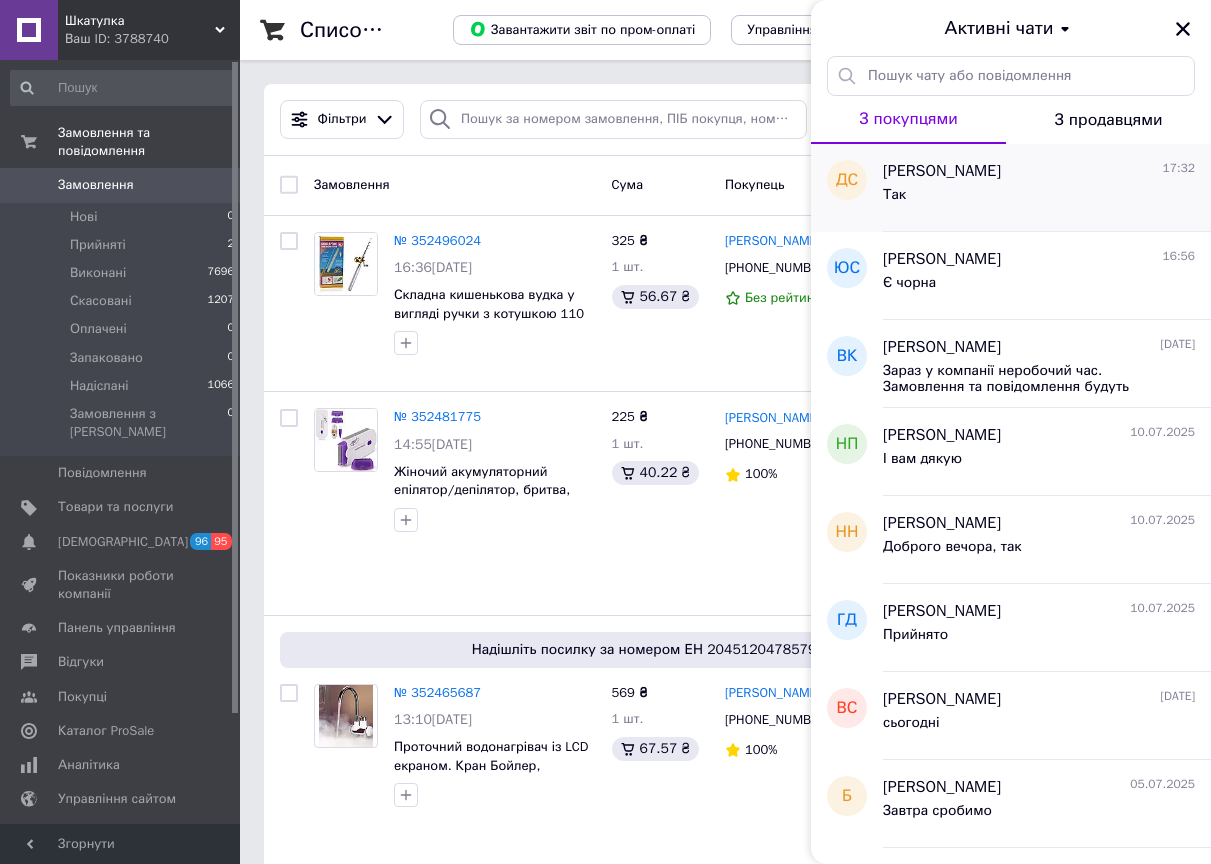 click on "[PERSON_NAME]" at bounding box center [942, 171] 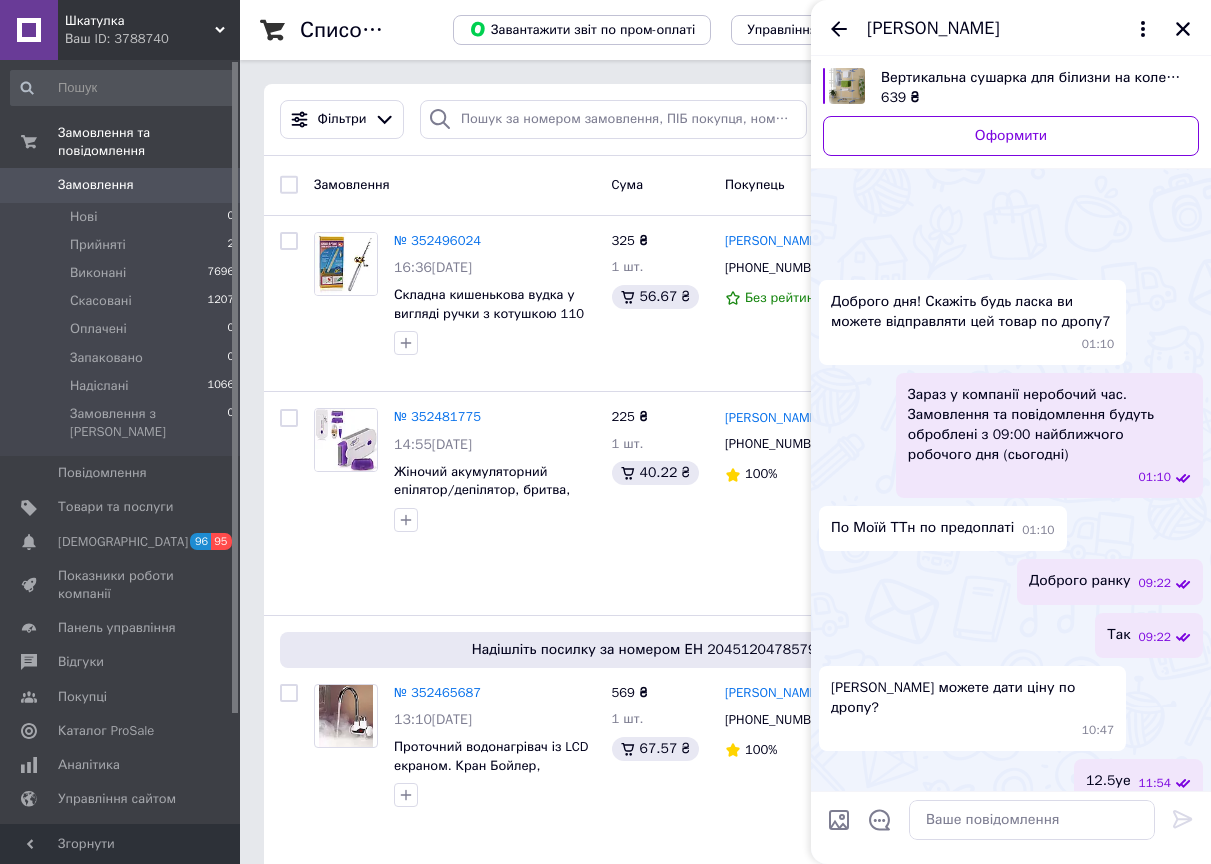 scroll, scrollTop: 558, scrollLeft: 0, axis: vertical 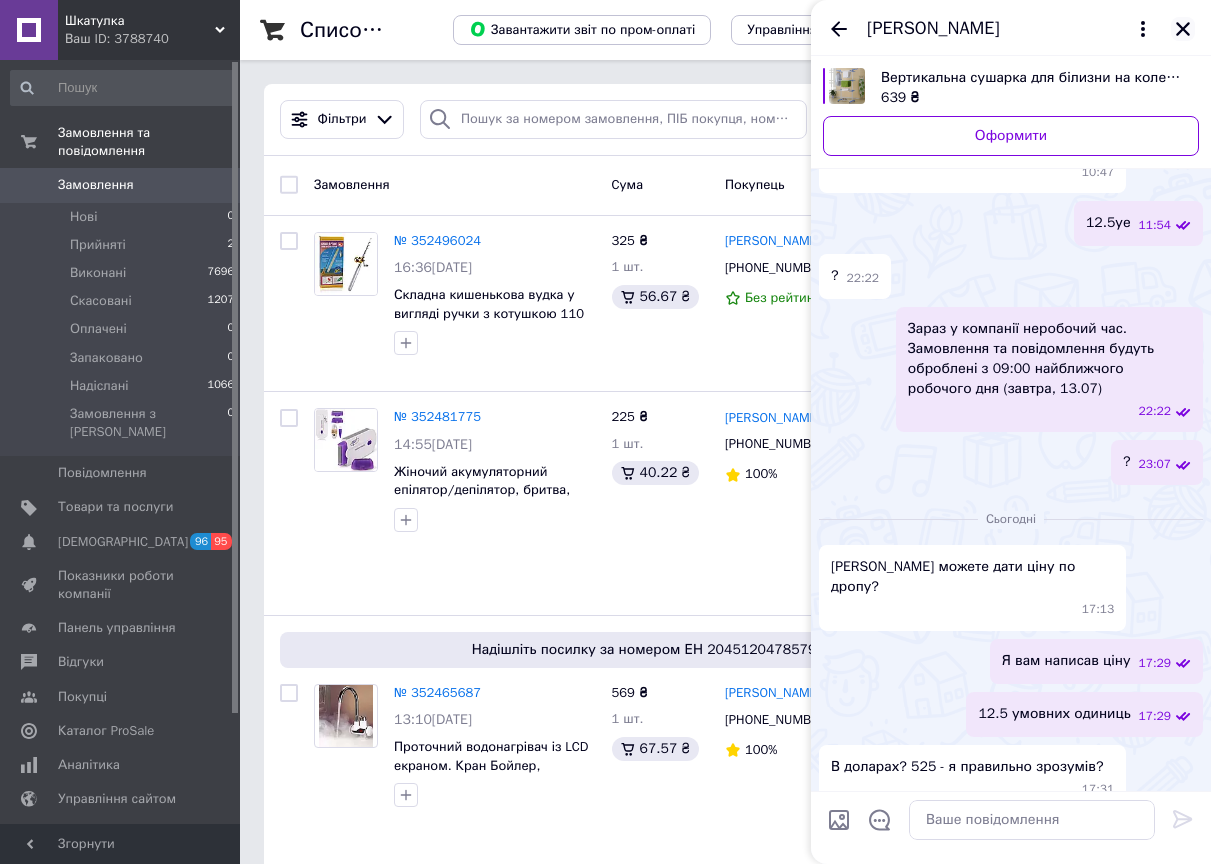 click 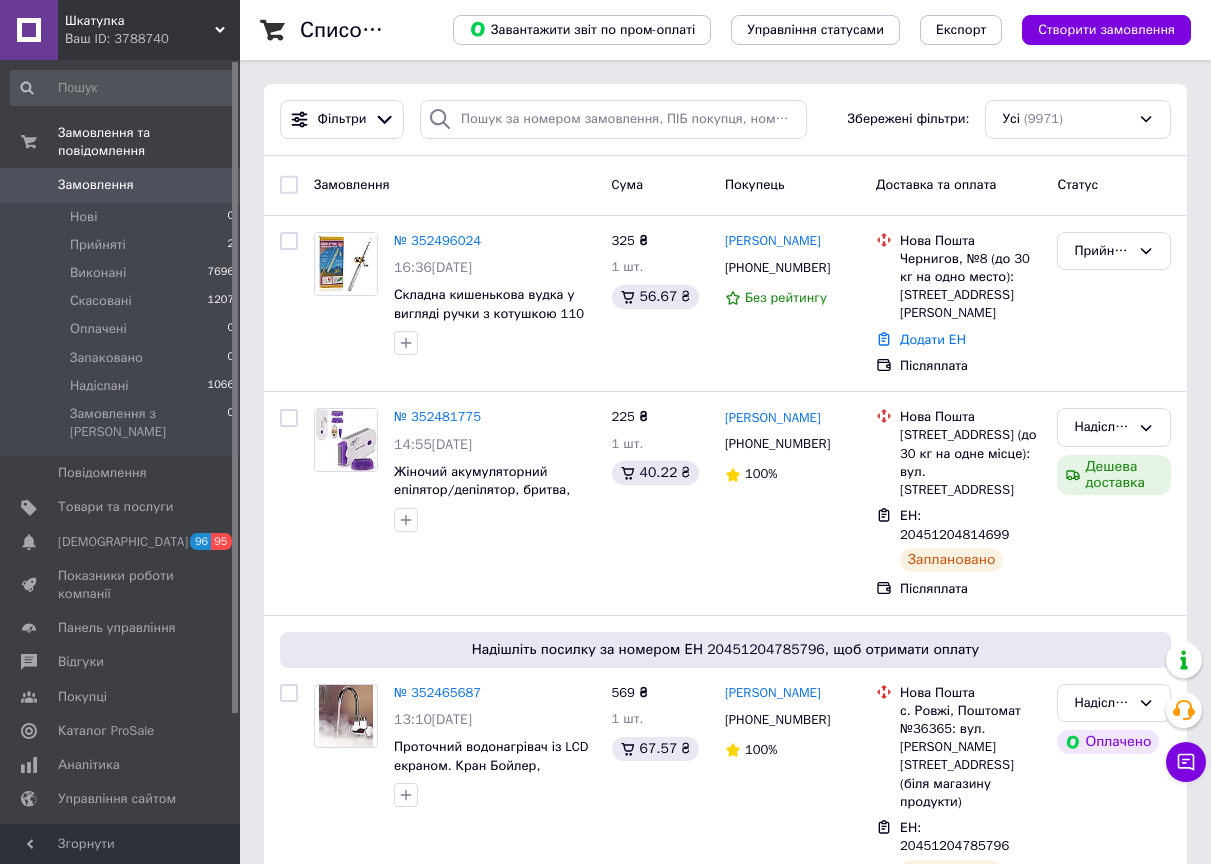 click on "Замовлення" at bounding box center [121, 185] 